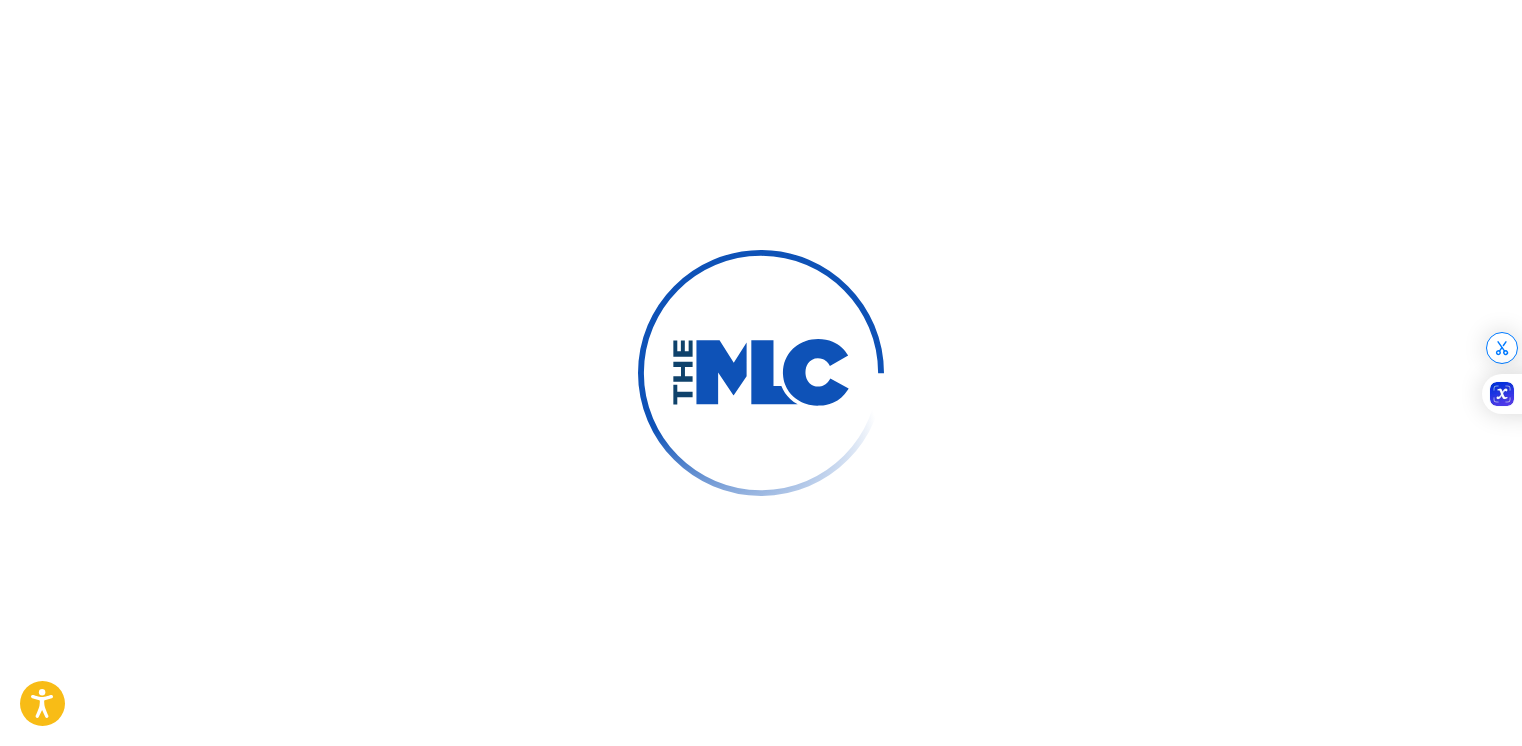 scroll, scrollTop: 0, scrollLeft: 0, axis: both 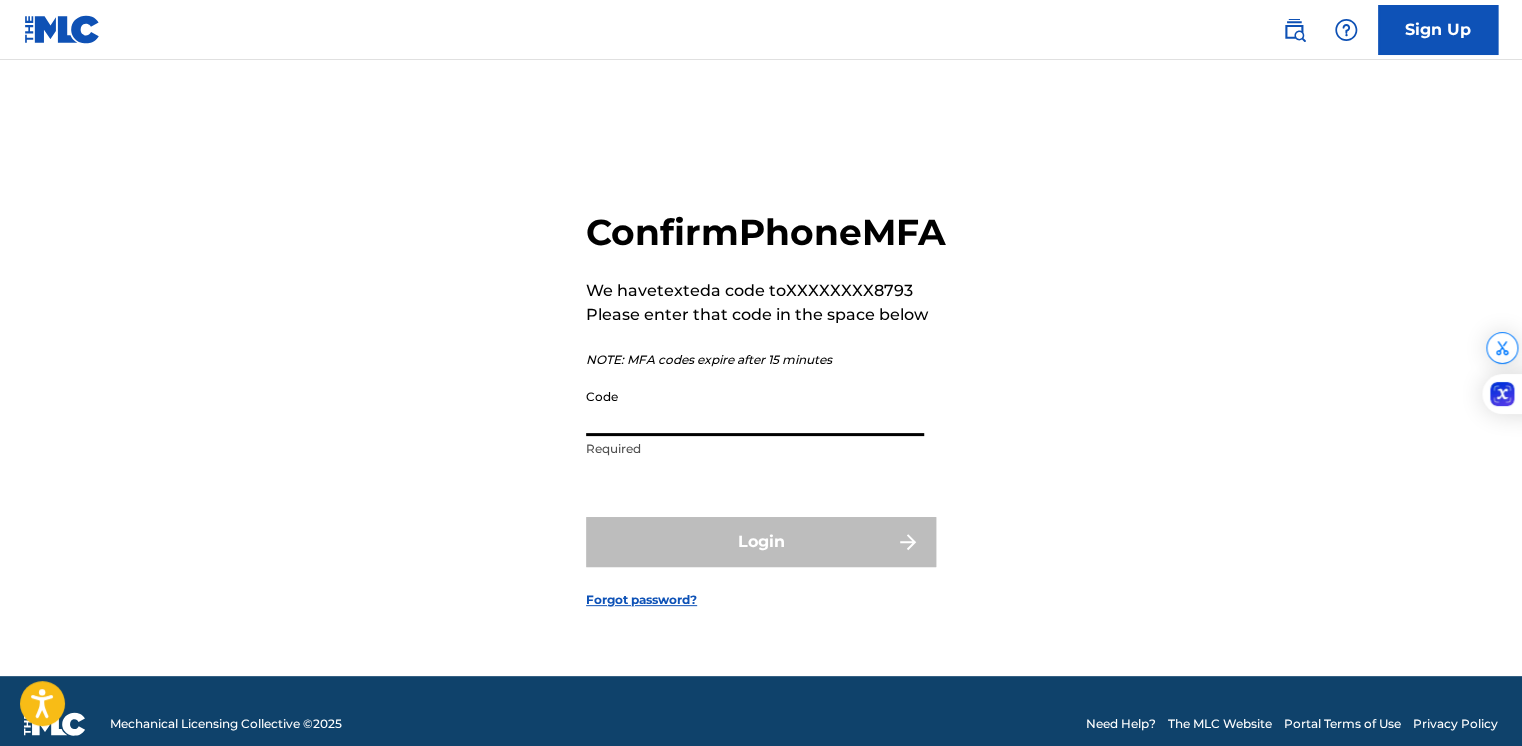 click on "Code" at bounding box center [755, 407] 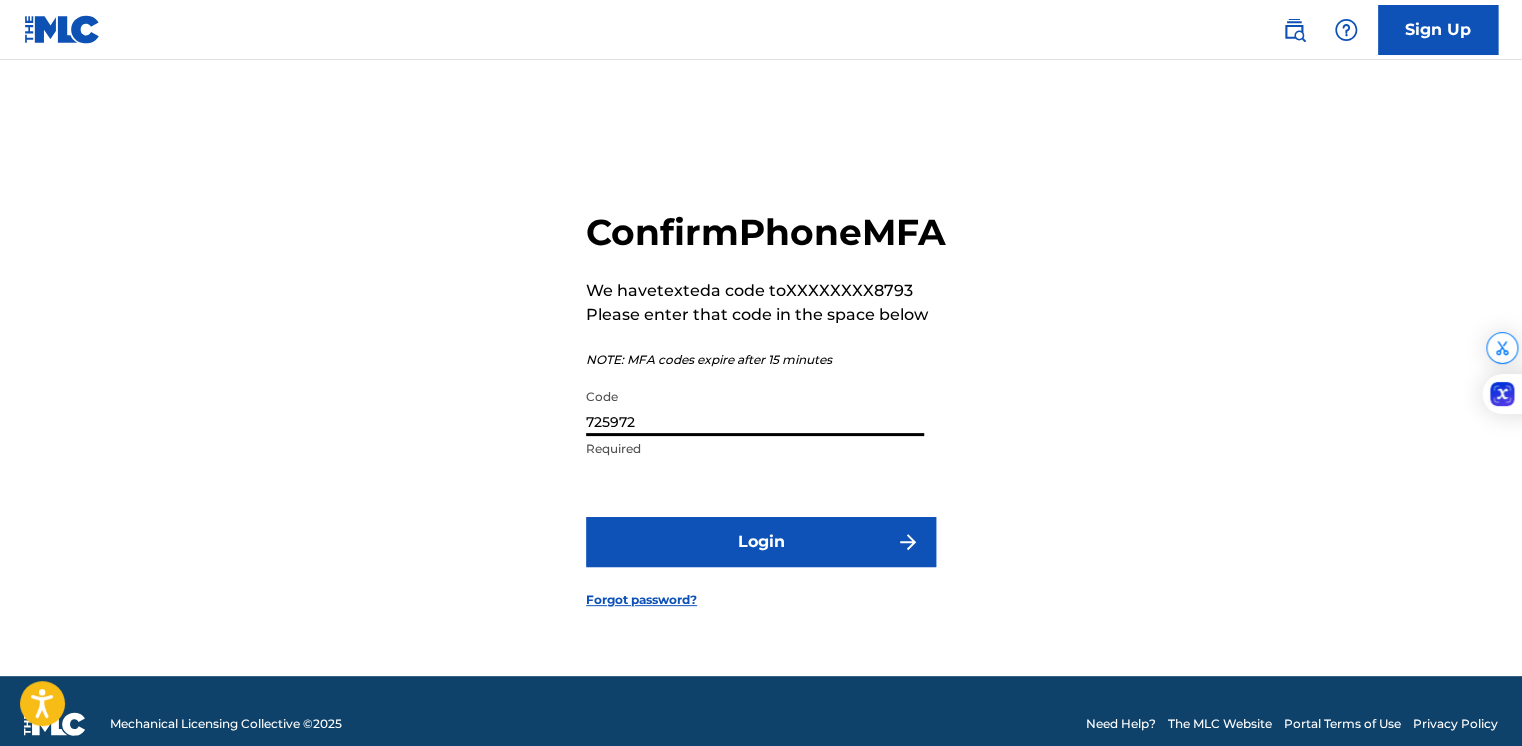 type on "725972" 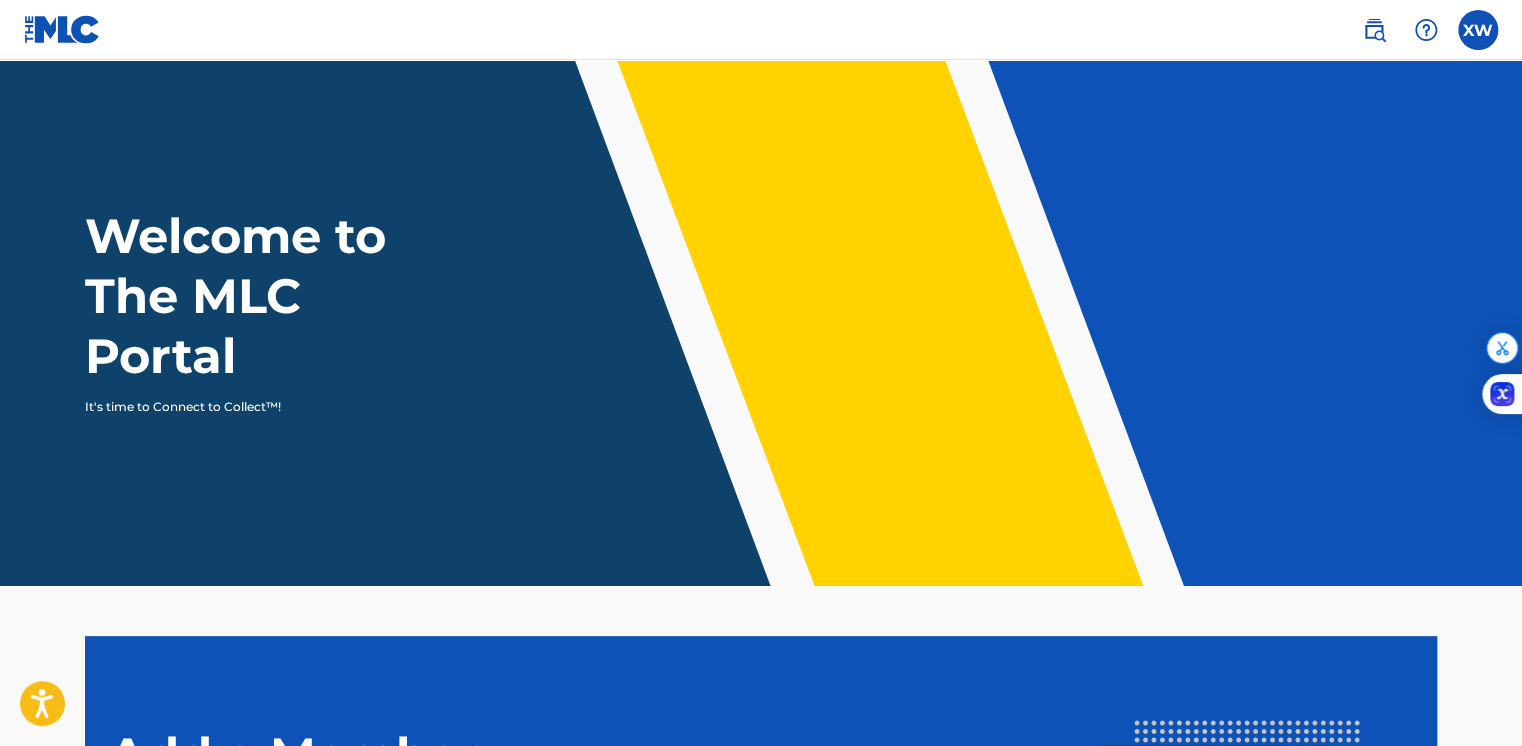 scroll, scrollTop: 0, scrollLeft: 0, axis: both 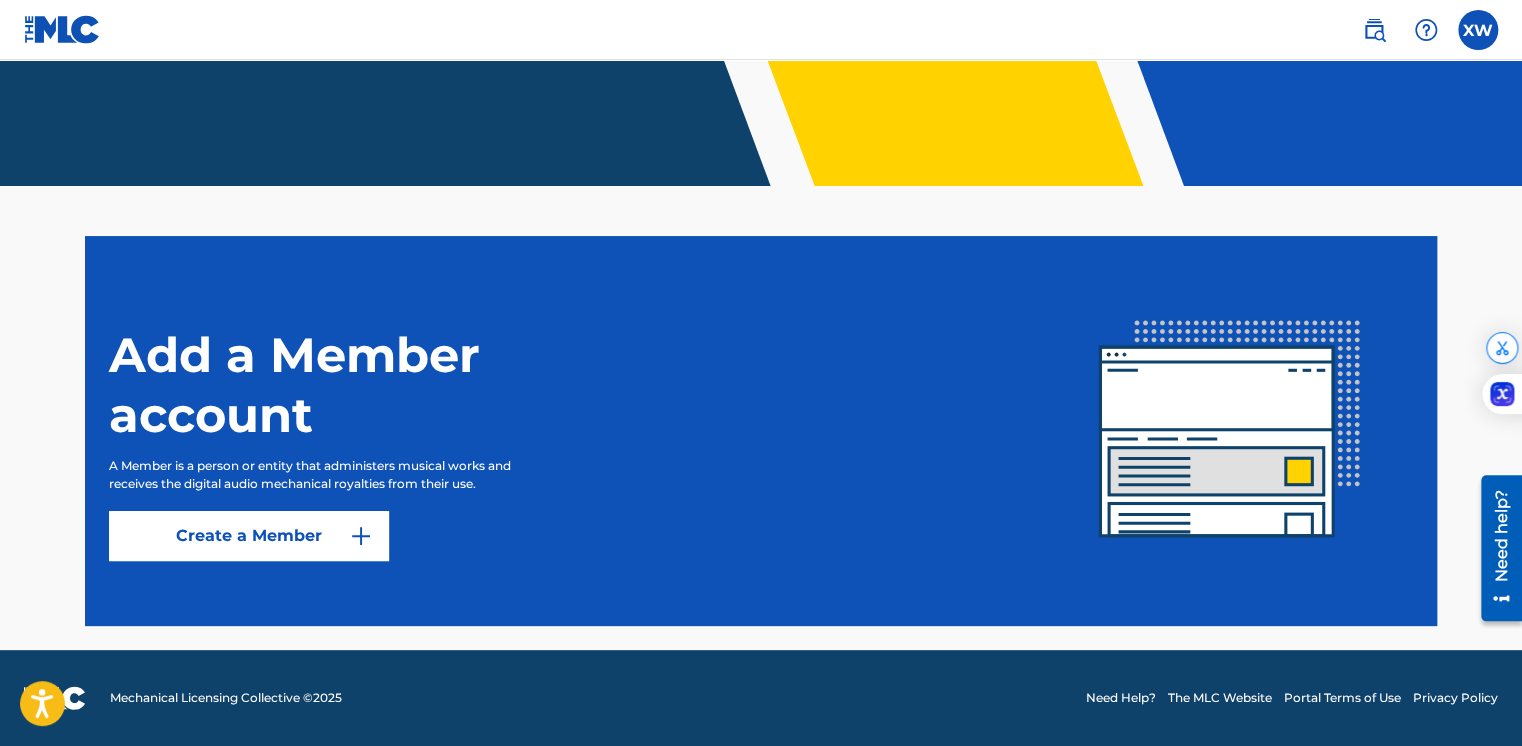 click on "Create a Member" at bounding box center (249, 536) 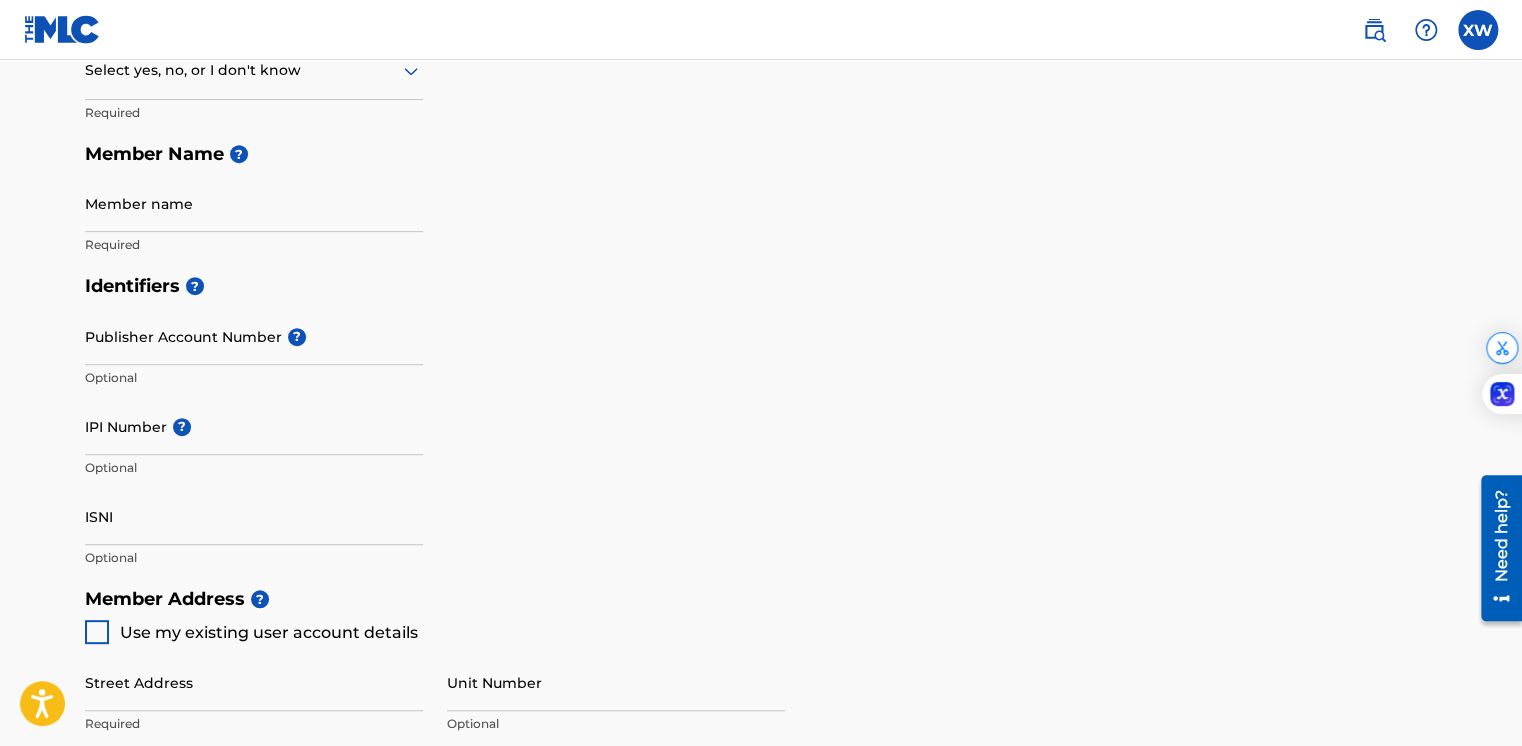 scroll, scrollTop: 0, scrollLeft: 0, axis: both 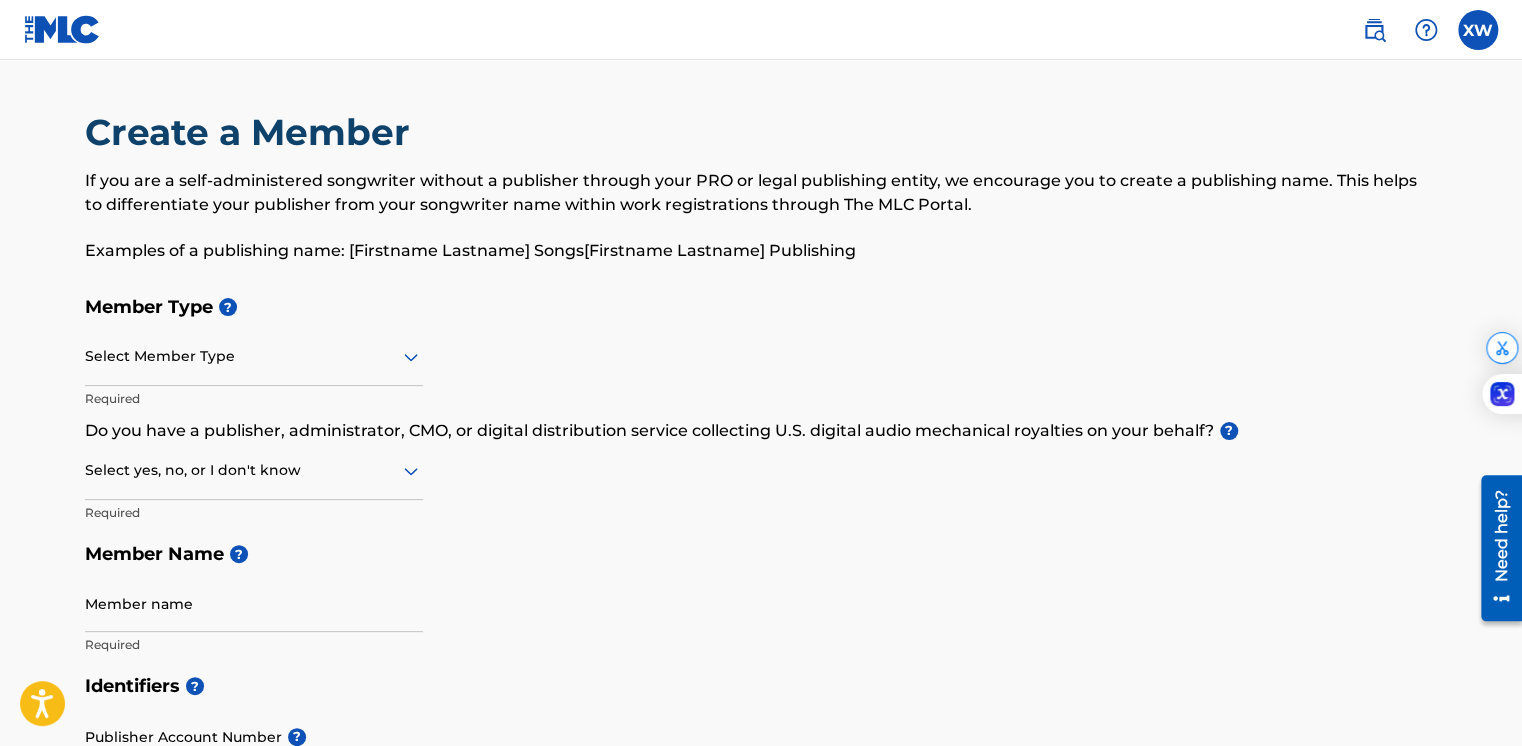 click on "Select Member Type" at bounding box center [254, 357] 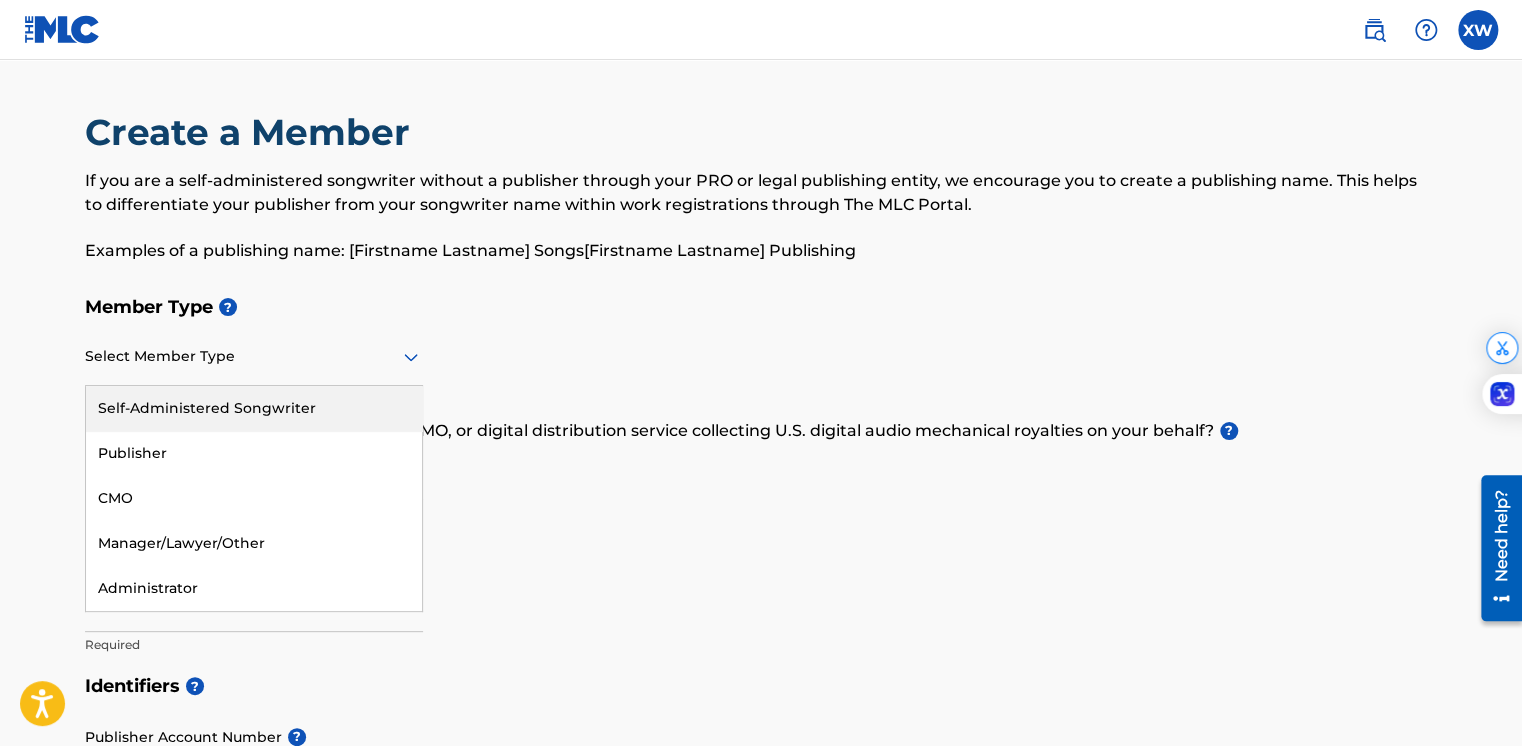 click on "Self-Administered Songwriter" at bounding box center [254, 408] 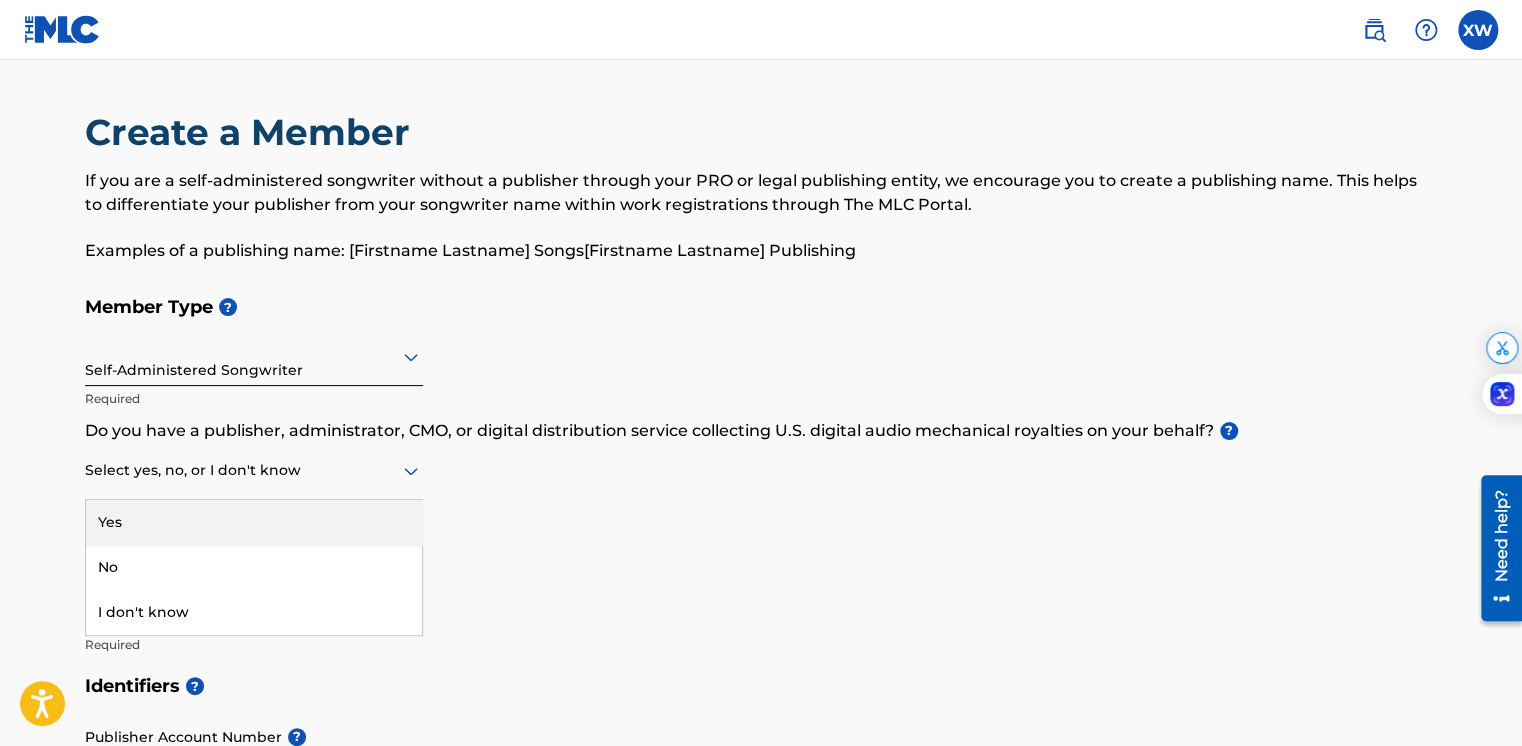 click at bounding box center [254, 470] 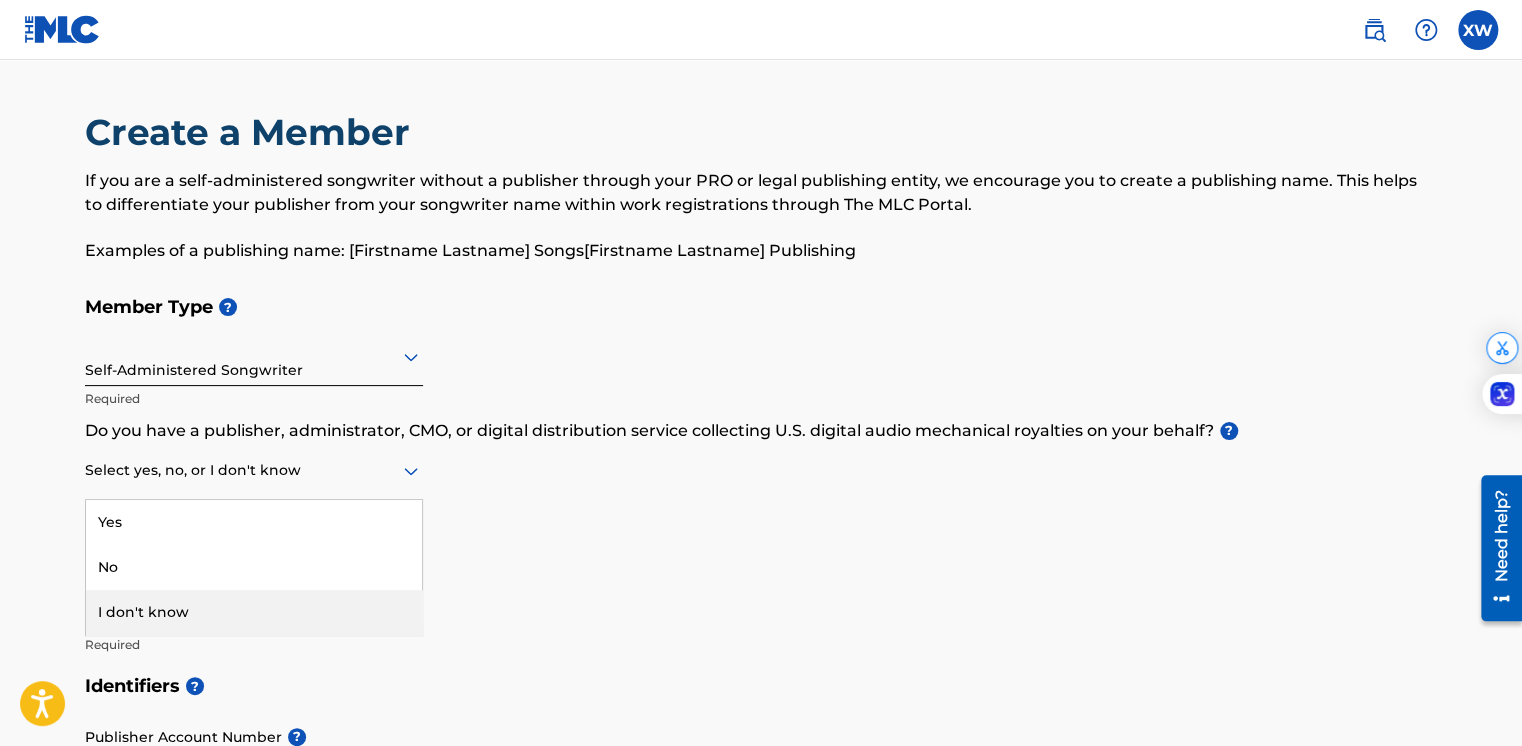 click on "I don't know" at bounding box center [254, 612] 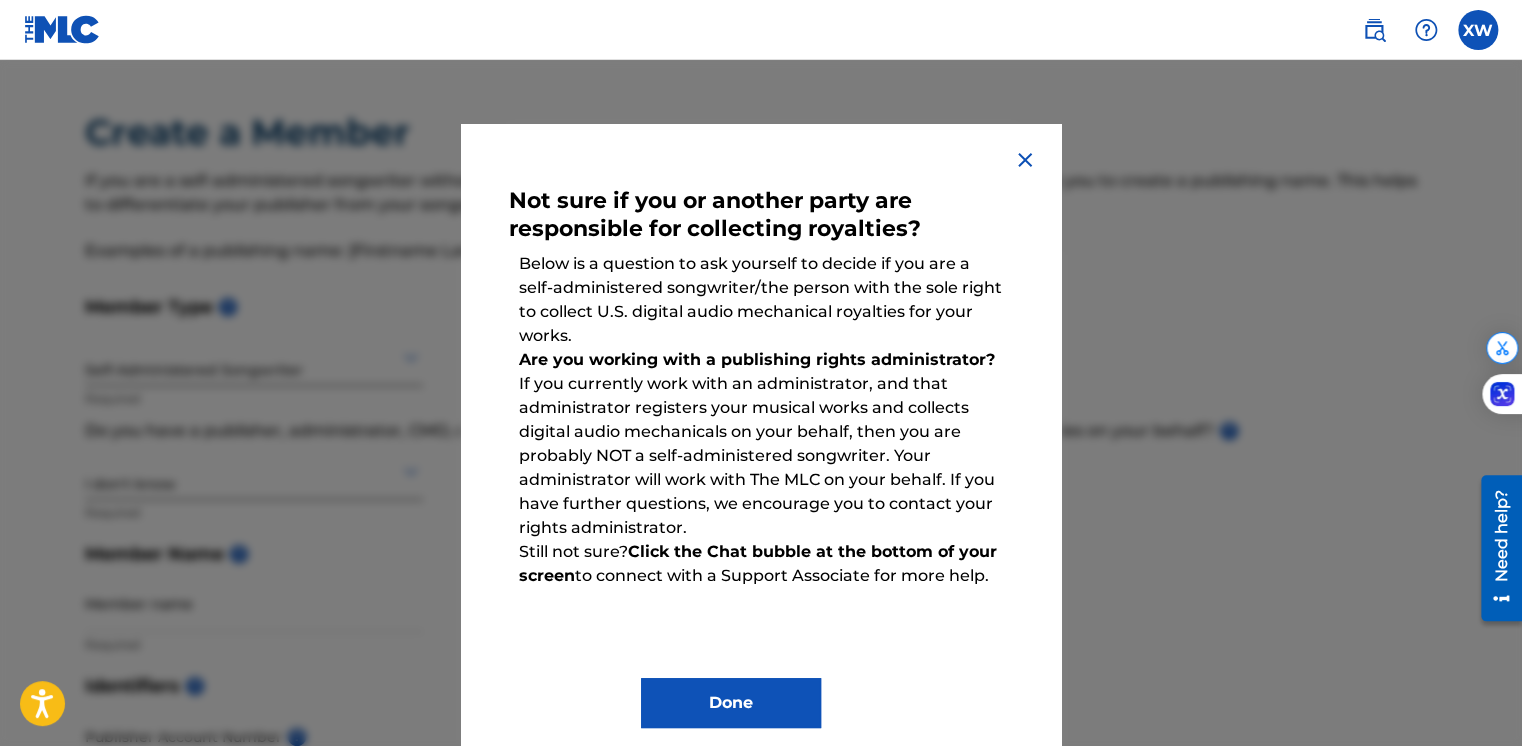 click at bounding box center (1025, 160) 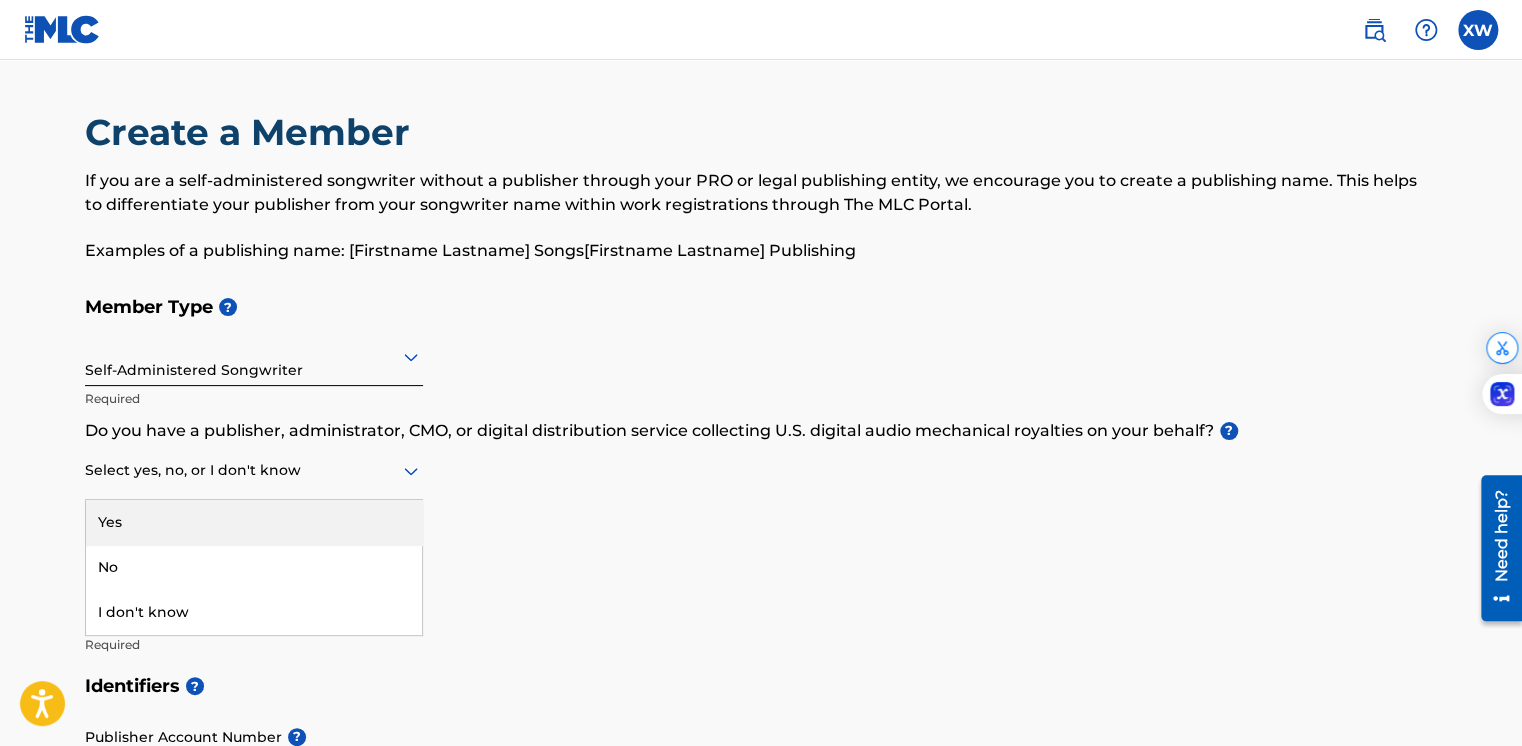 click at bounding box center (254, 470) 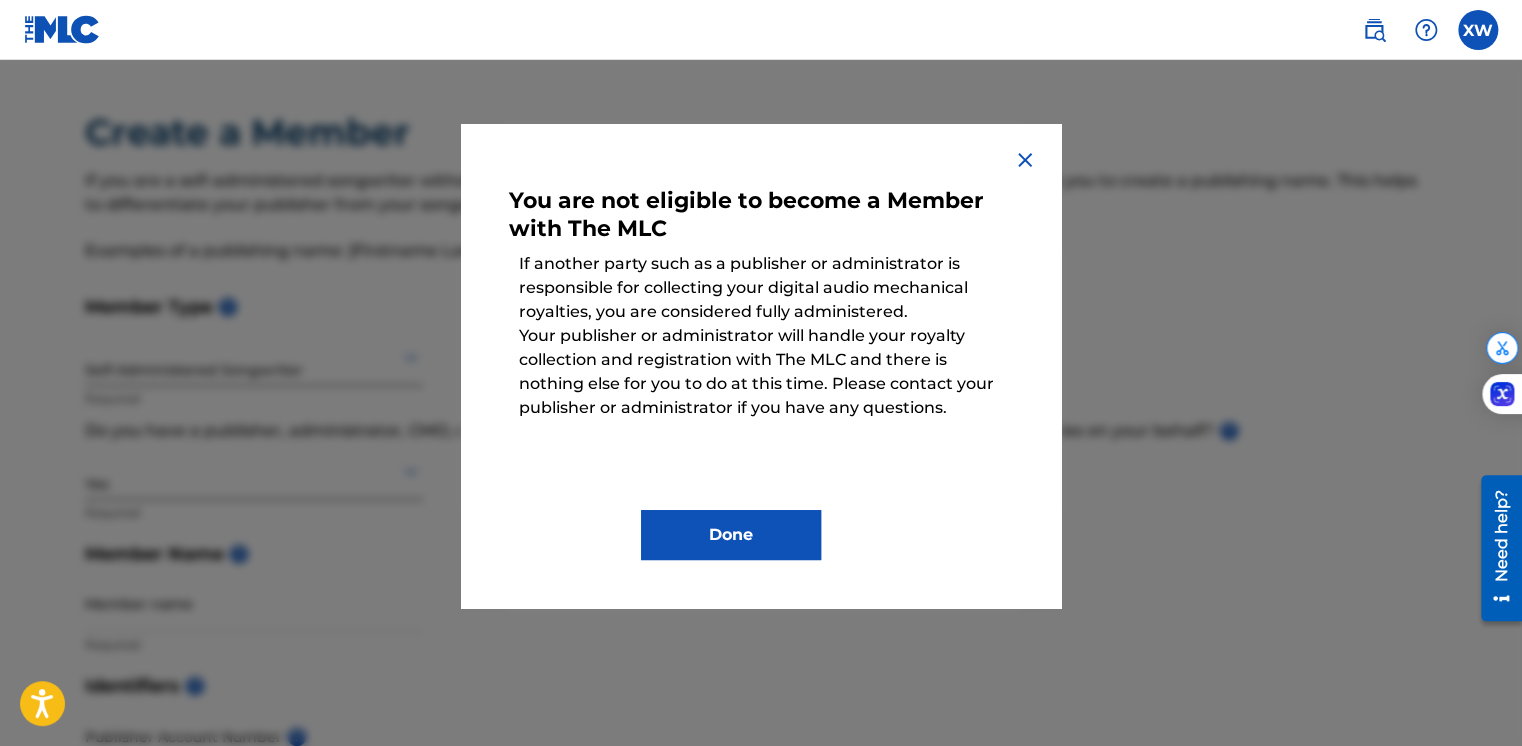 click on "Done" at bounding box center [731, 535] 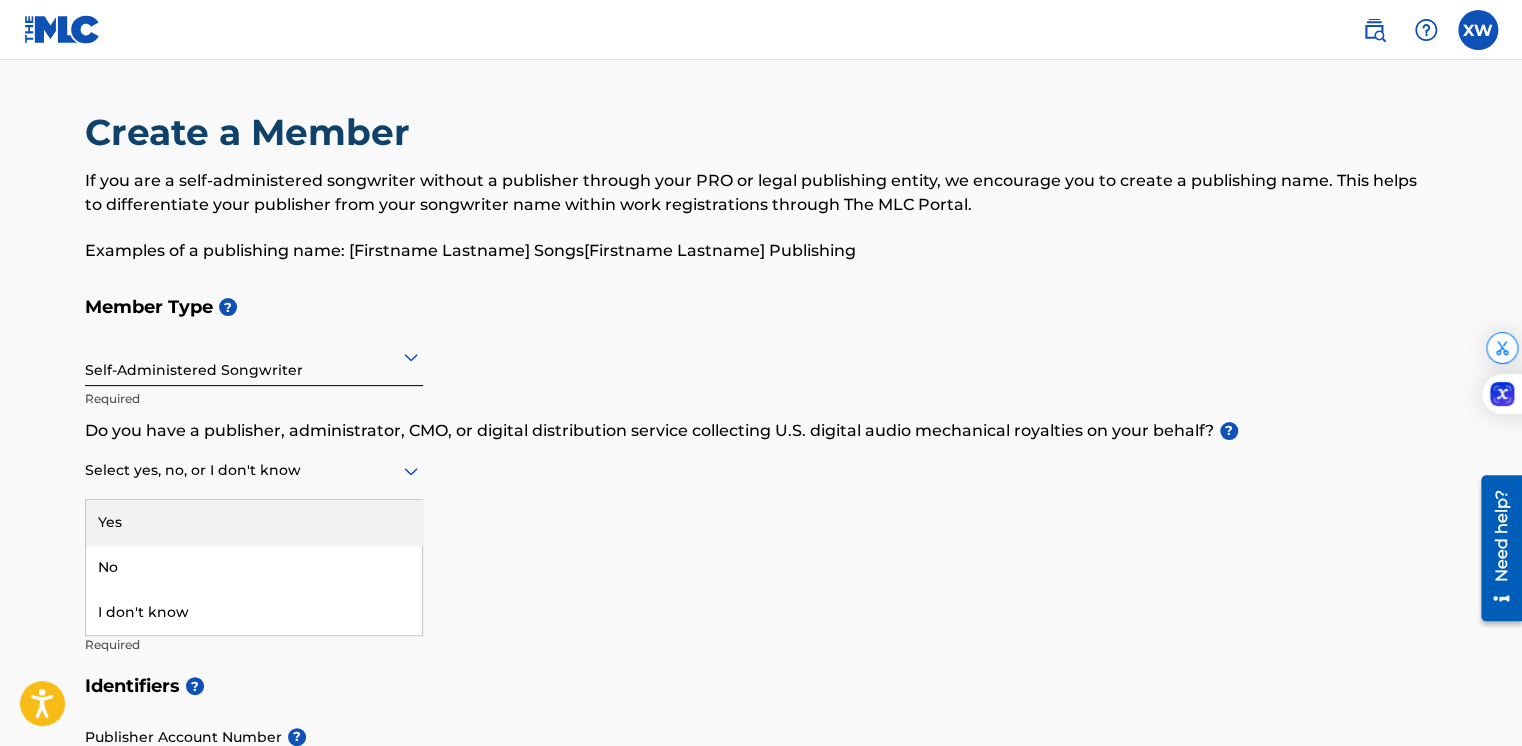 click on "Select yes, no, or I don't know" at bounding box center [254, 471] 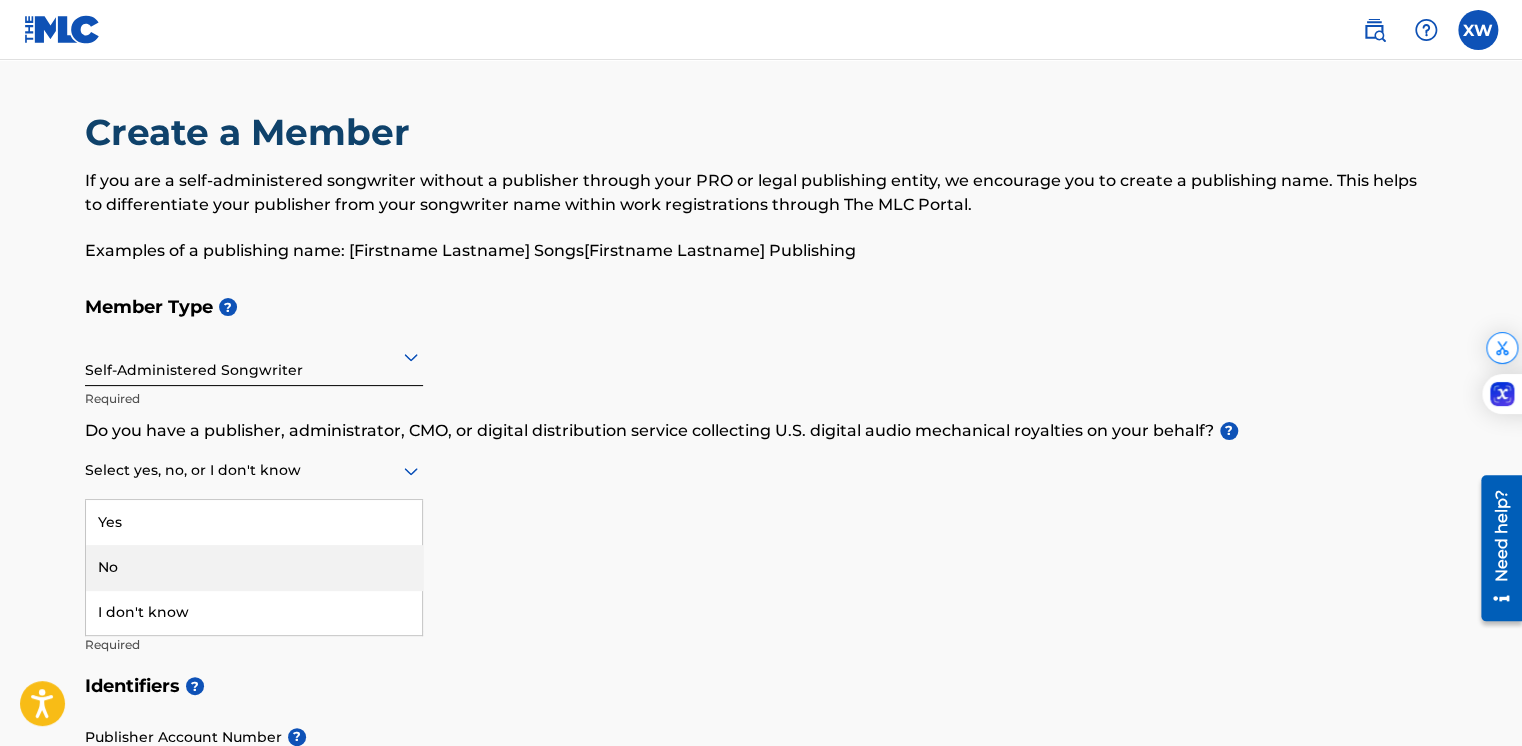 click on "No" at bounding box center (254, 567) 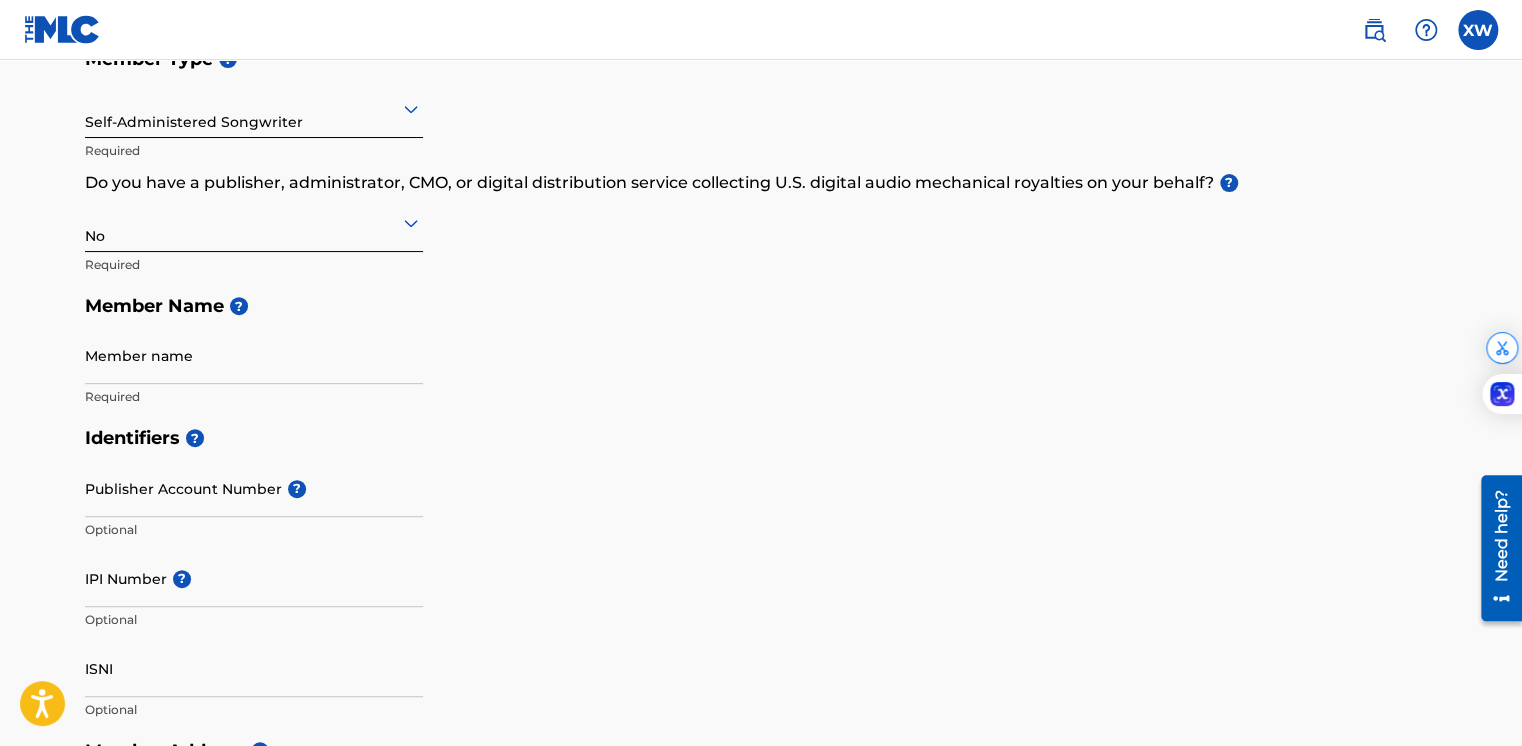 scroll, scrollTop: 300, scrollLeft: 0, axis: vertical 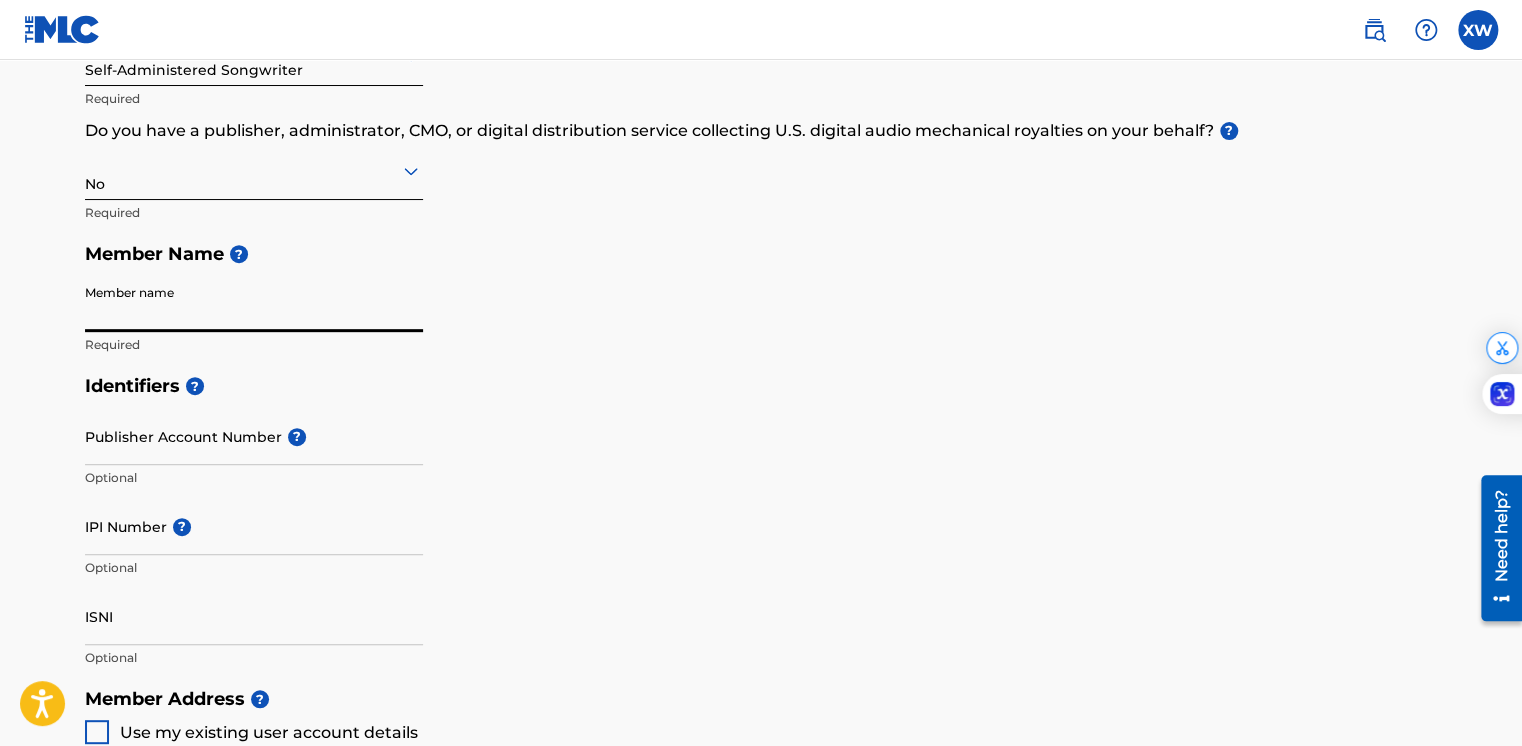 click on "Member name" at bounding box center (254, 303) 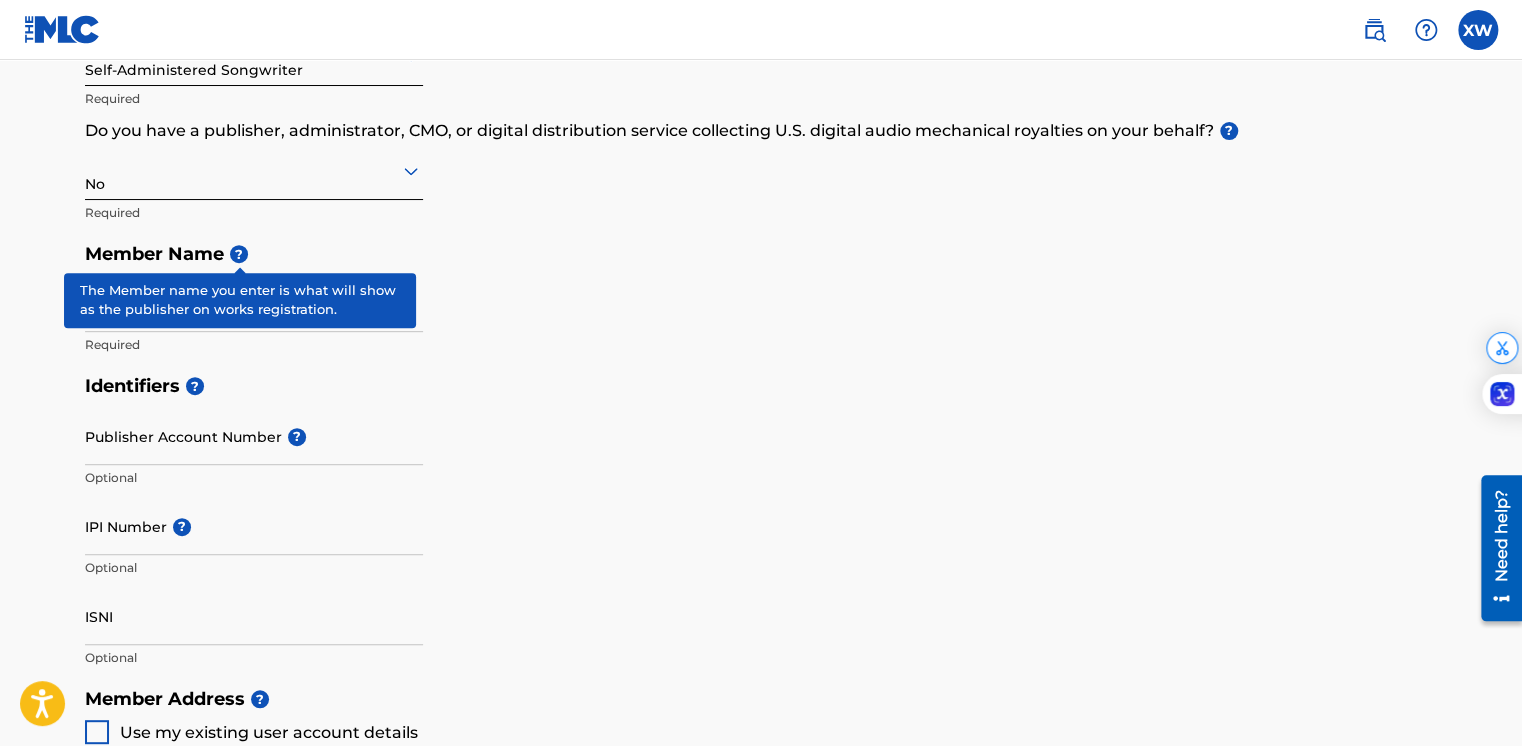 click on "?" at bounding box center [239, 254] 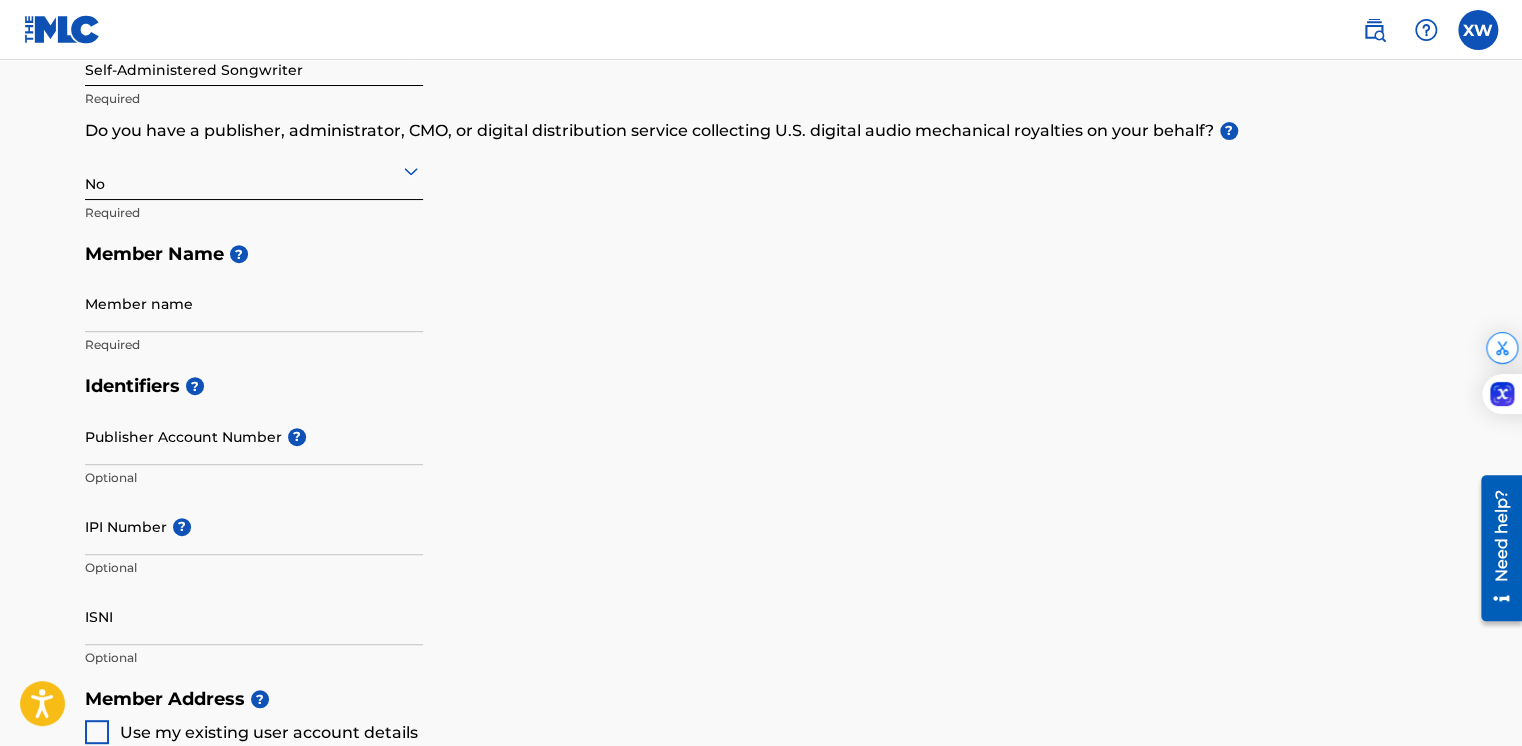 drag, startPoint x: 591, startPoint y: 287, endPoint x: 335, endPoint y: 318, distance: 257.87012 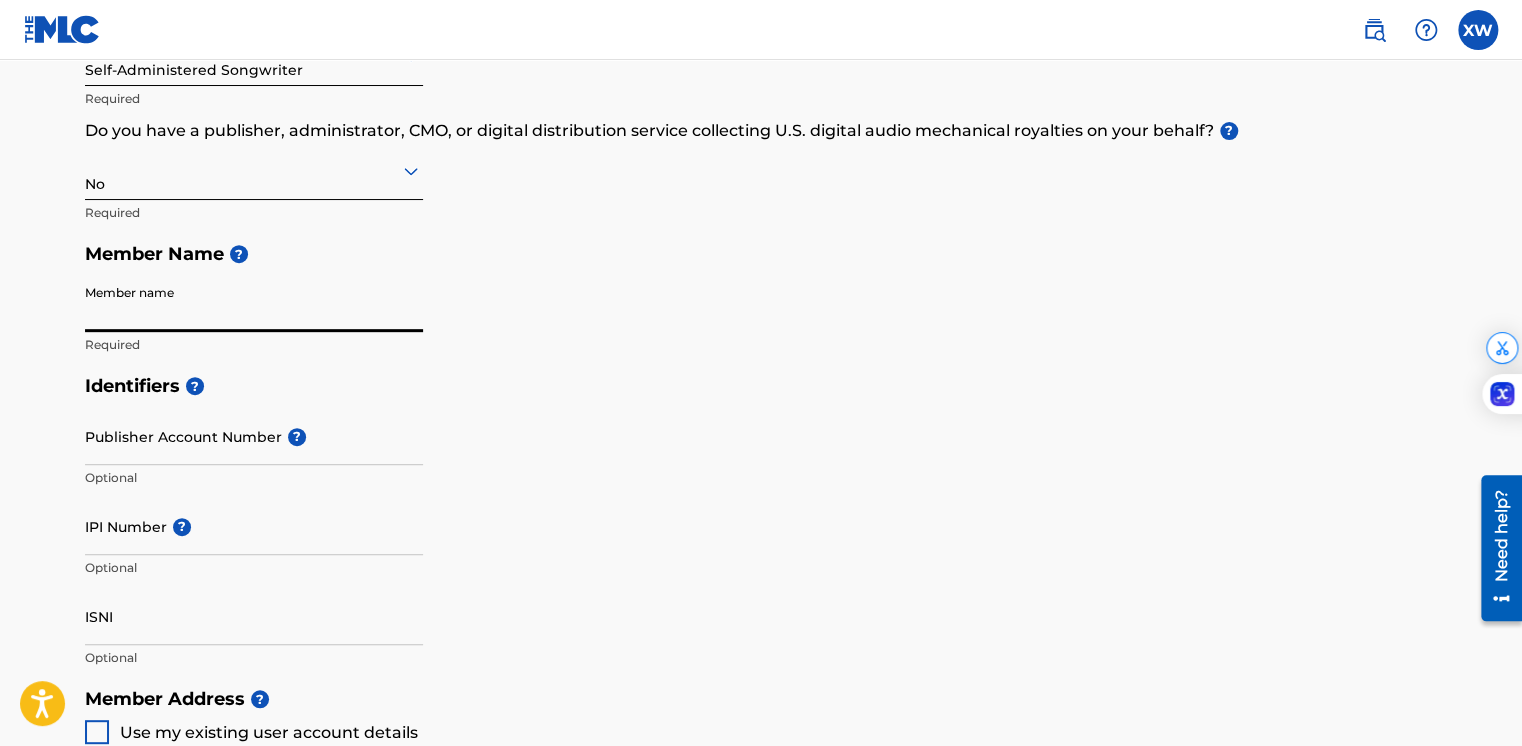 click on "Member name" at bounding box center [254, 303] 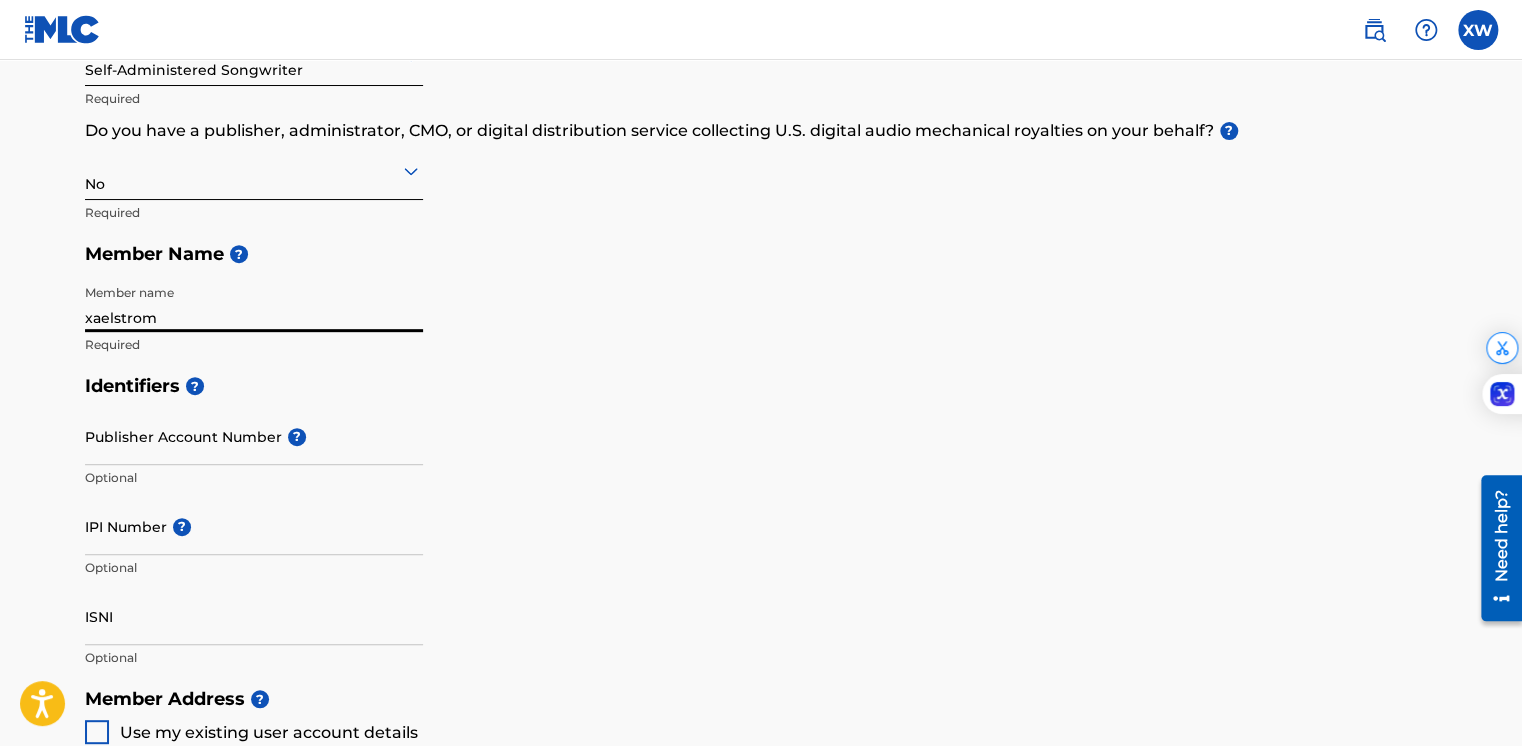 type on "xaelstrom" 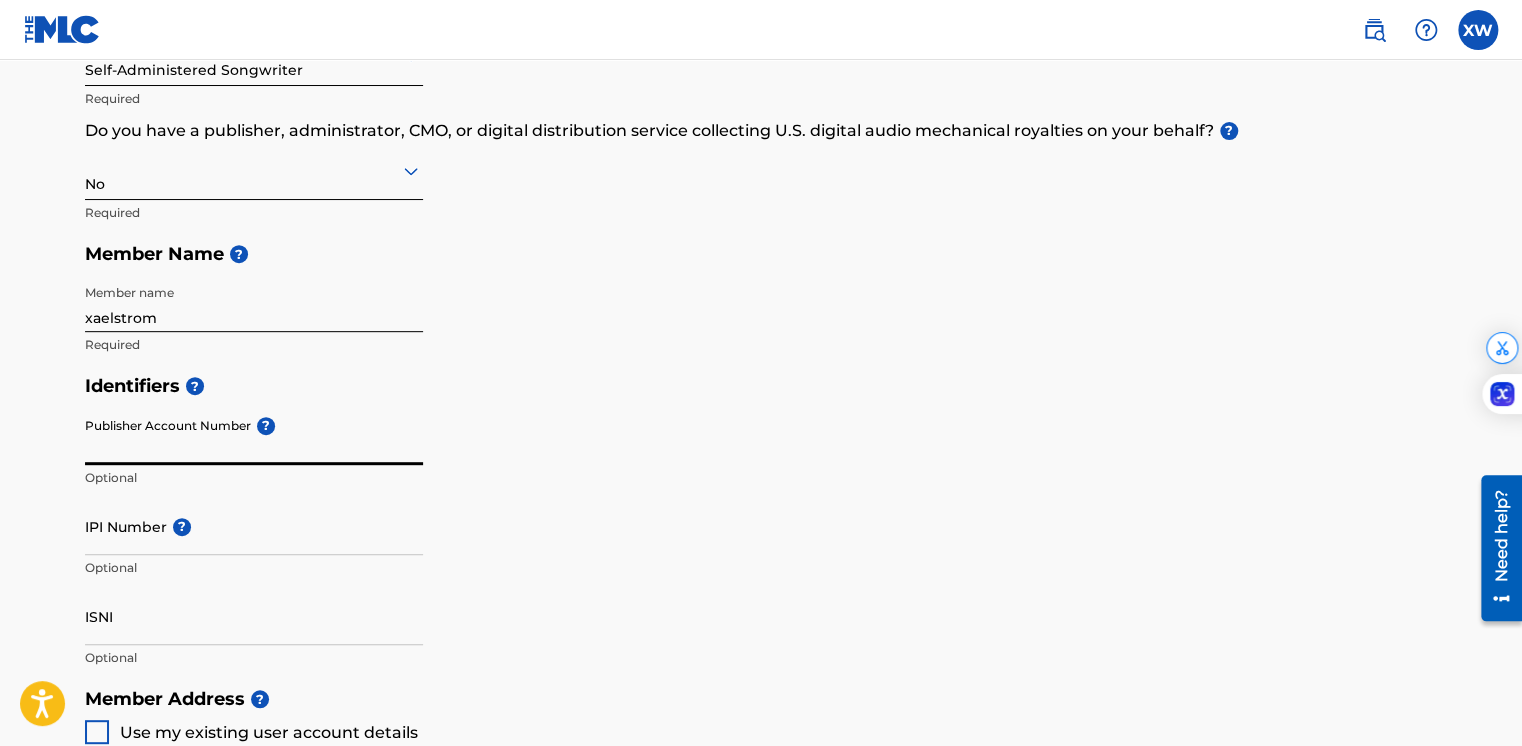 click on "Publisher Account Number ?" at bounding box center (254, 436) 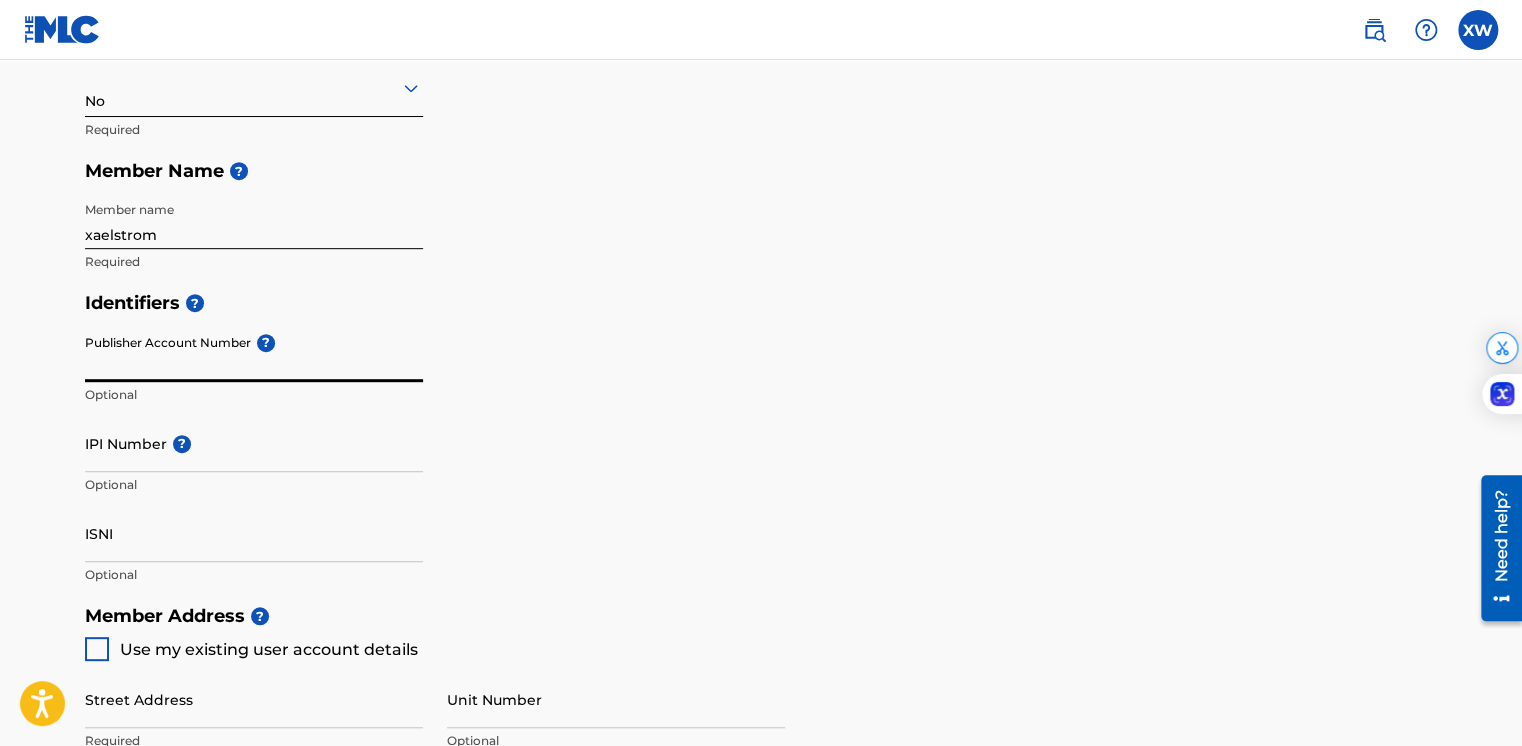 scroll, scrollTop: 500, scrollLeft: 0, axis: vertical 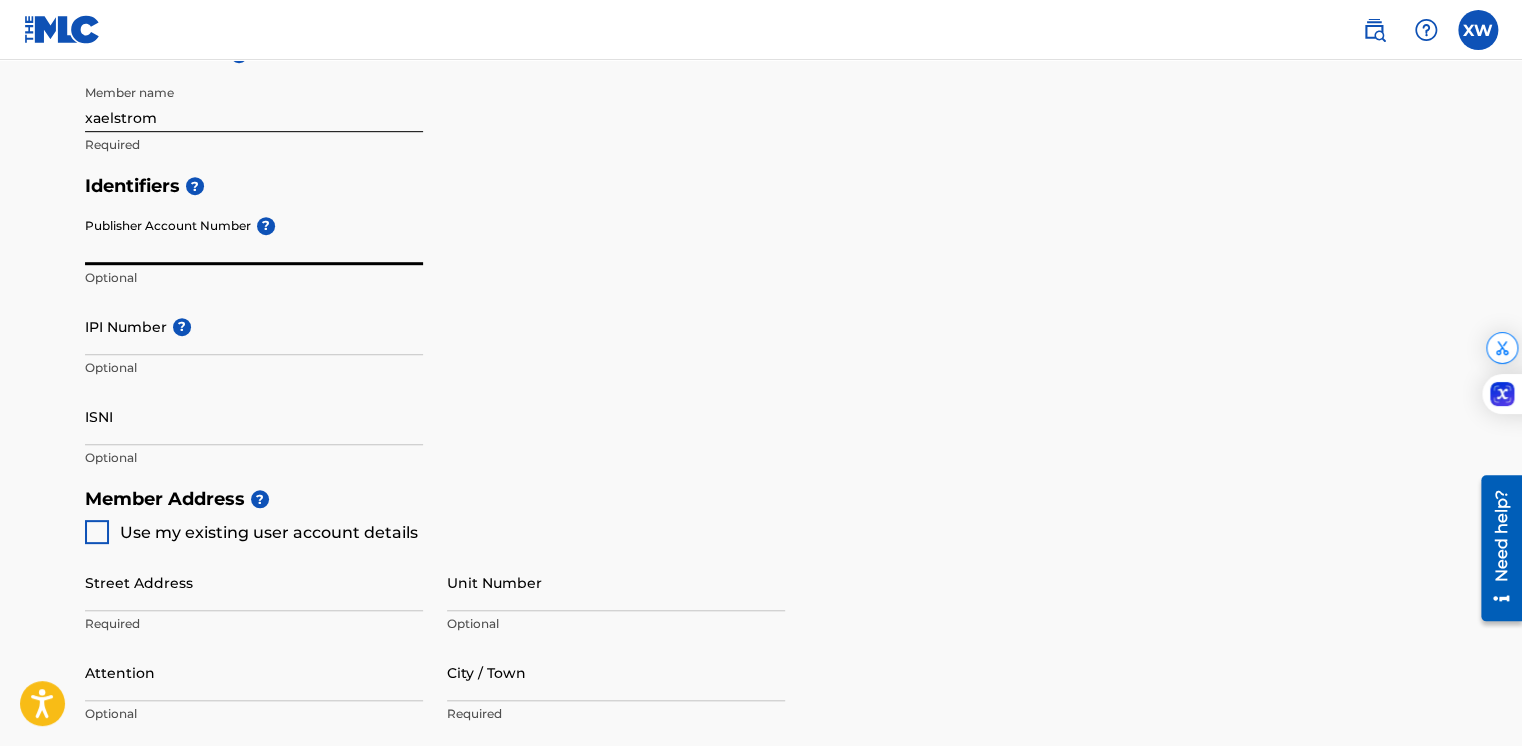 paste on "01301363997" 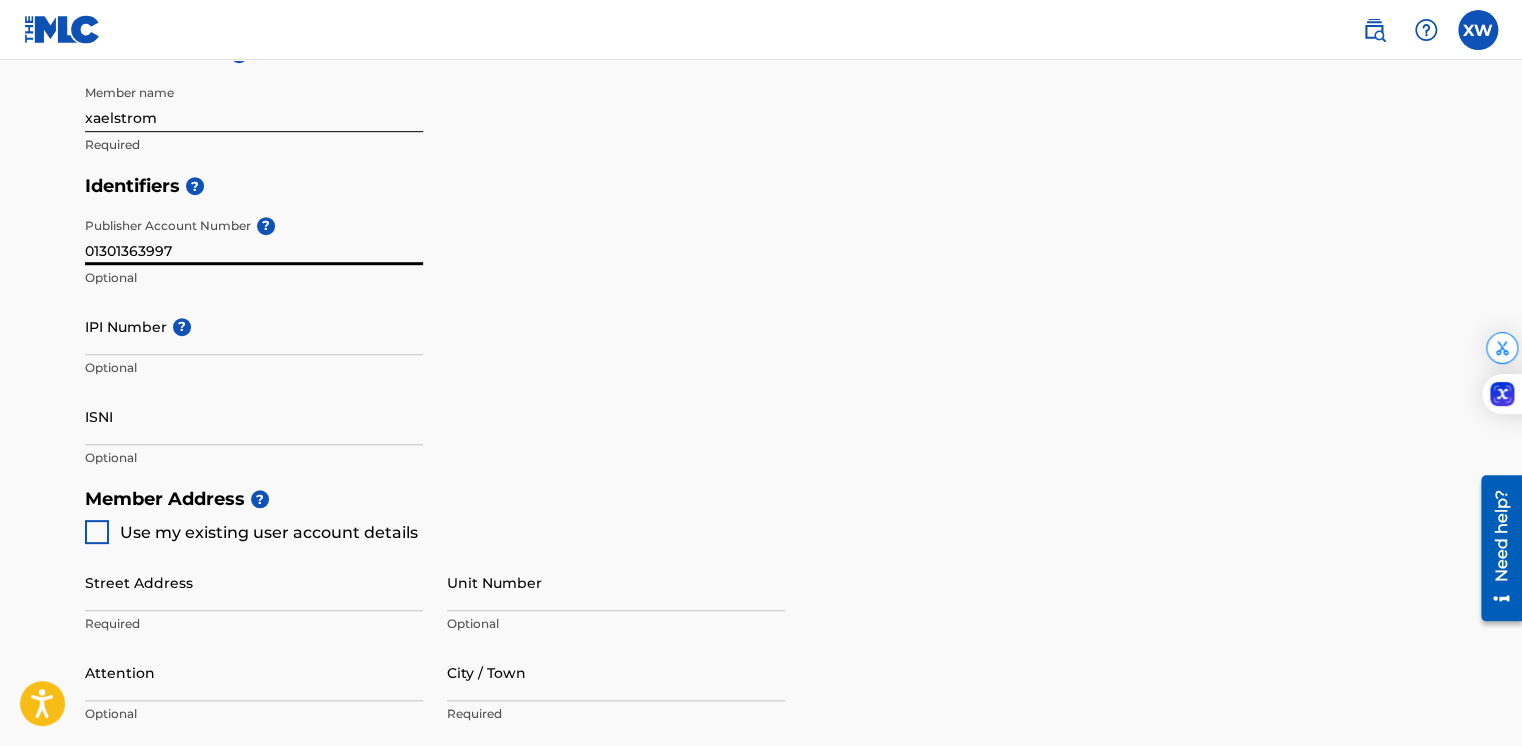 type on "01301363997" 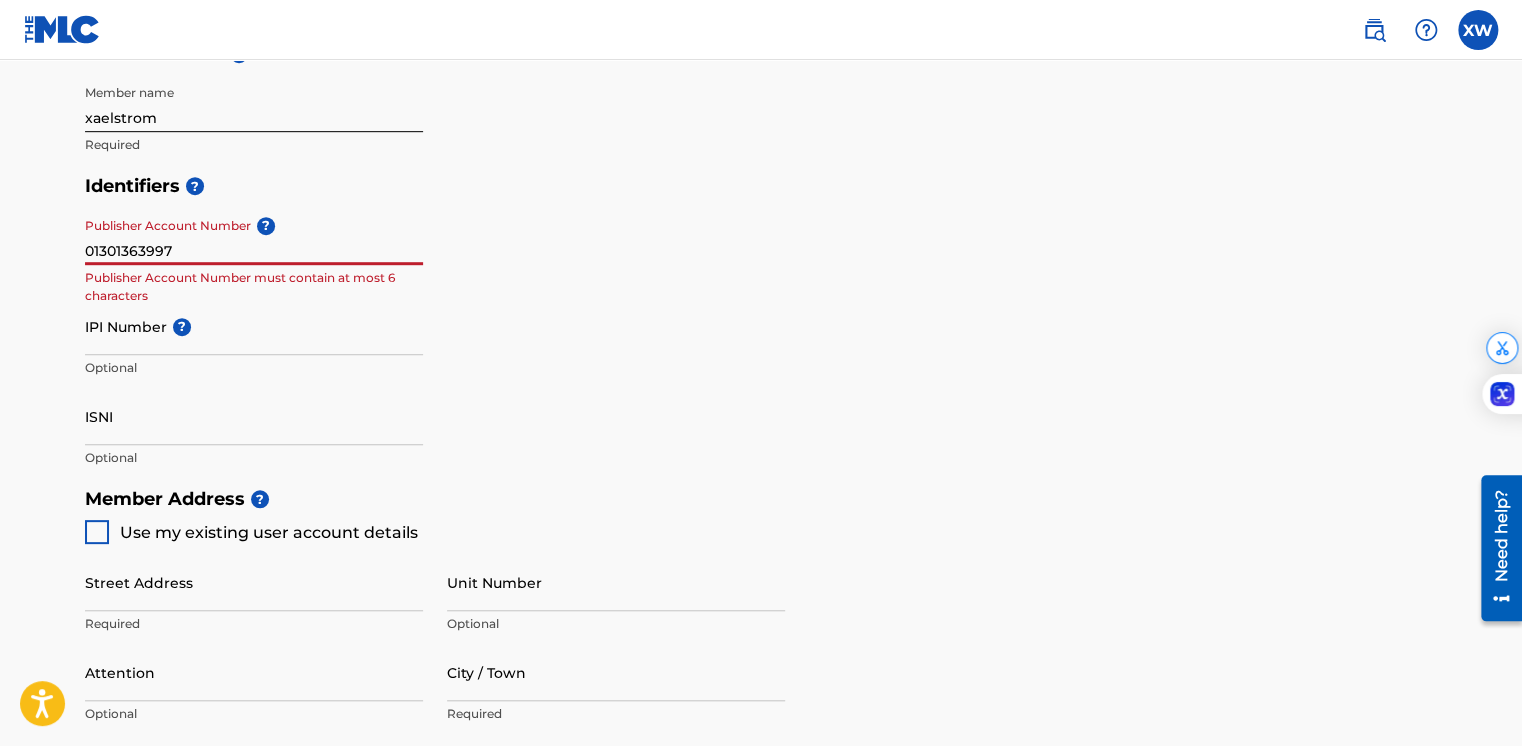drag, startPoint x: 220, startPoint y: 250, endPoint x: 64, endPoint y: 233, distance: 156.92355 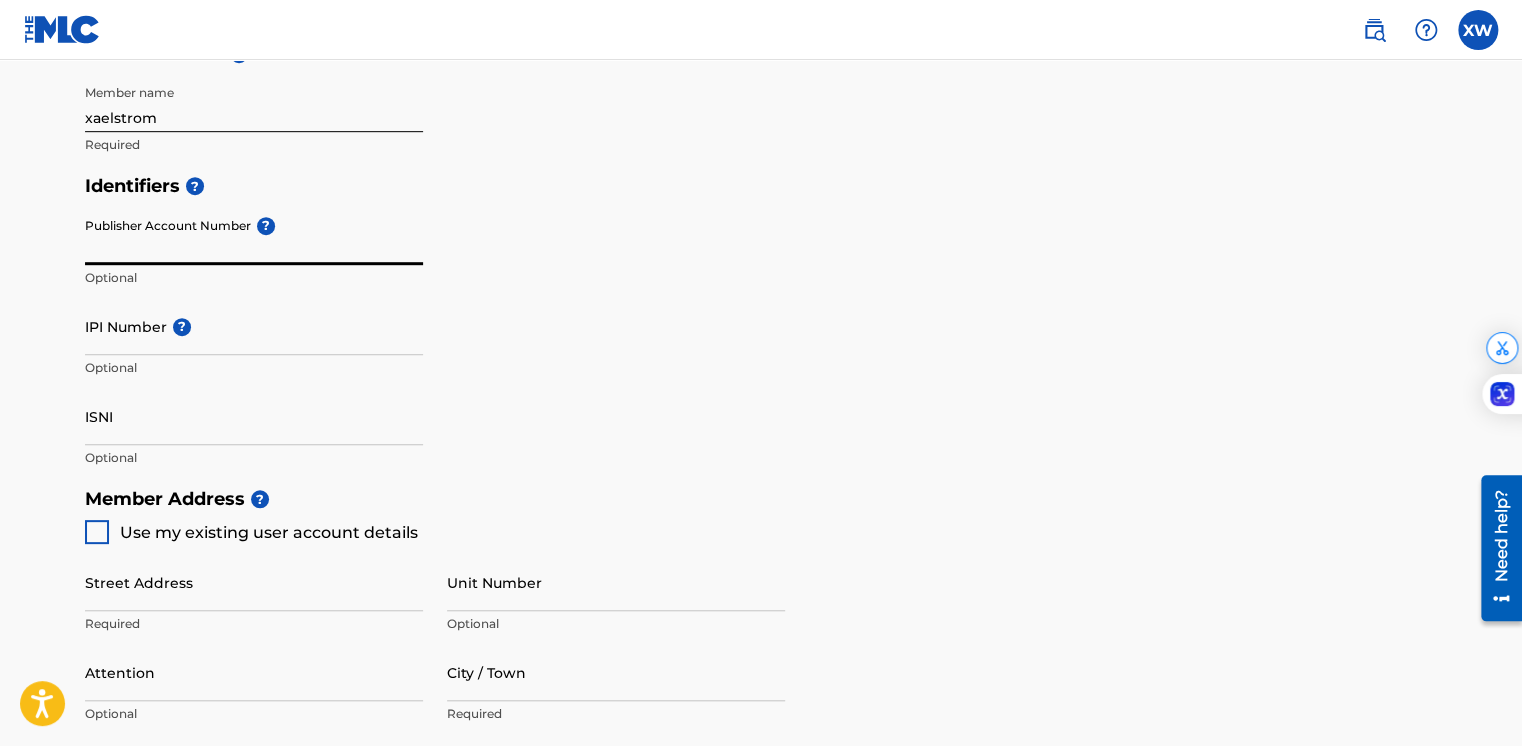 paste on "3876704" 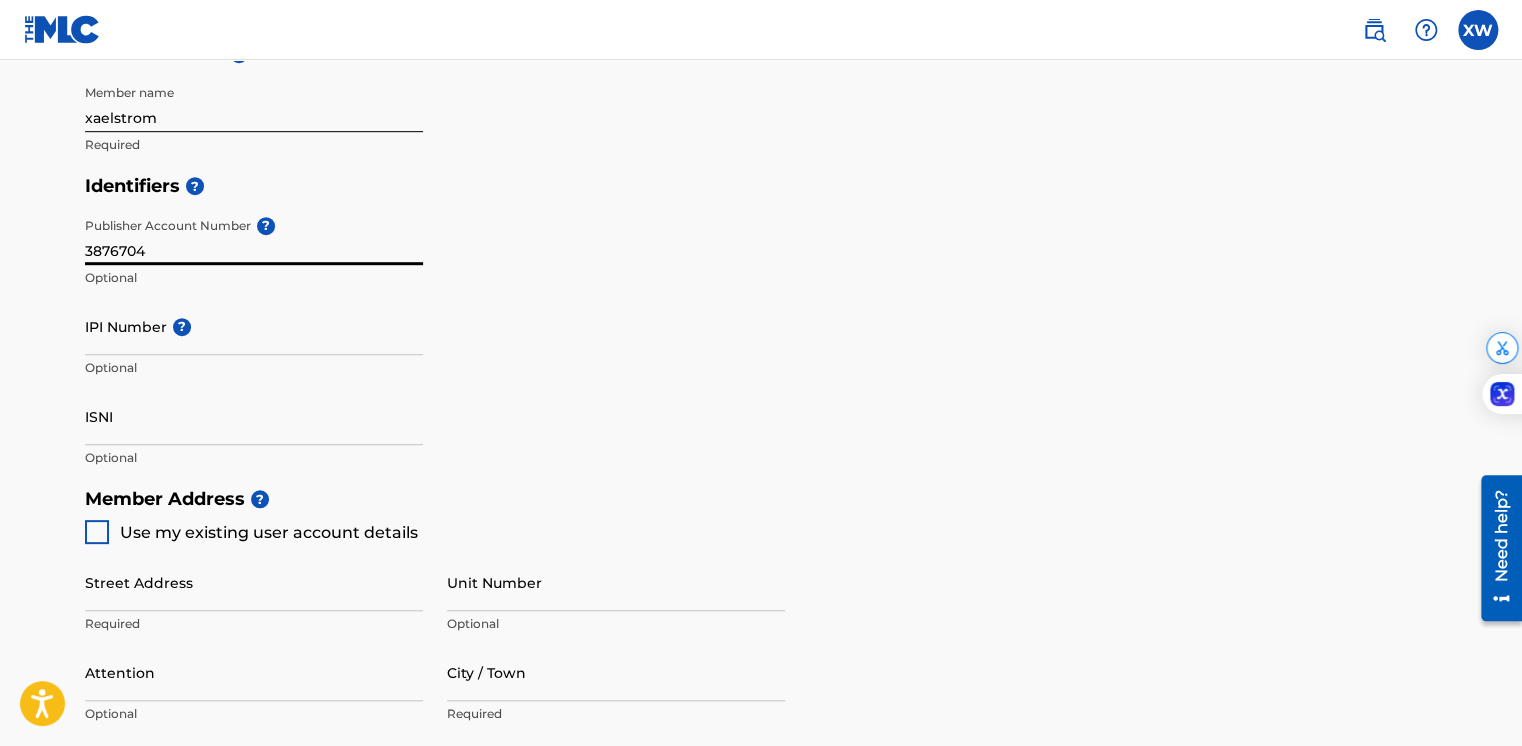 type on "3876704" 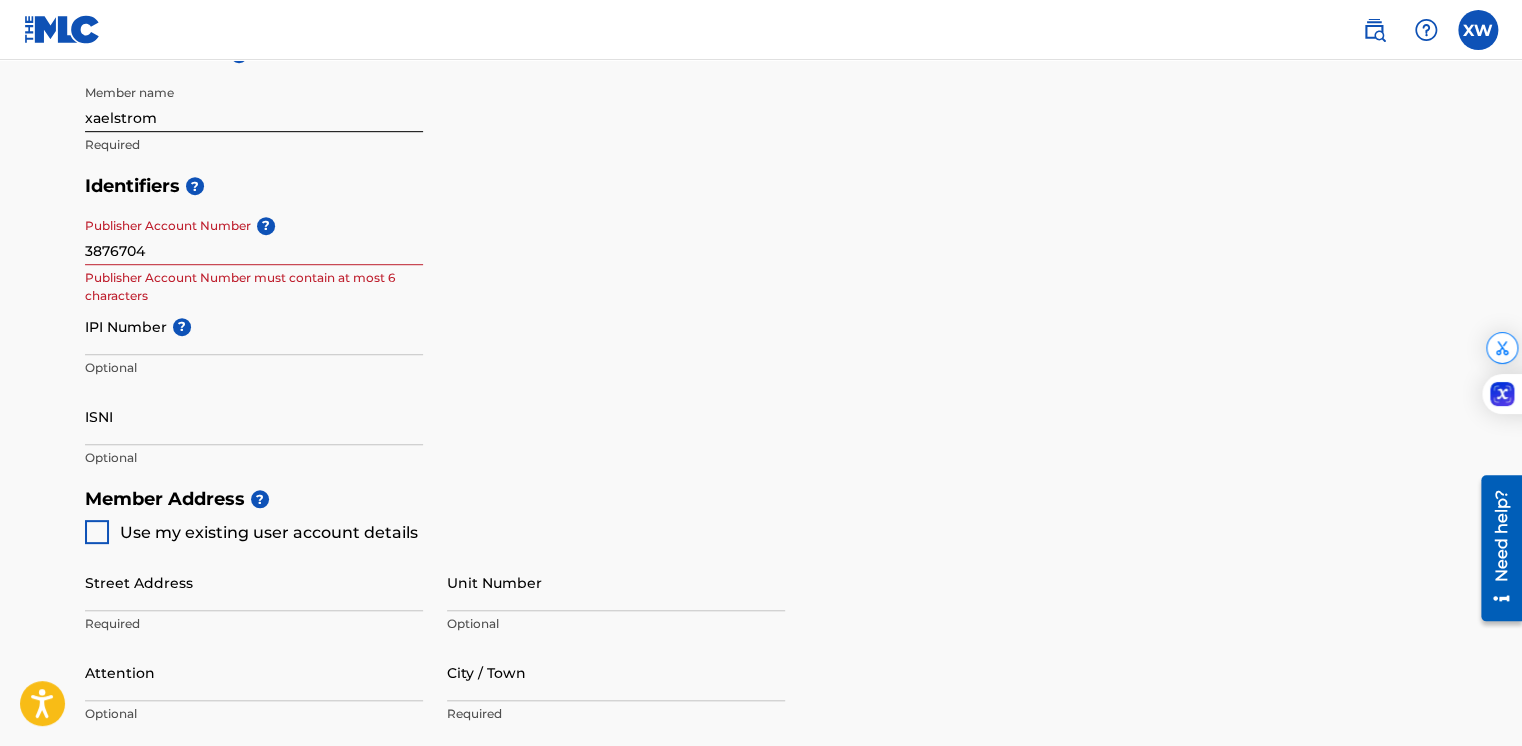 click on "3876704" at bounding box center (254, 236) 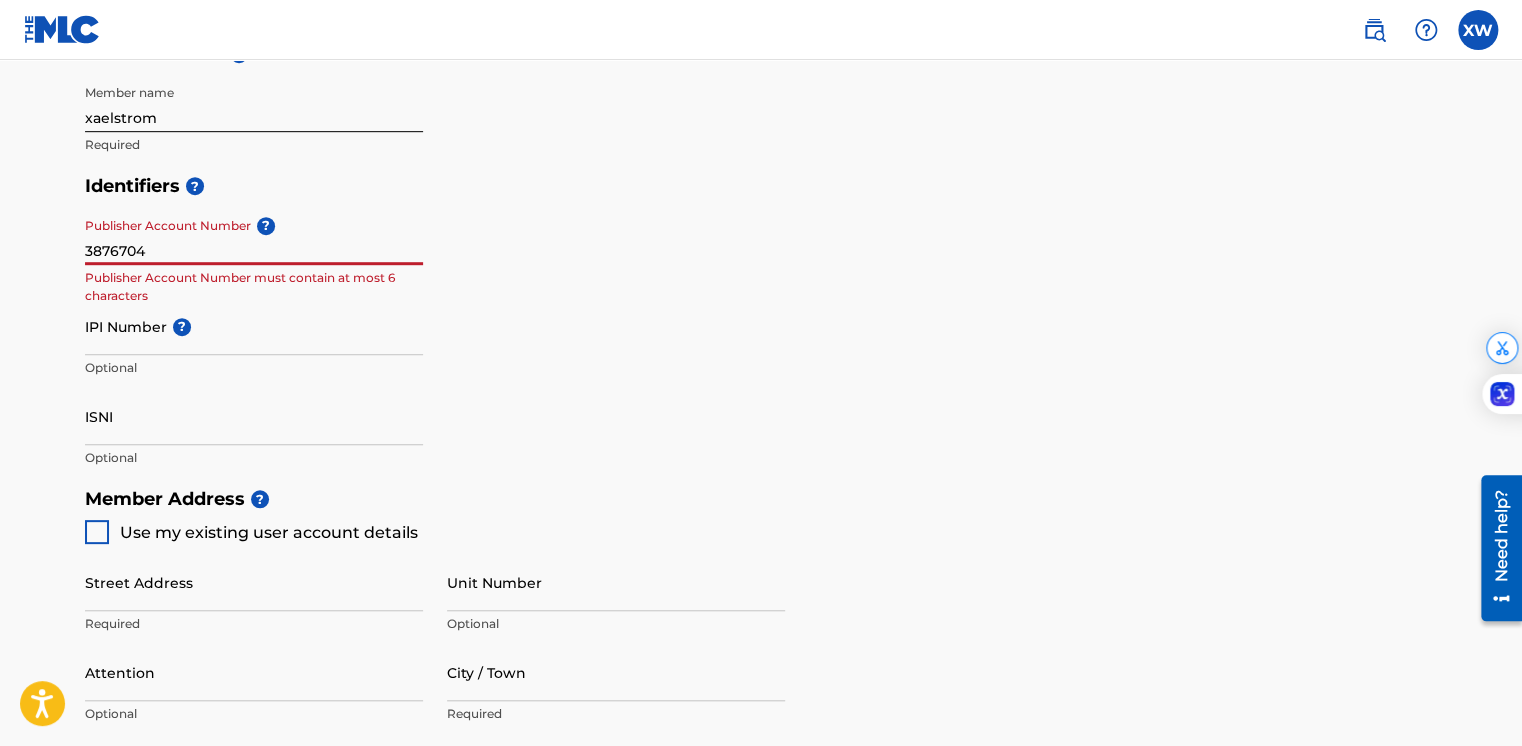 click on "3876704" at bounding box center [254, 236] 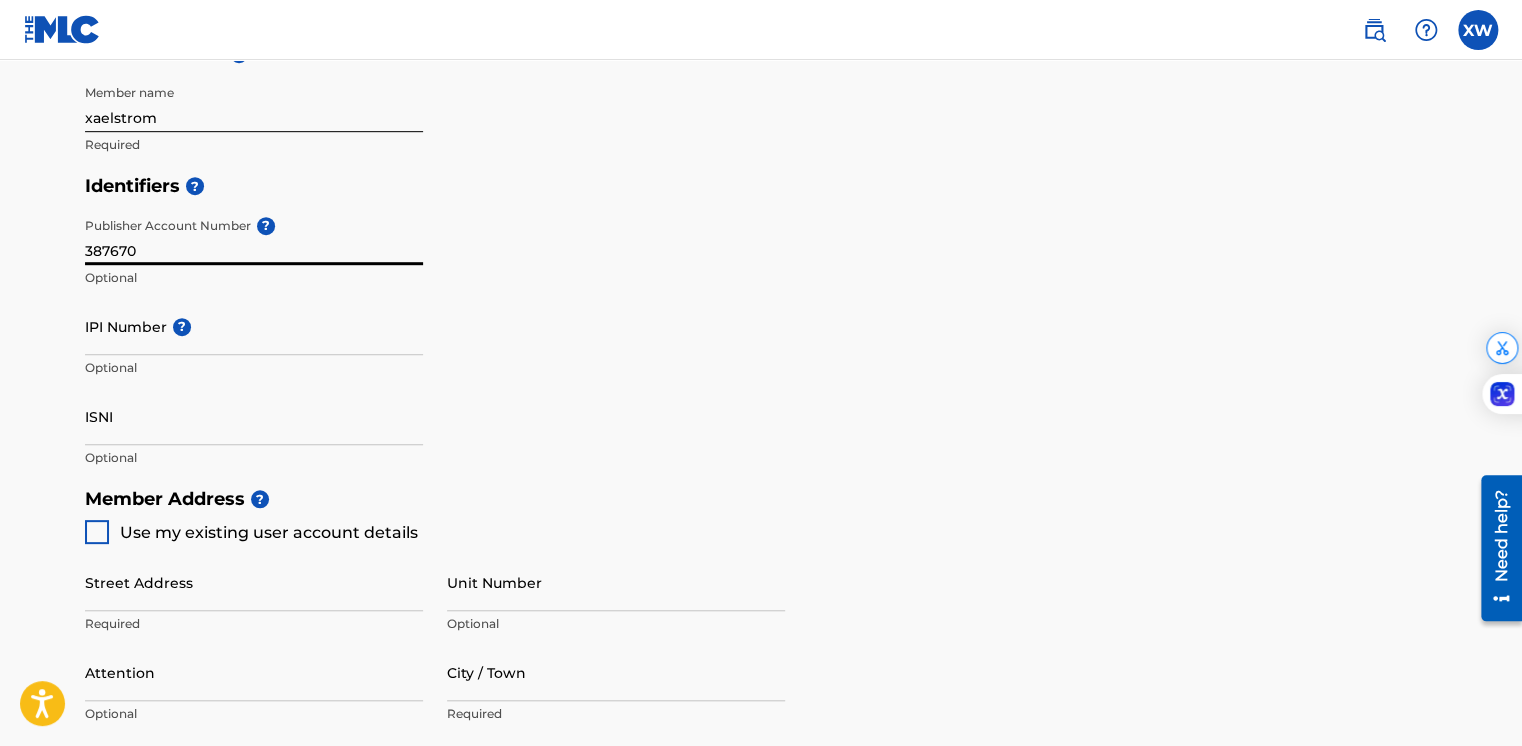 type on "3876704" 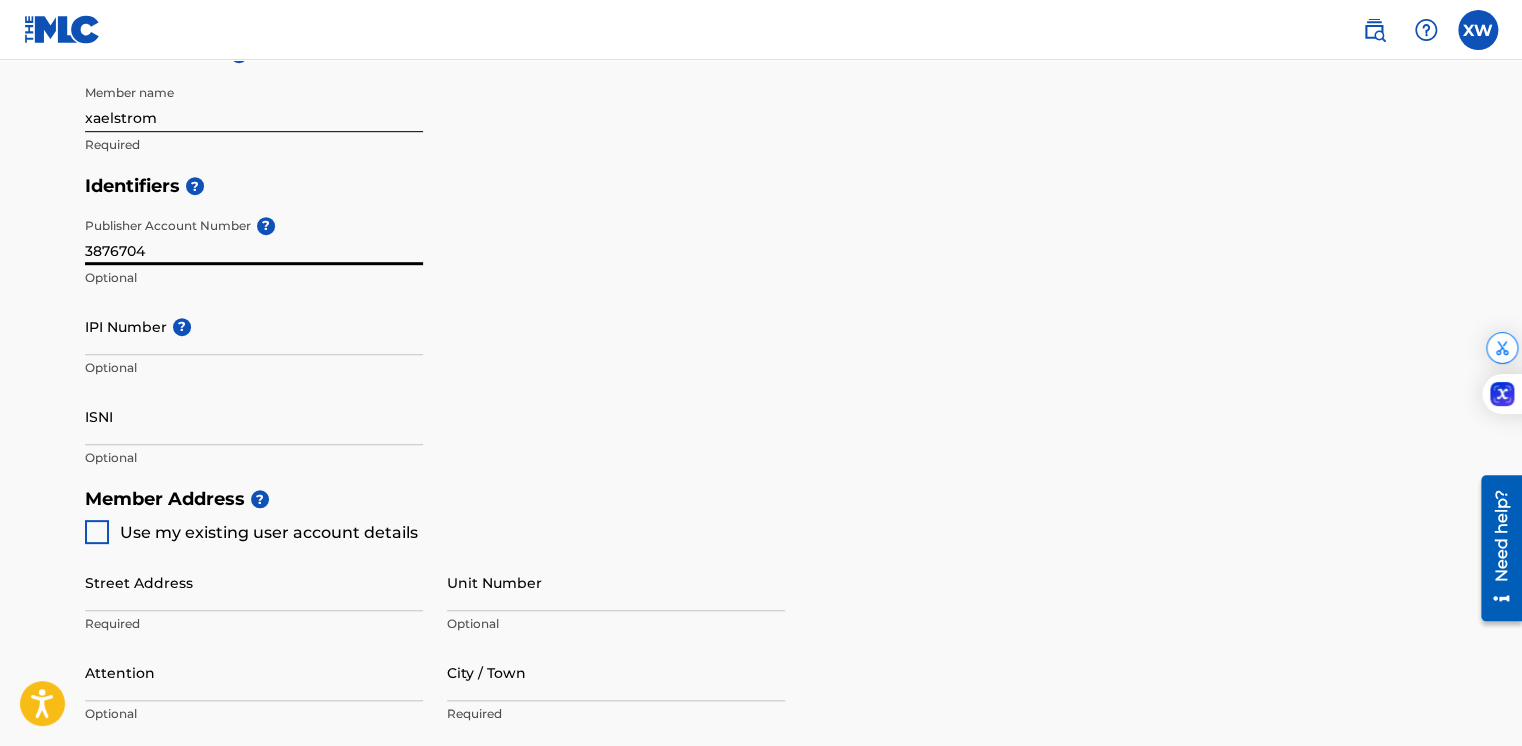click on "Identifiers ? Publisher Account Number ? [FINANCIAL_ID] Optional IPI Number ? Optional ISNI Optional" at bounding box center (761, 321) 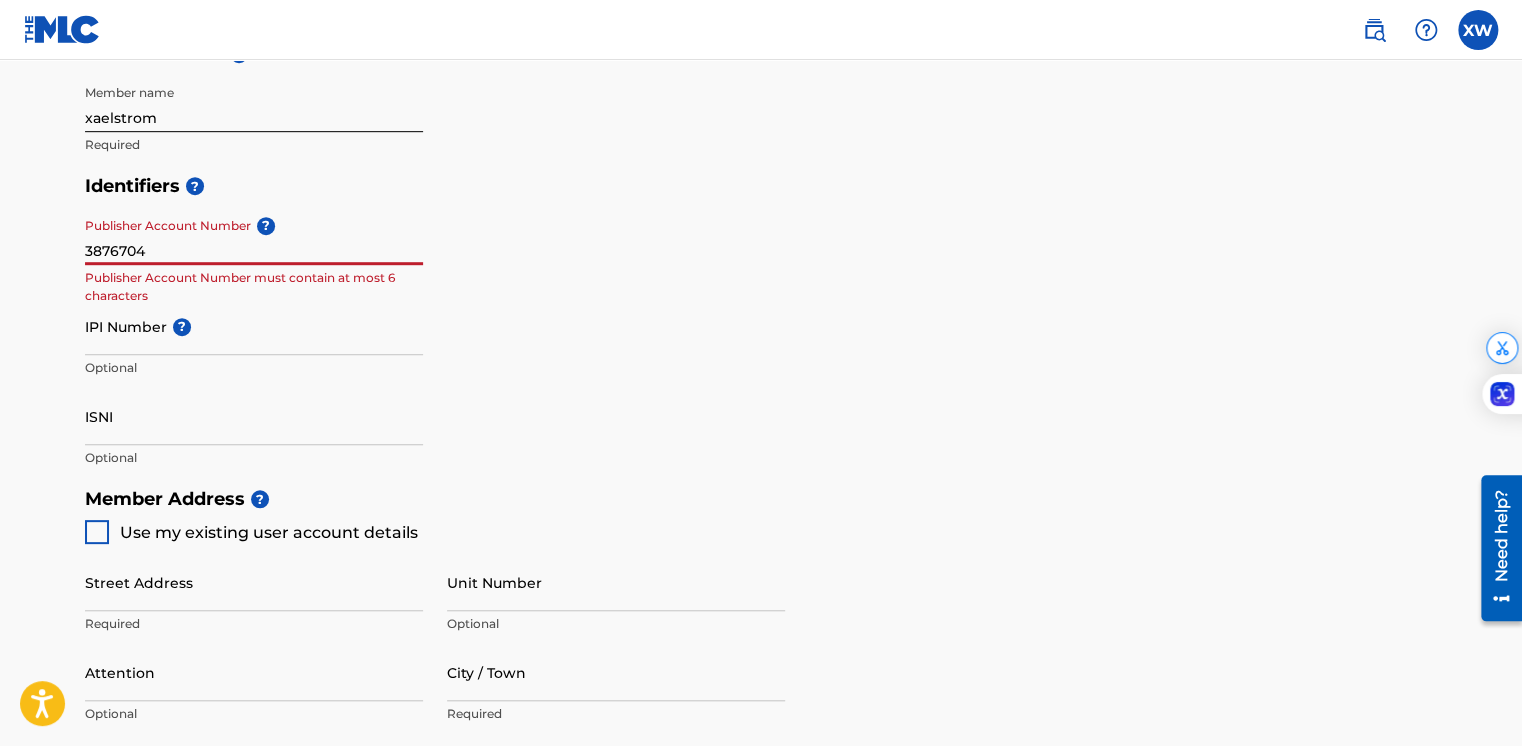 drag, startPoint x: 186, startPoint y: 258, endPoint x: 0, endPoint y: 258, distance: 186 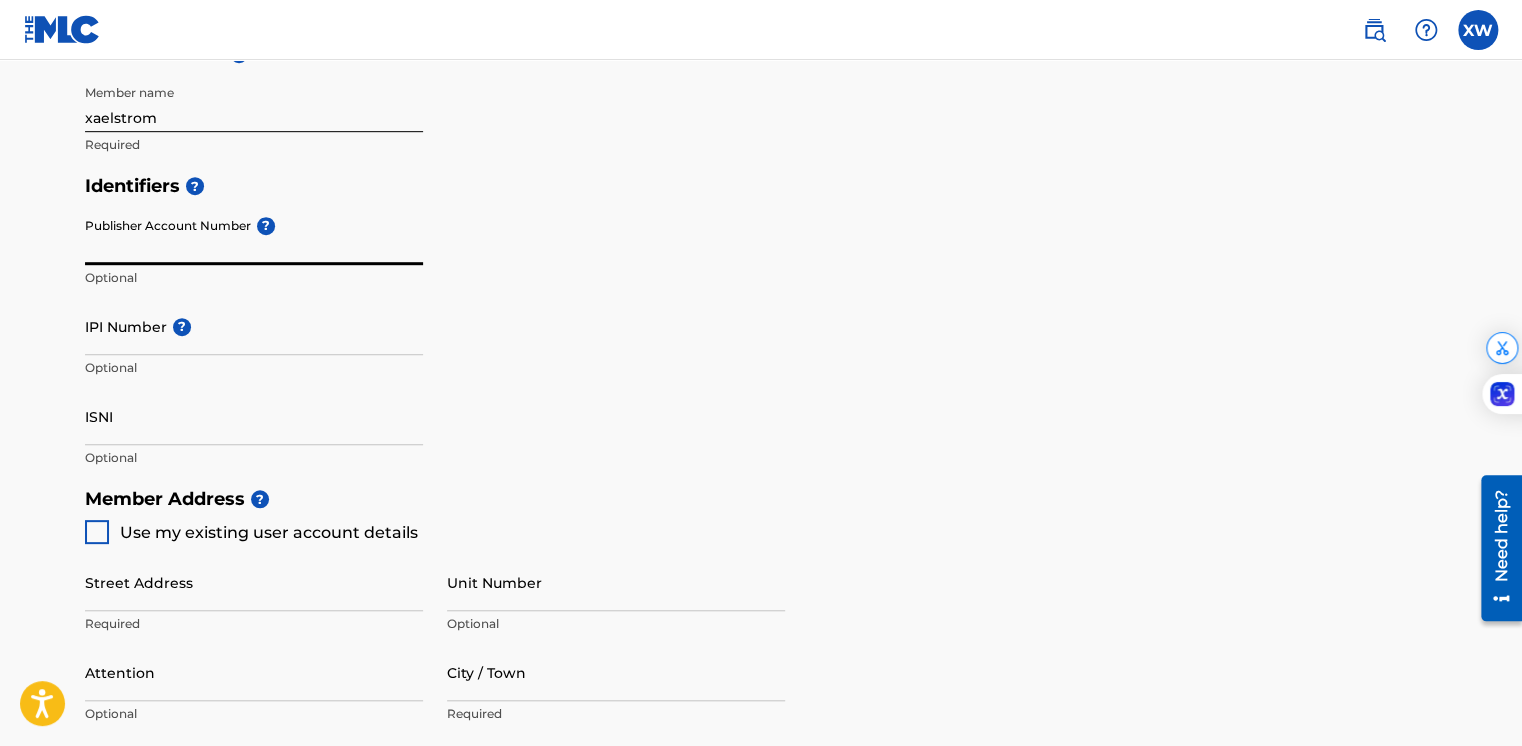 type 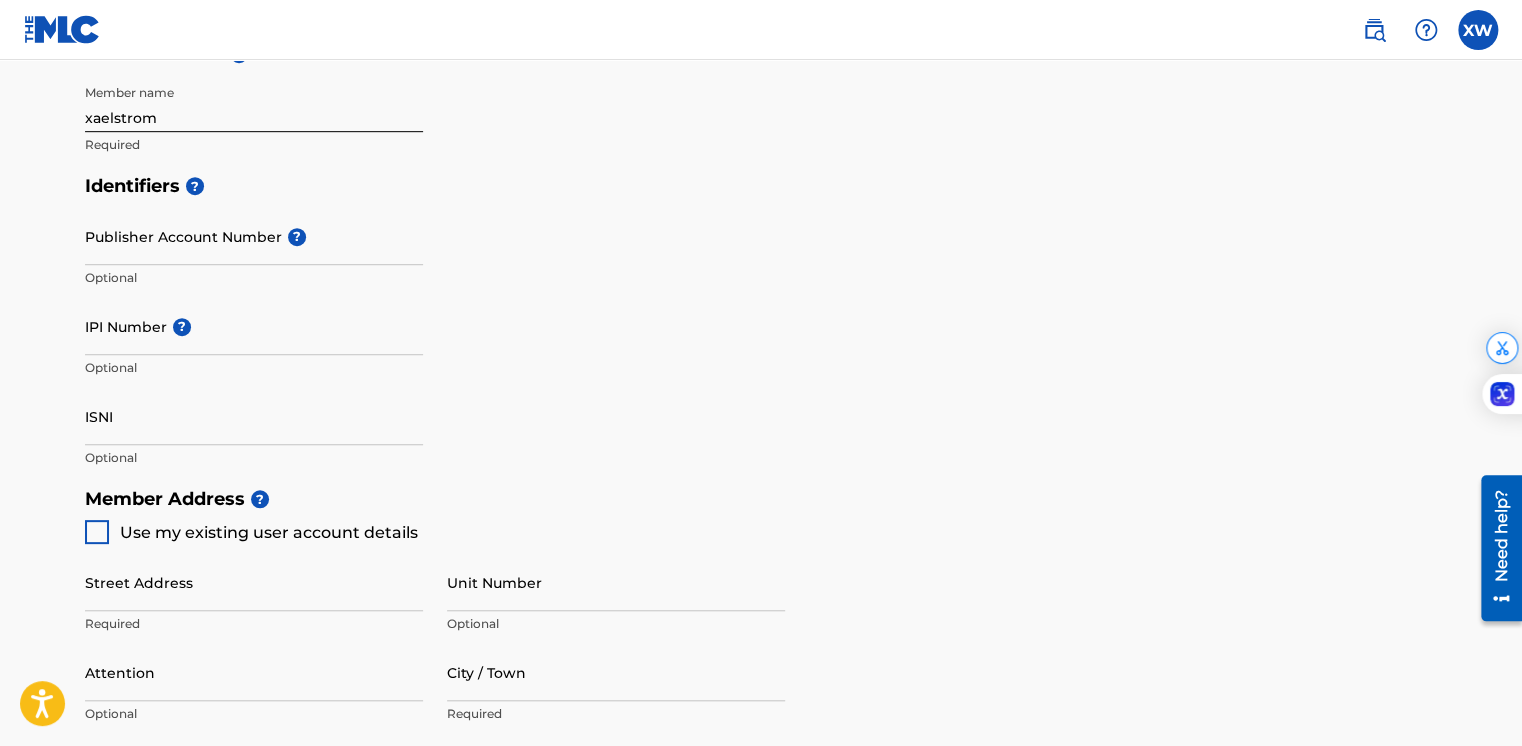 click on "IPI Number ? Optional" at bounding box center [254, 343] 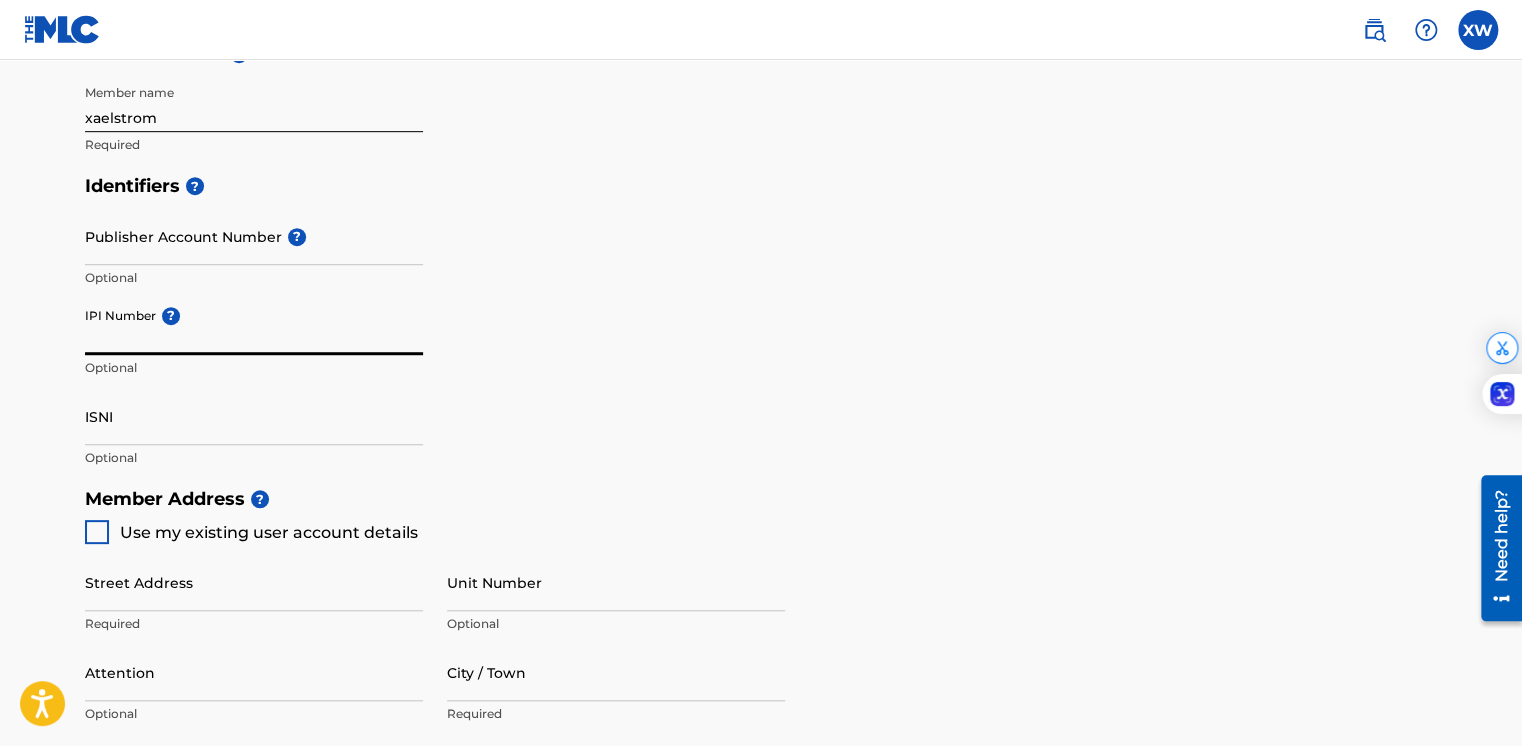 paste on "01301363997" 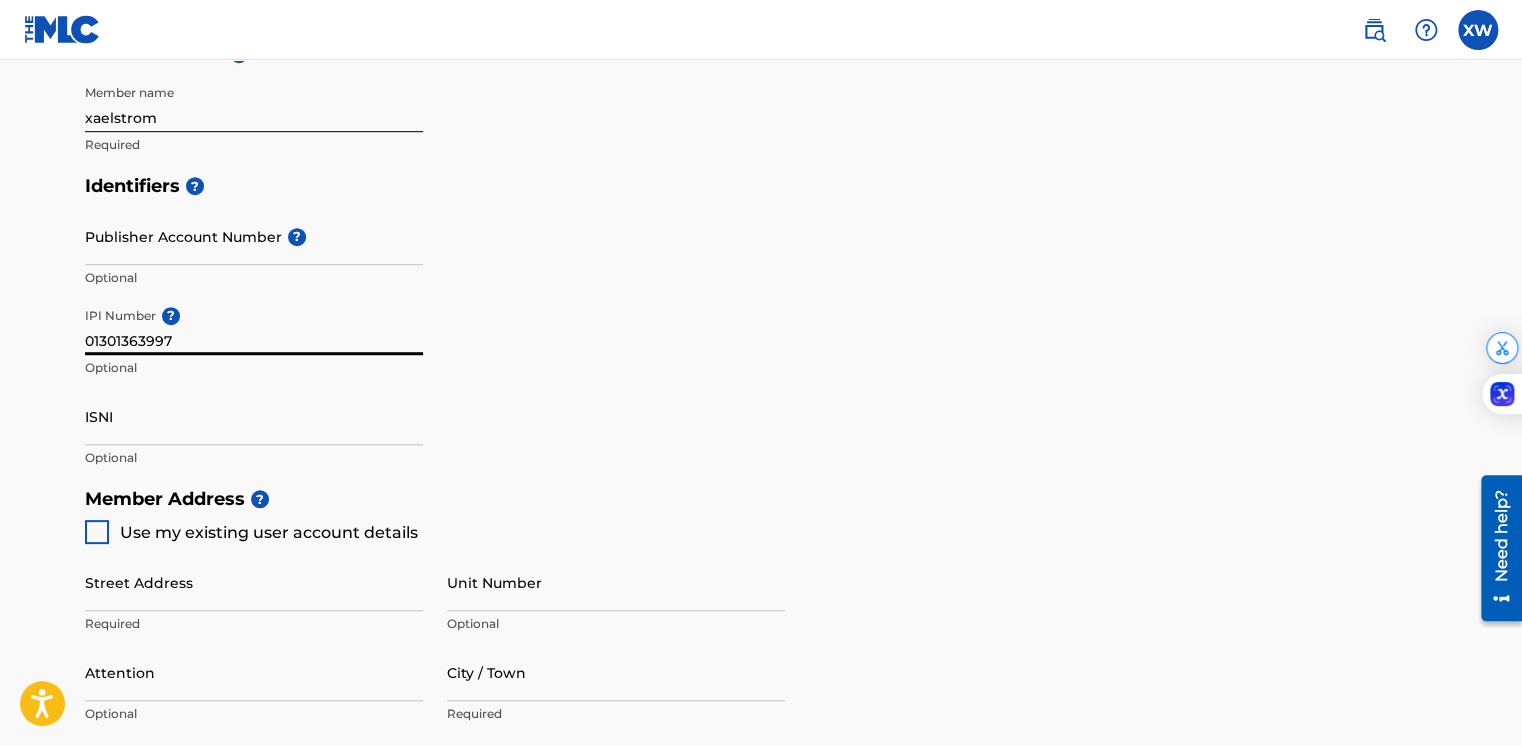 click on "Identifiers ? Publisher Account Number ? Optional IPI Number ? 01301363997 Optional ISNI Optional" at bounding box center [761, 321] 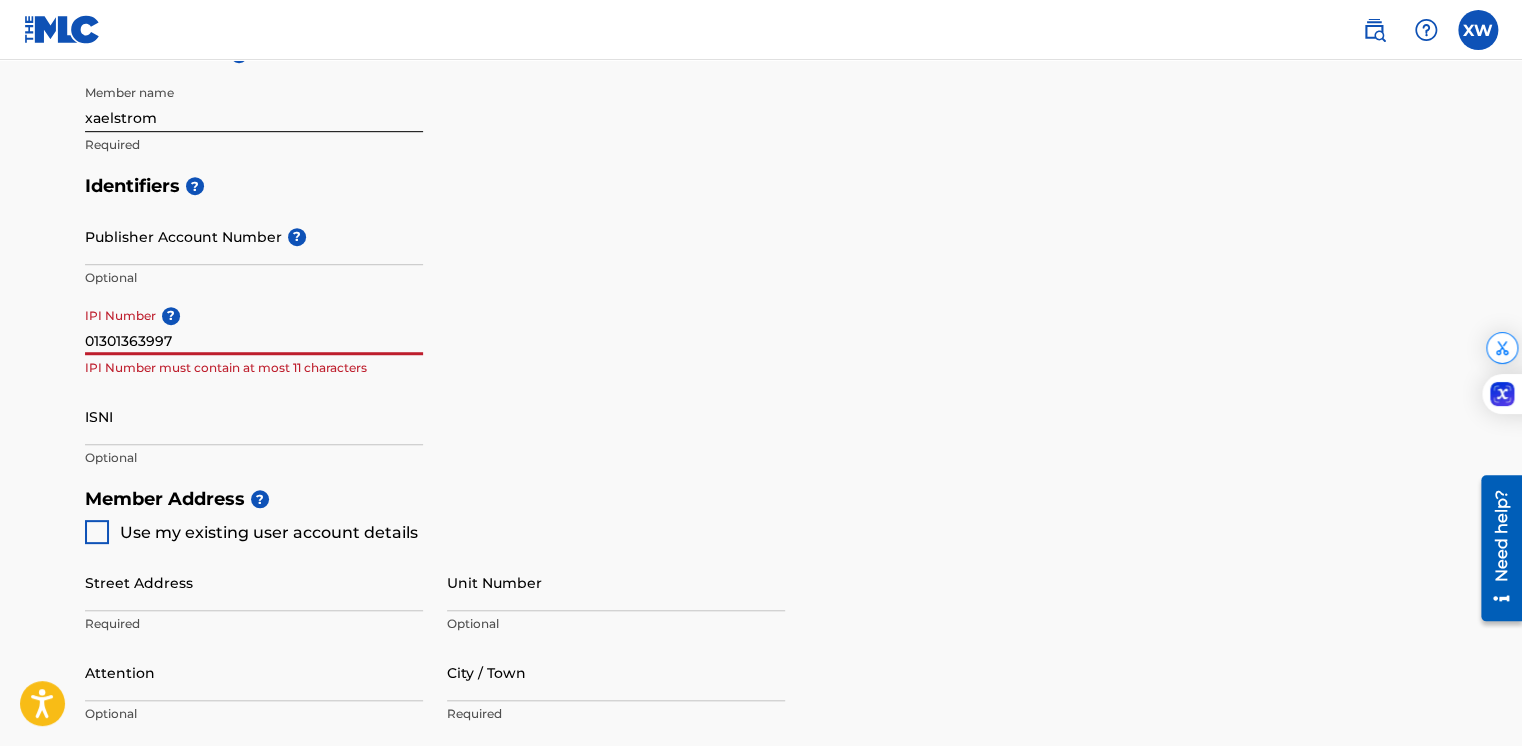 click on "01301363997" at bounding box center [254, 326] 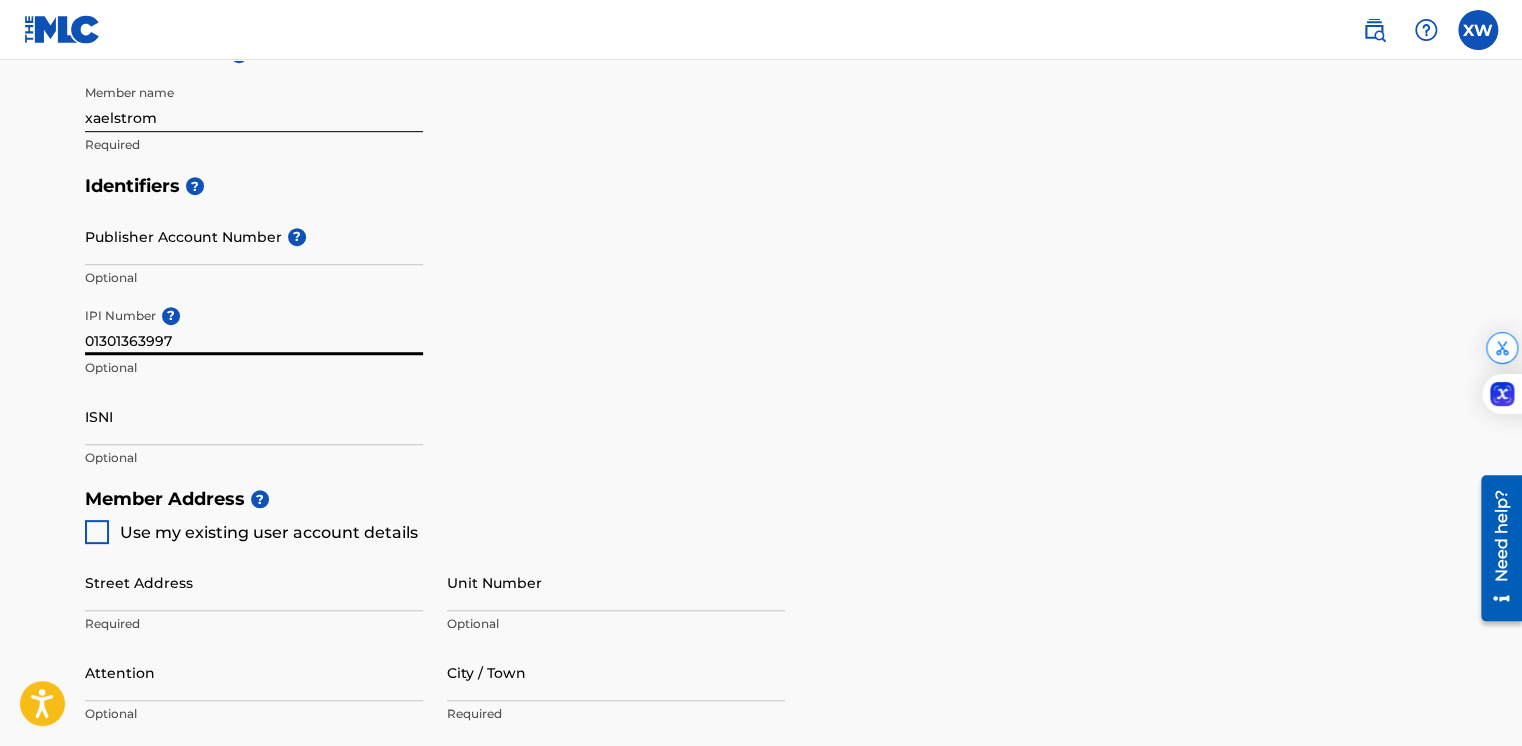 type on "01301363997" 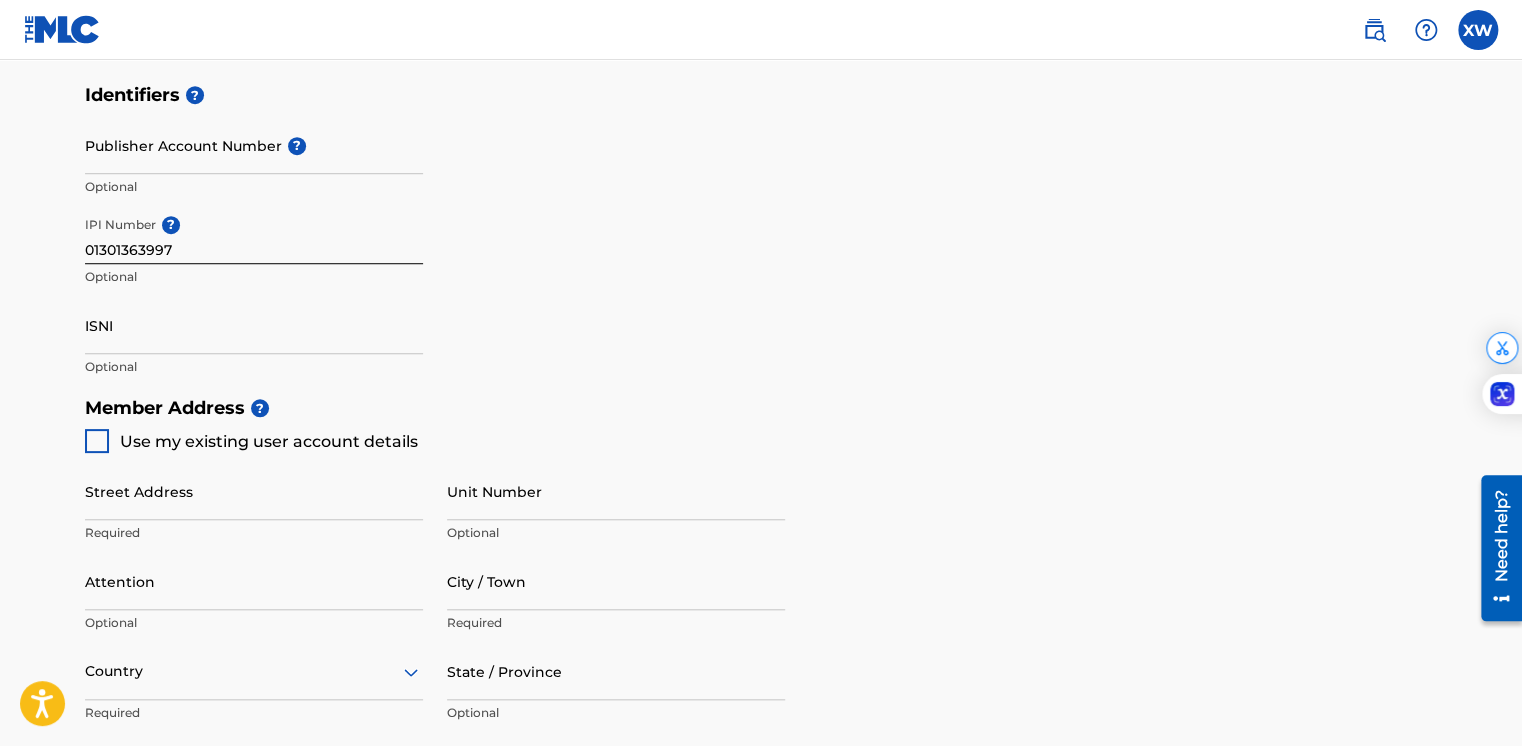 scroll, scrollTop: 700, scrollLeft: 0, axis: vertical 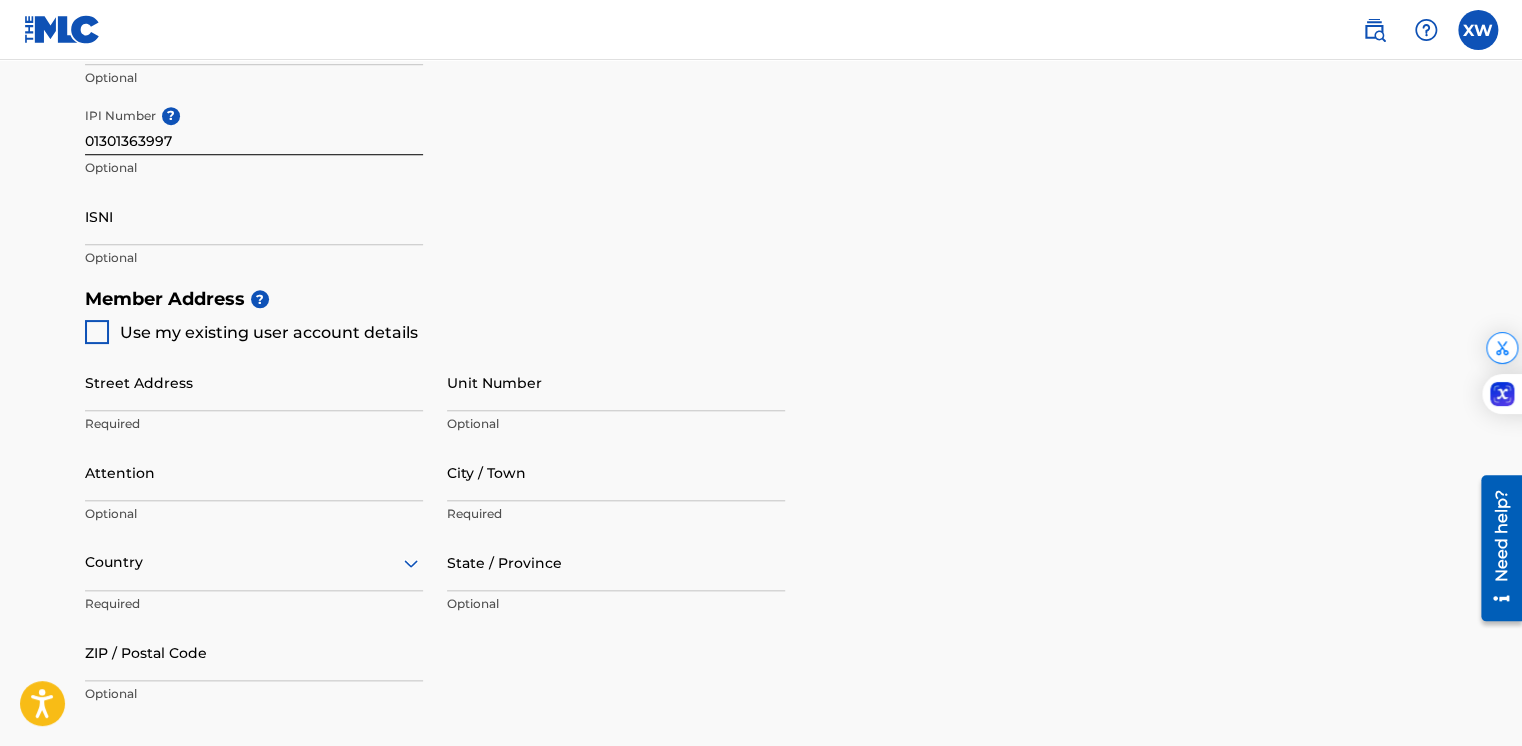 click at bounding box center [97, 332] 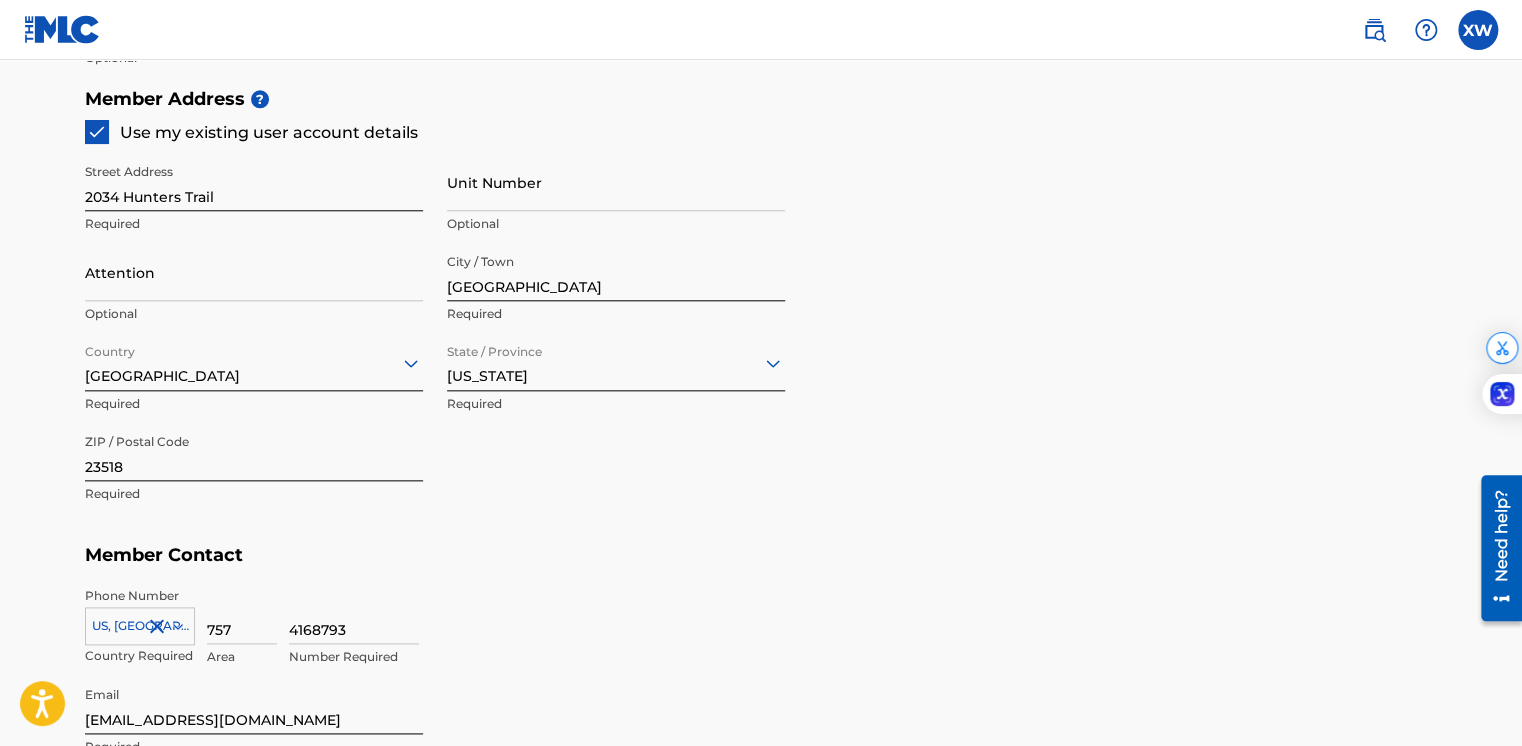 scroll, scrollTop: 1200, scrollLeft: 0, axis: vertical 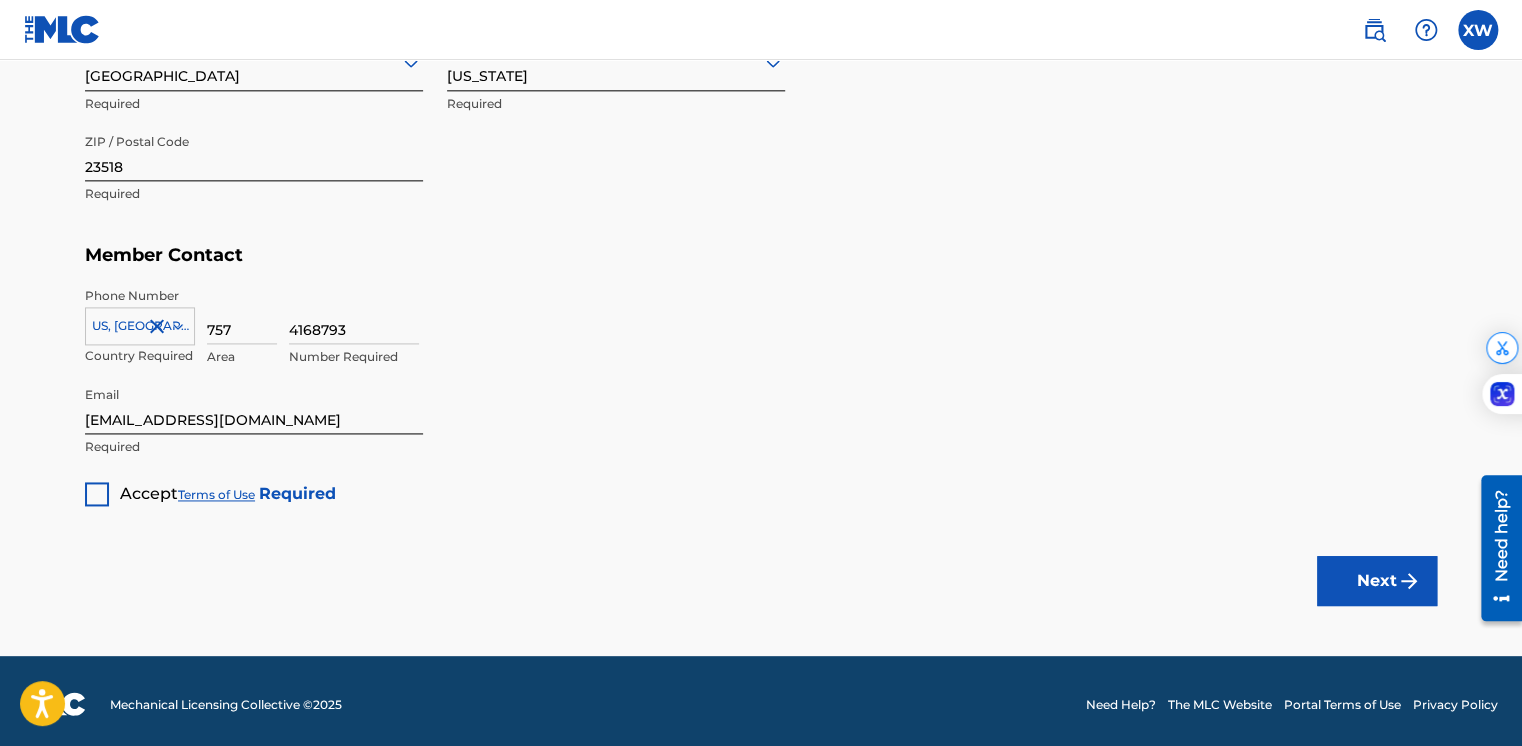 click at bounding box center [97, 494] 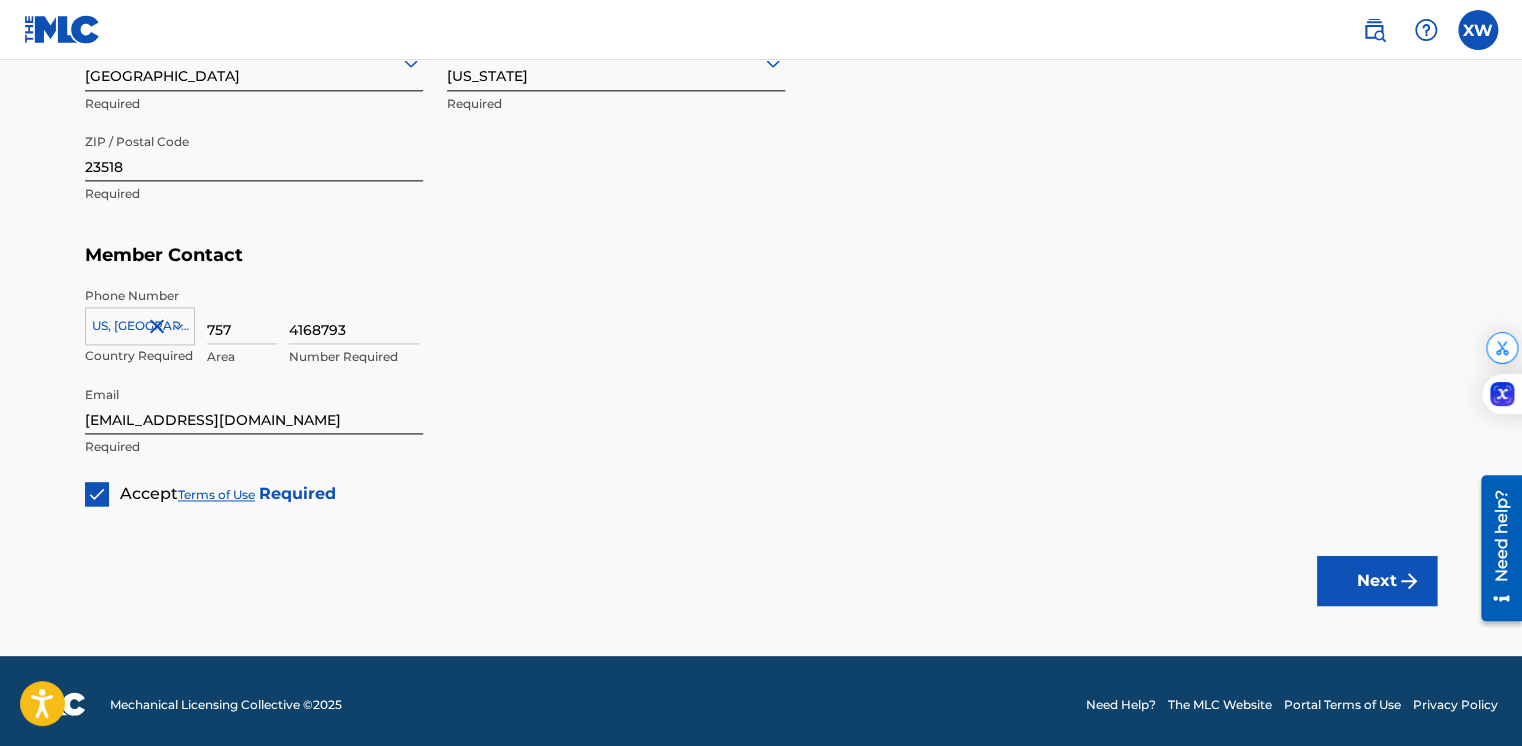 click at bounding box center (1409, 581) 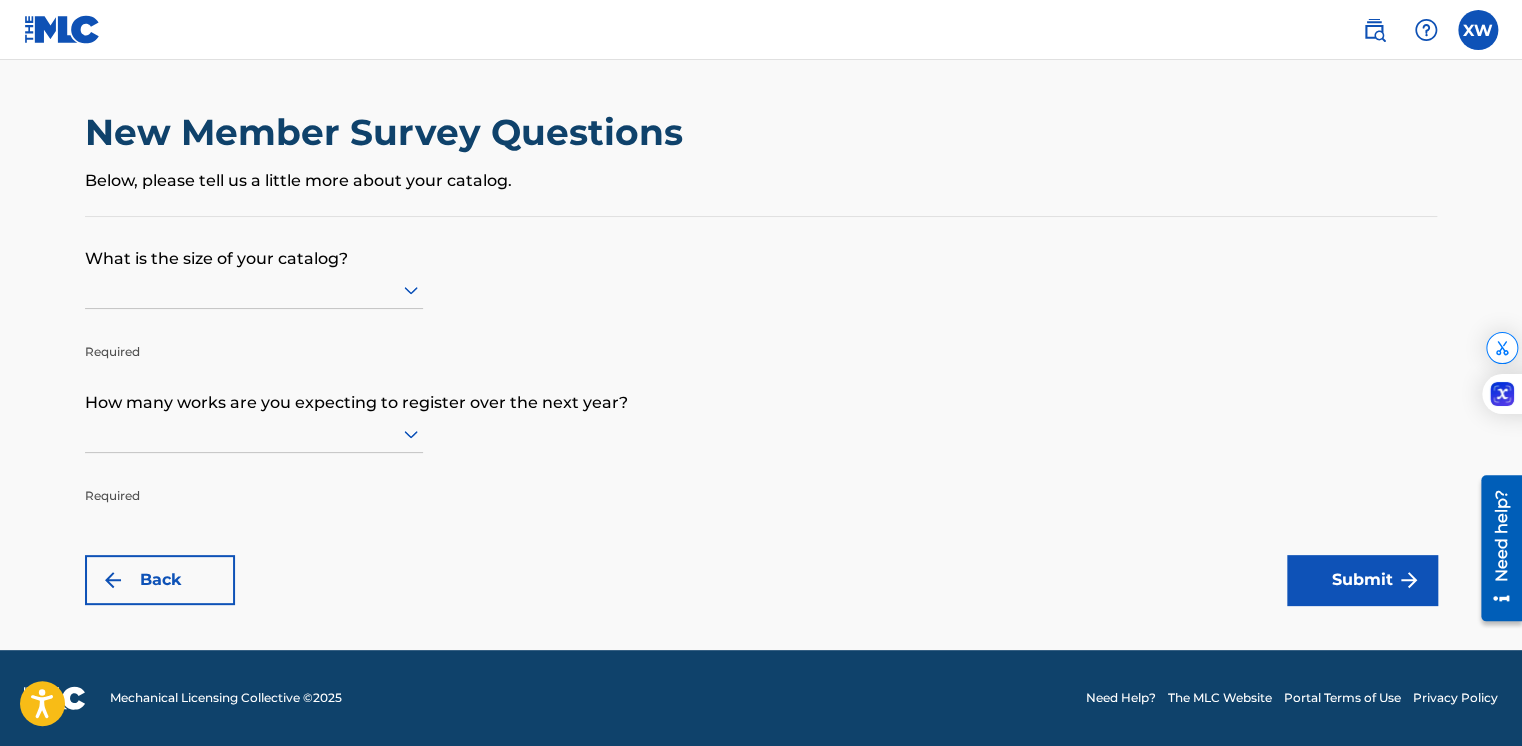 scroll, scrollTop: 0, scrollLeft: 0, axis: both 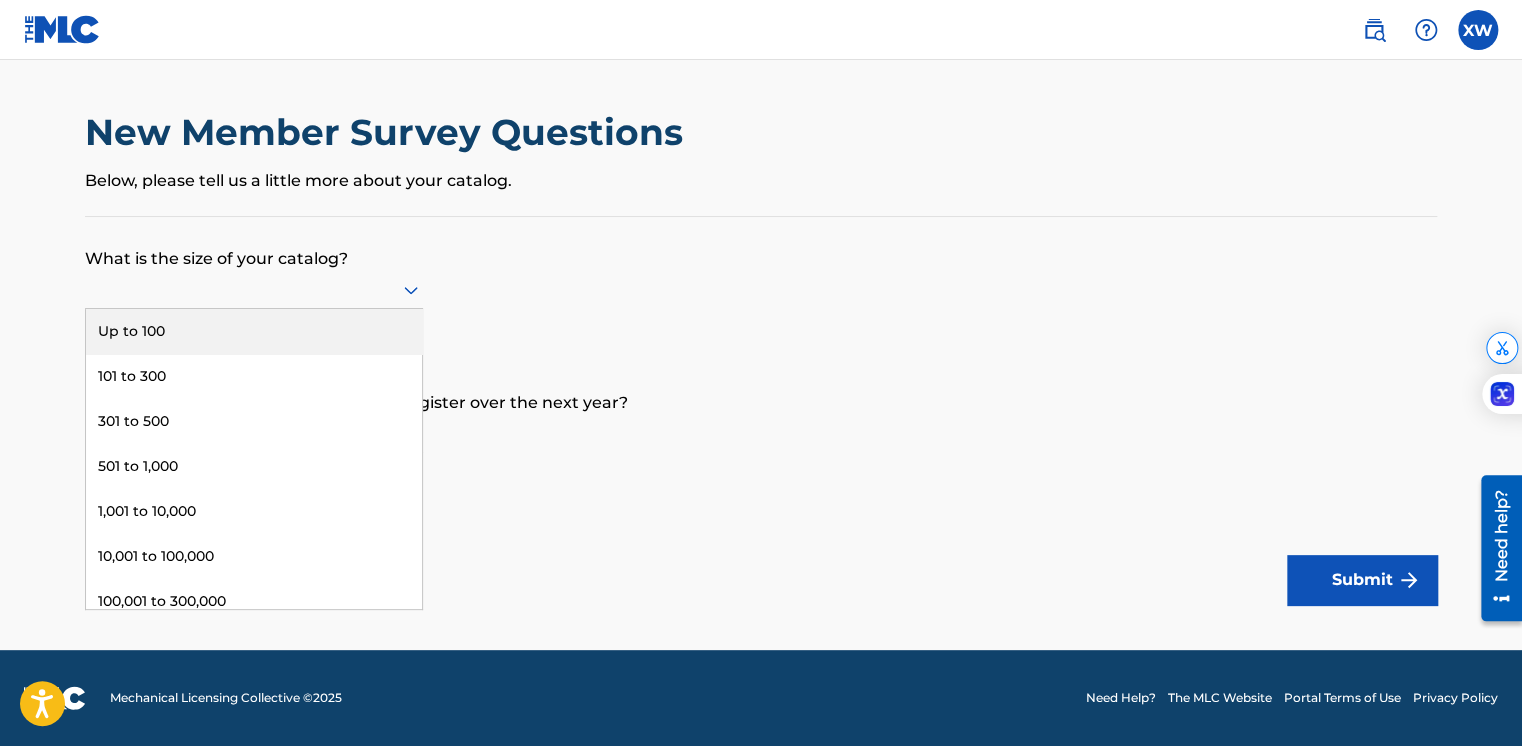 click on "Up to 100" at bounding box center (254, 331) 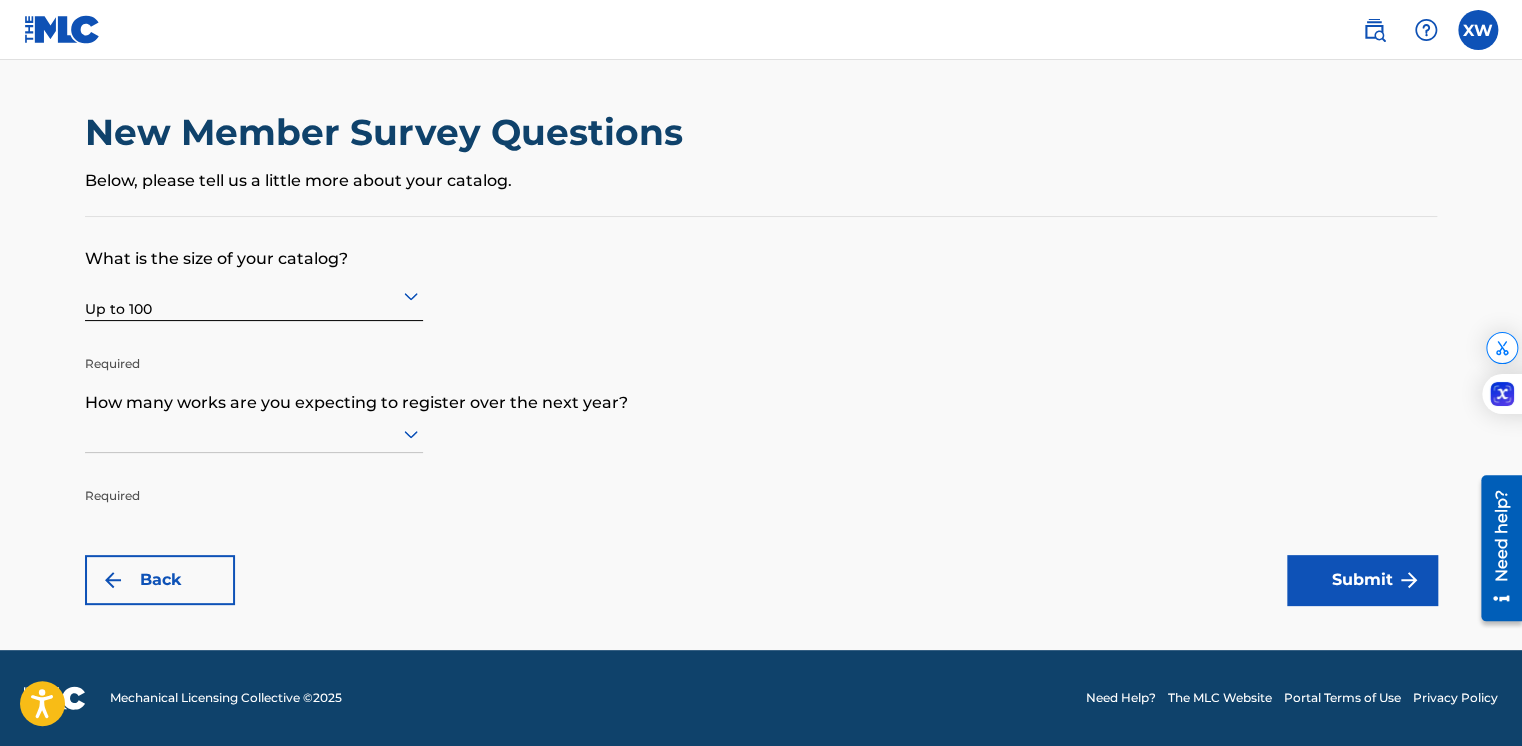 scroll, scrollTop: 0, scrollLeft: 0, axis: both 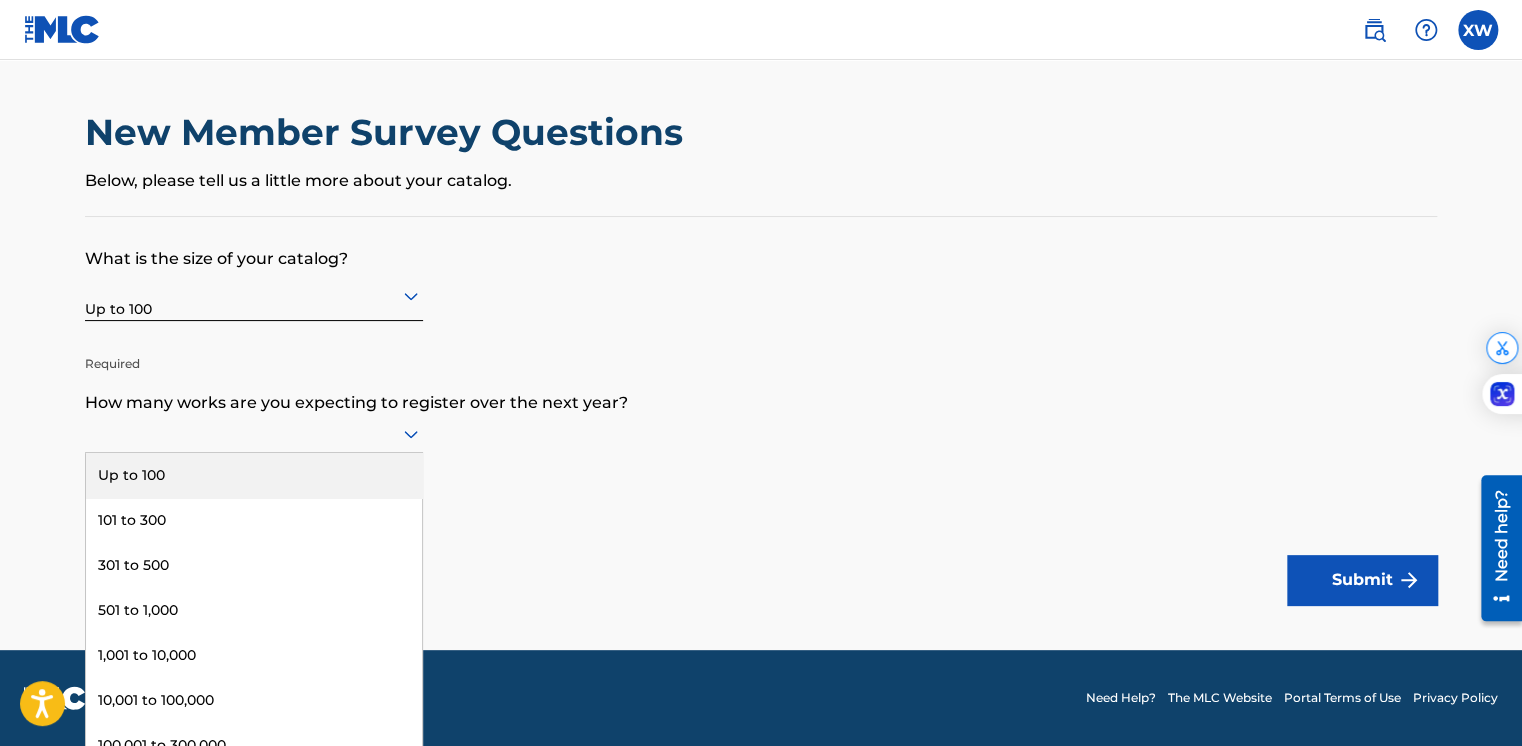 click on "Up to 100" at bounding box center (254, 475) 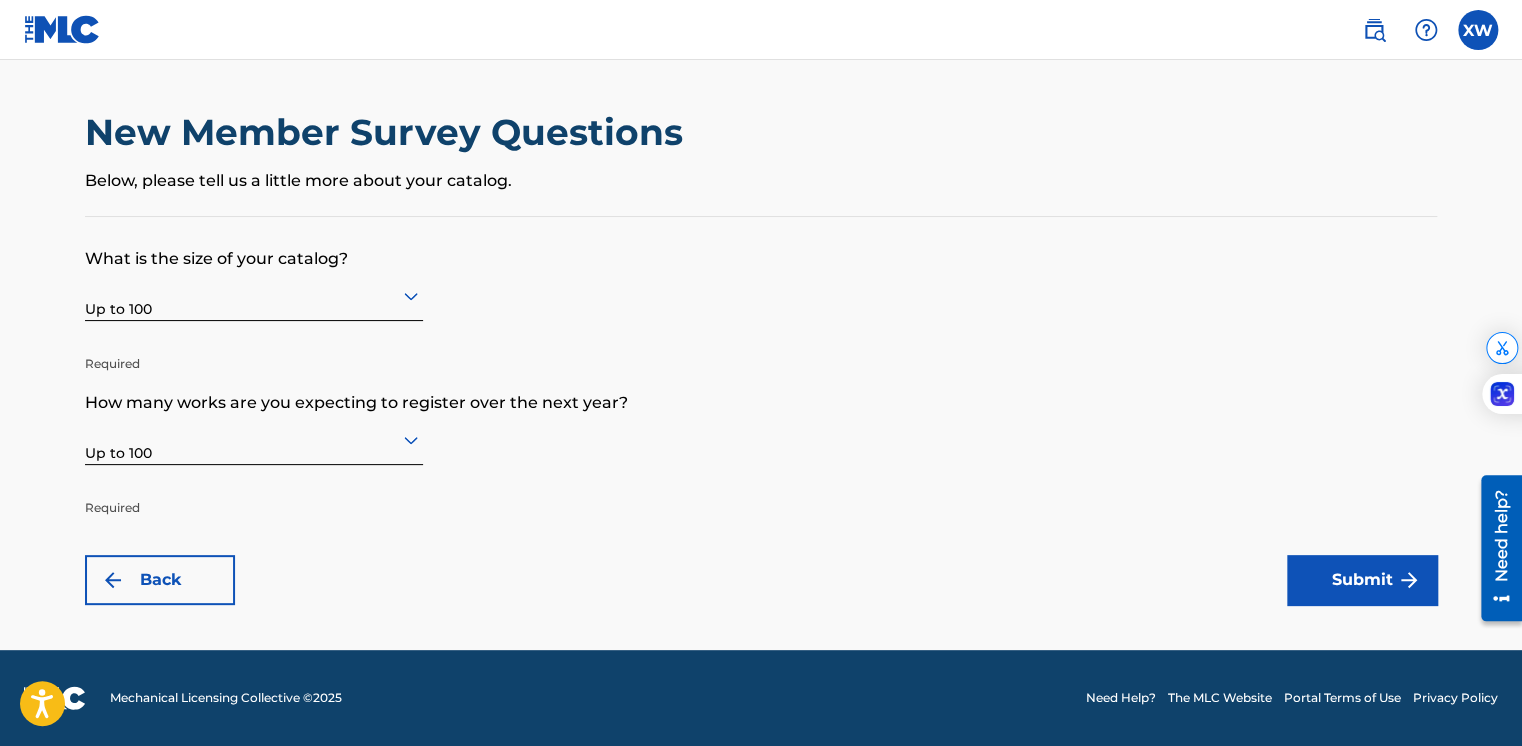 click on "Submit" at bounding box center (1362, 580) 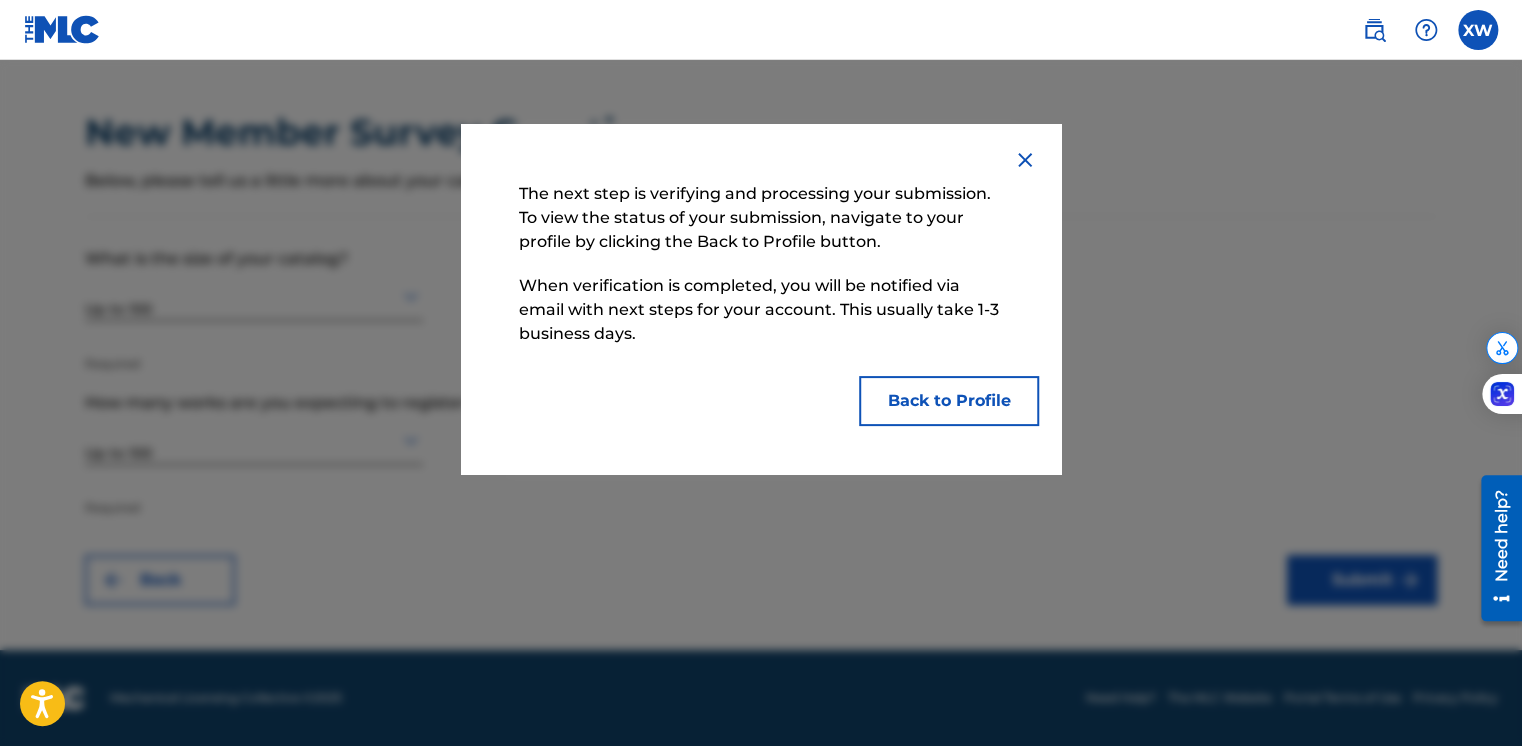 click on "Back to Profile" at bounding box center [949, 401] 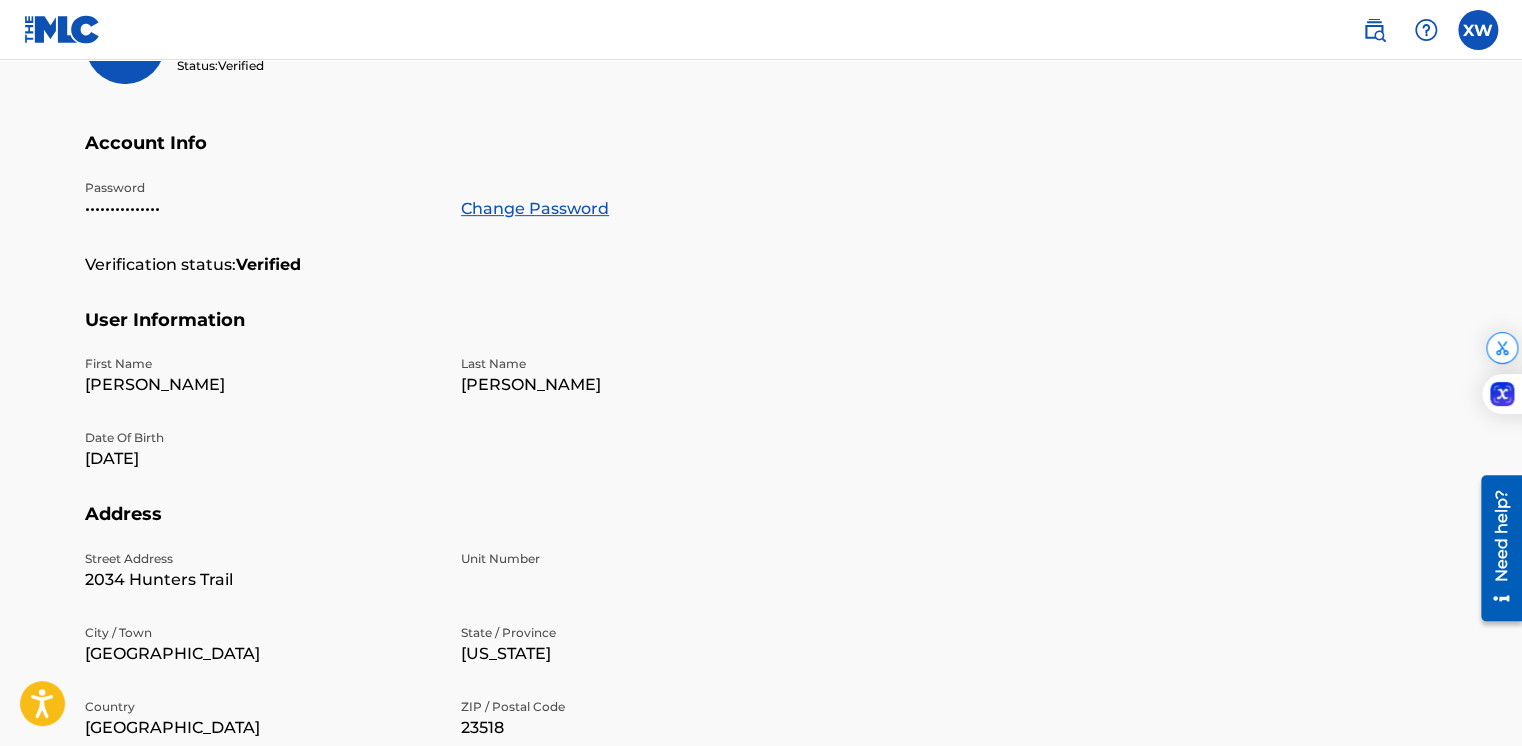 scroll, scrollTop: 0, scrollLeft: 0, axis: both 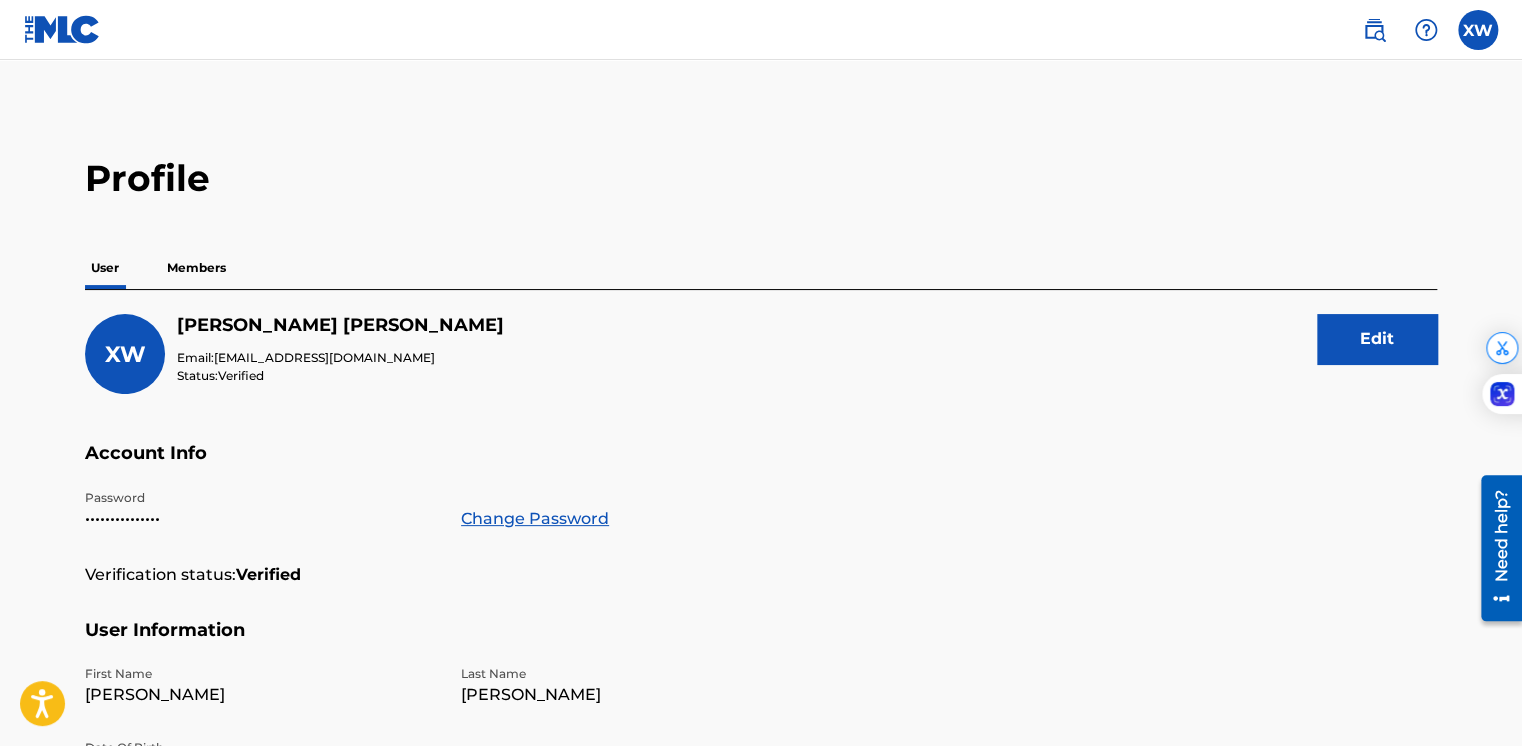 click at bounding box center (62, 29) 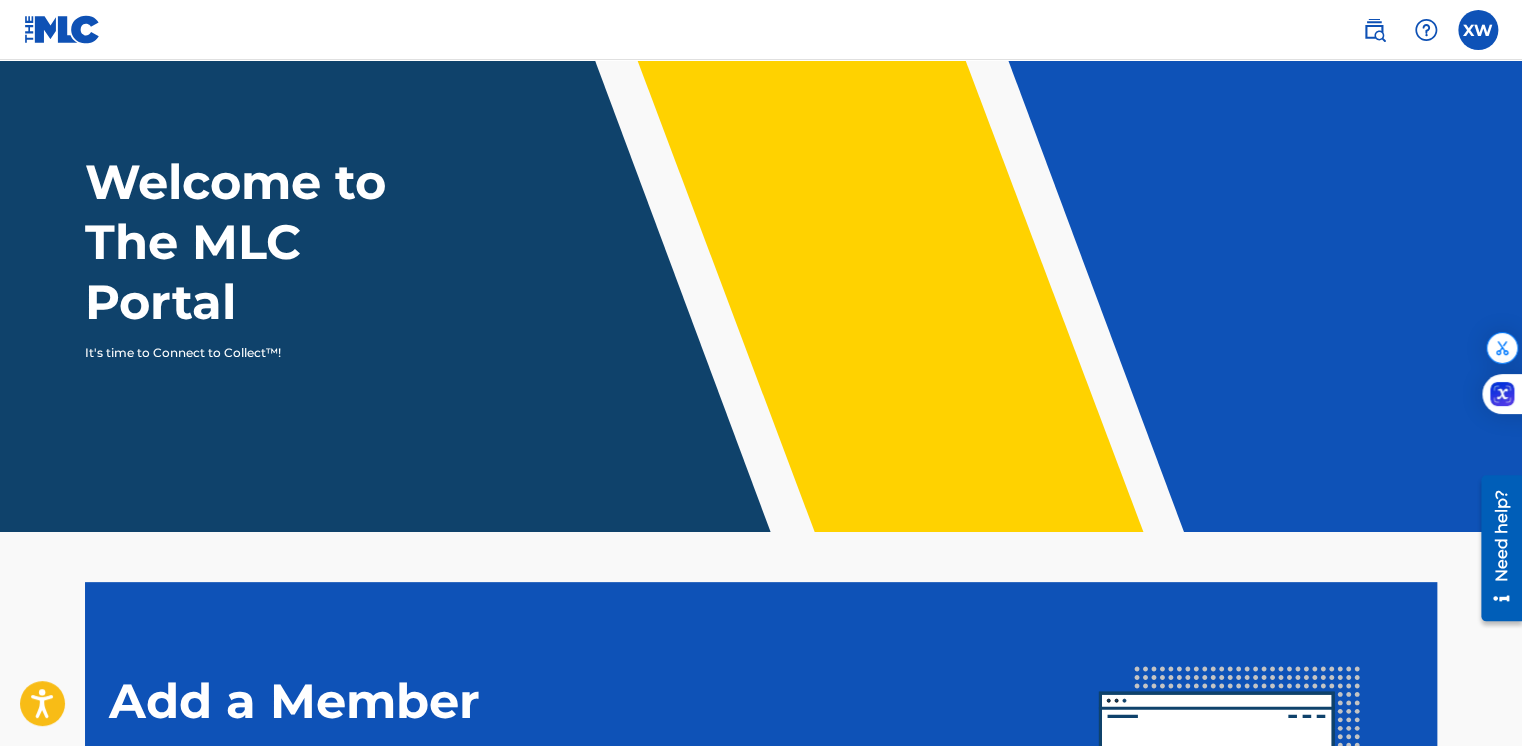 scroll, scrollTop: 0, scrollLeft: 0, axis: both 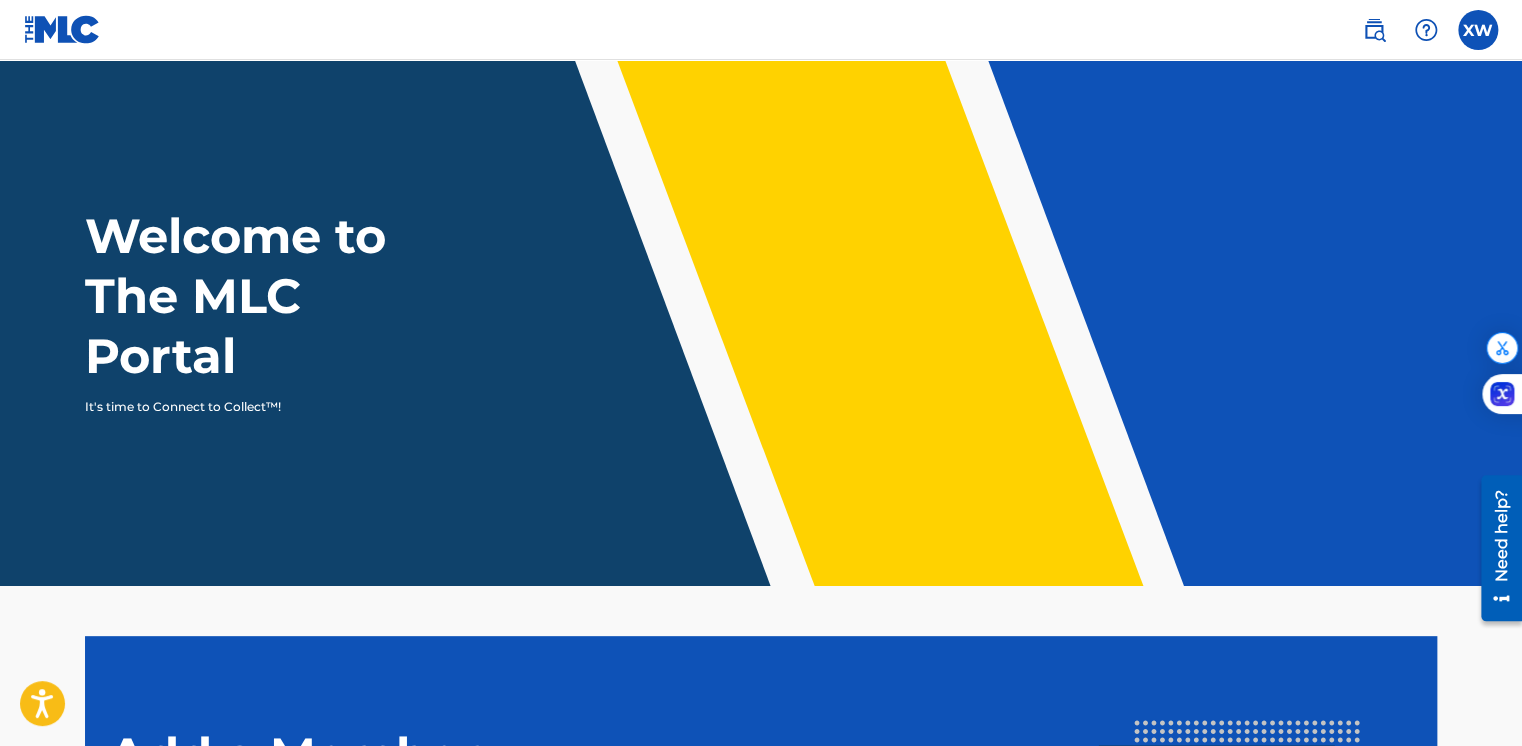 click at bounding box center [1374, 30] 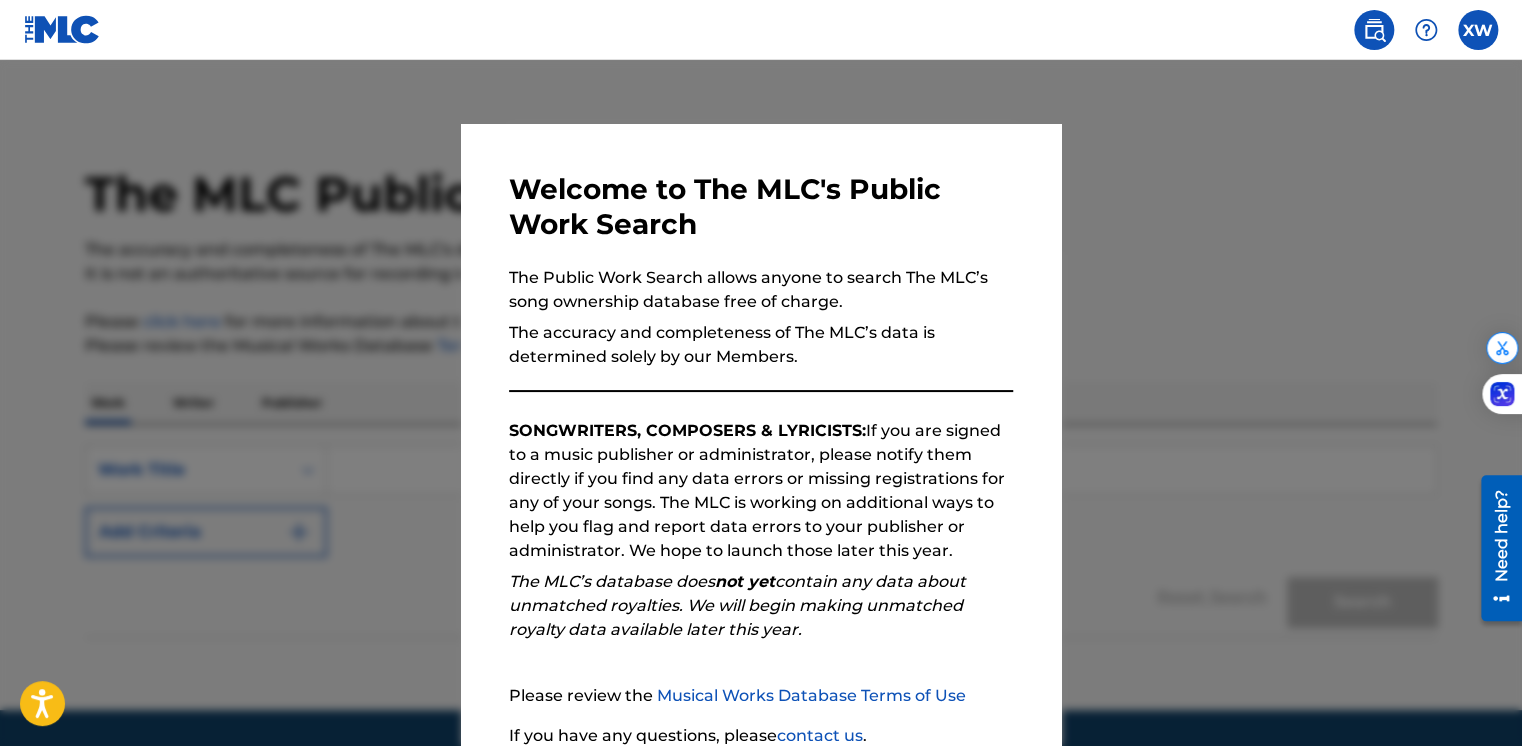 scroll, scrollTop: 168, scrollLeft: 0, axis: vertical 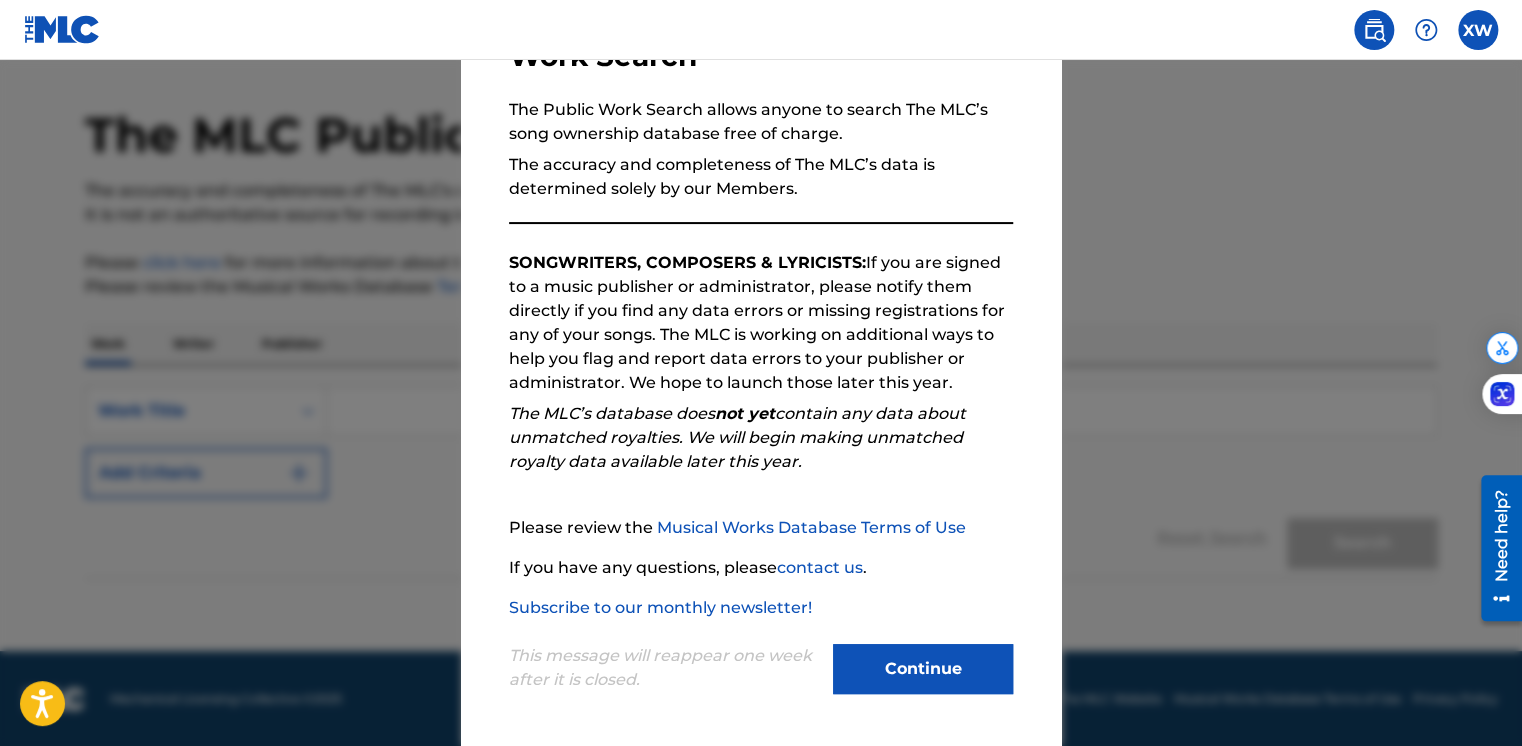 click on "Continue" at bounding box center (923, 669) 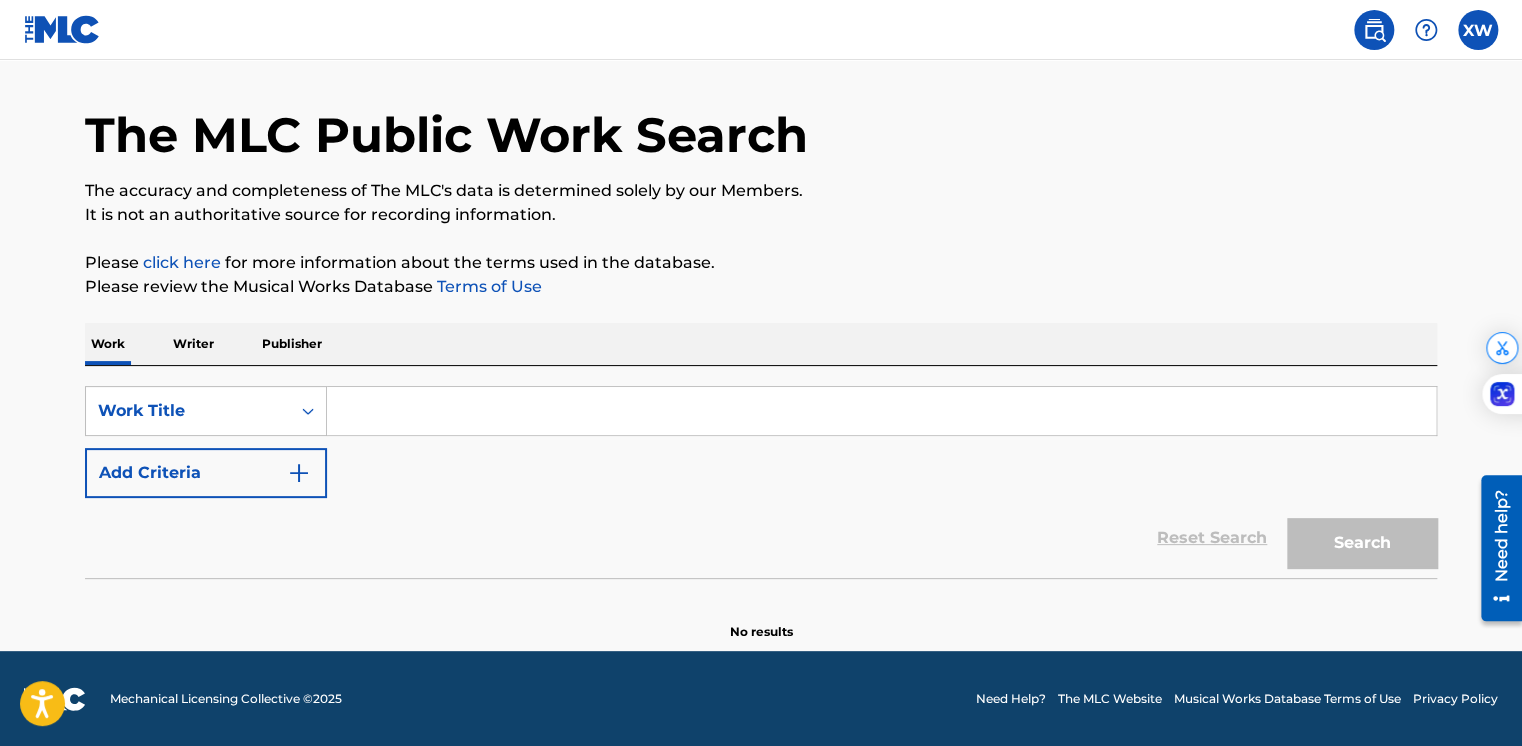 click at bounding box center [881, 411] 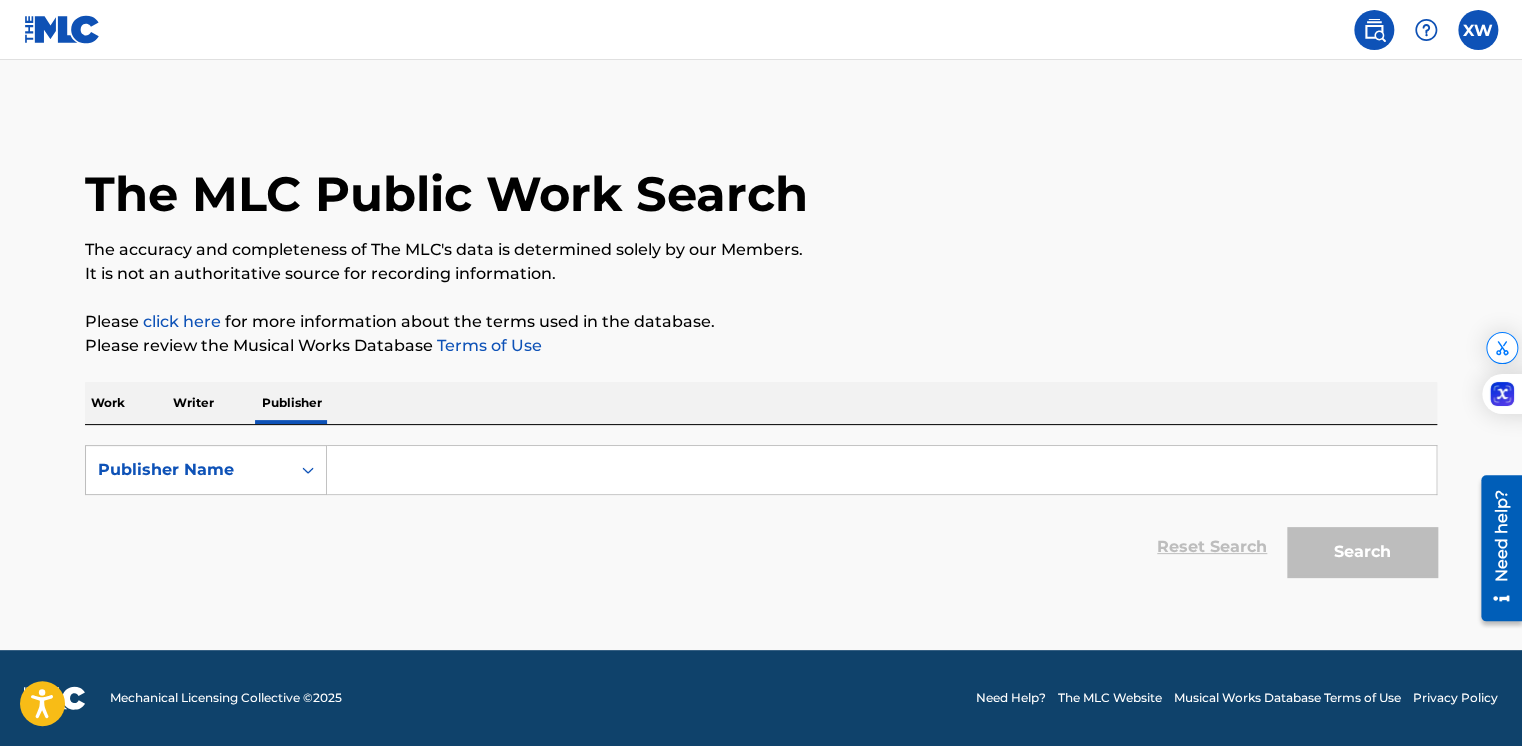 scroll, scrollTop: 0, scrollLeft: 0, axis: both 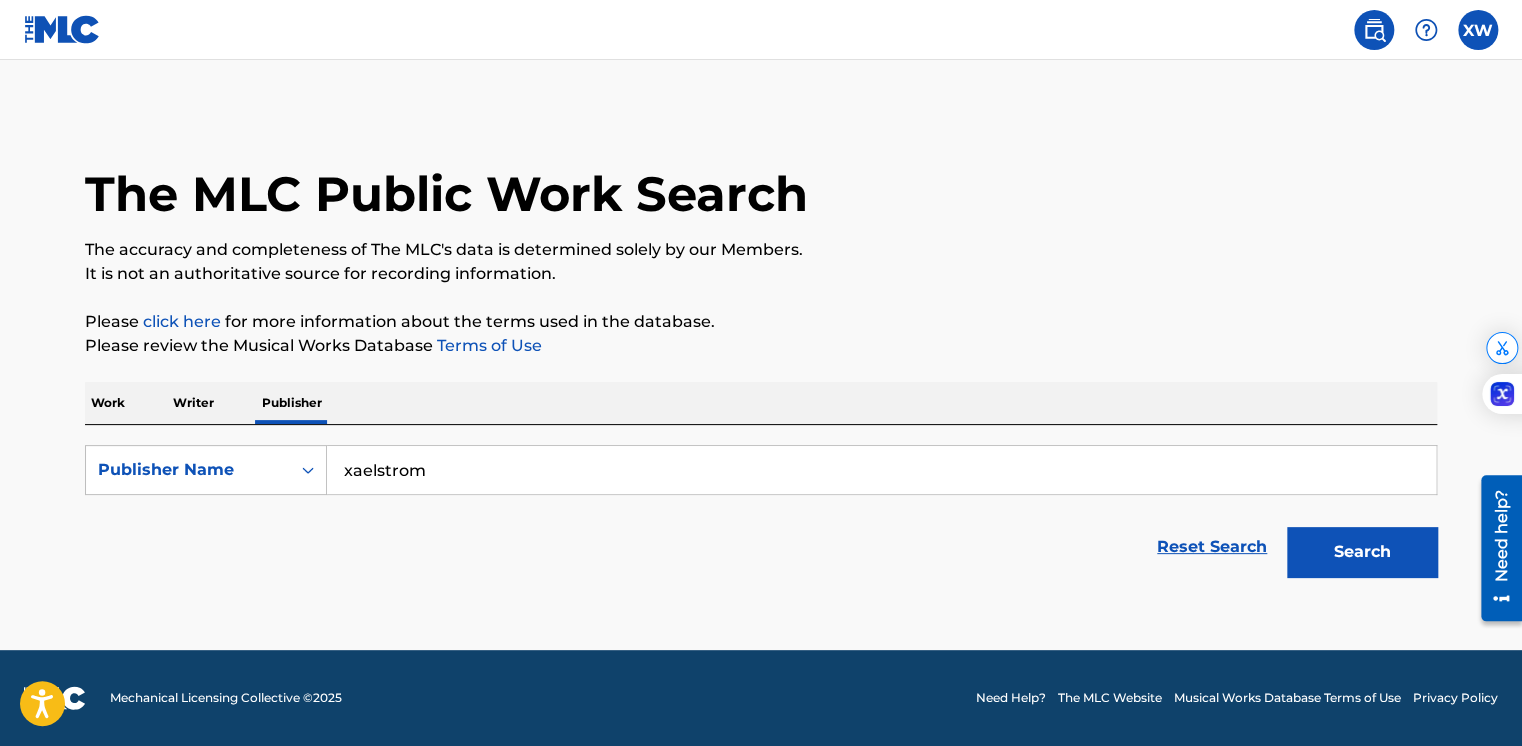 type on "xaelstrom" 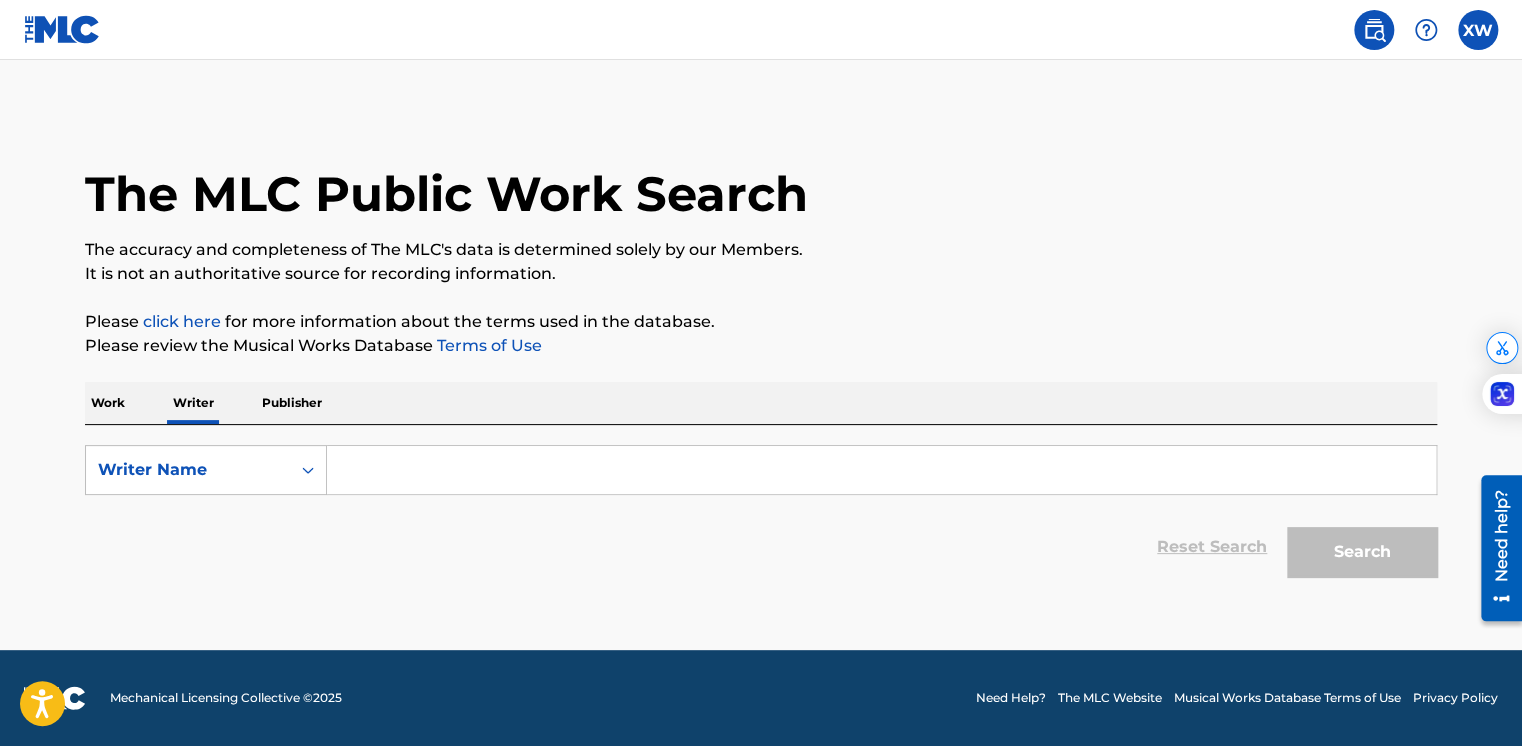 click on "Work" at bounding box center (108, 403) 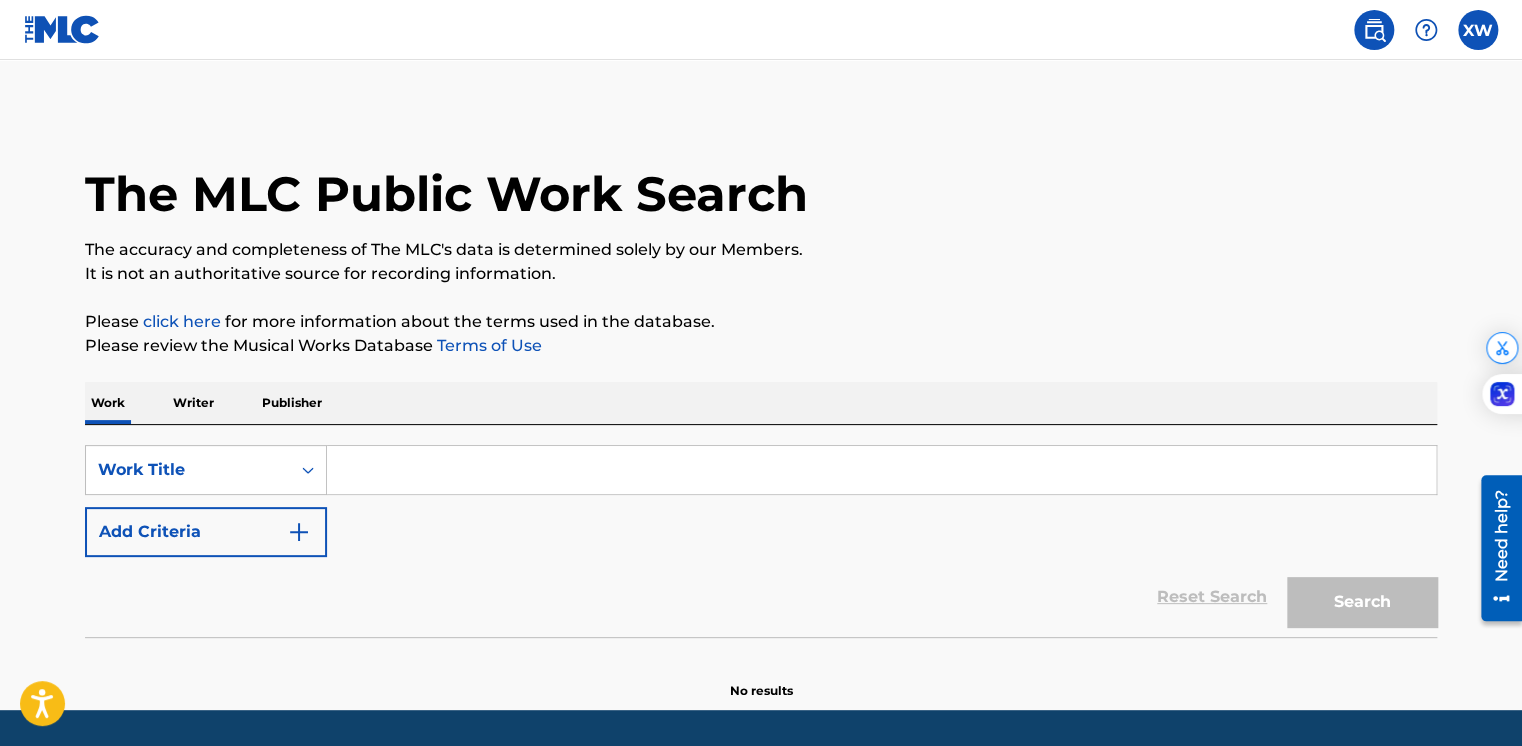 click at bounding box center [881, 470] 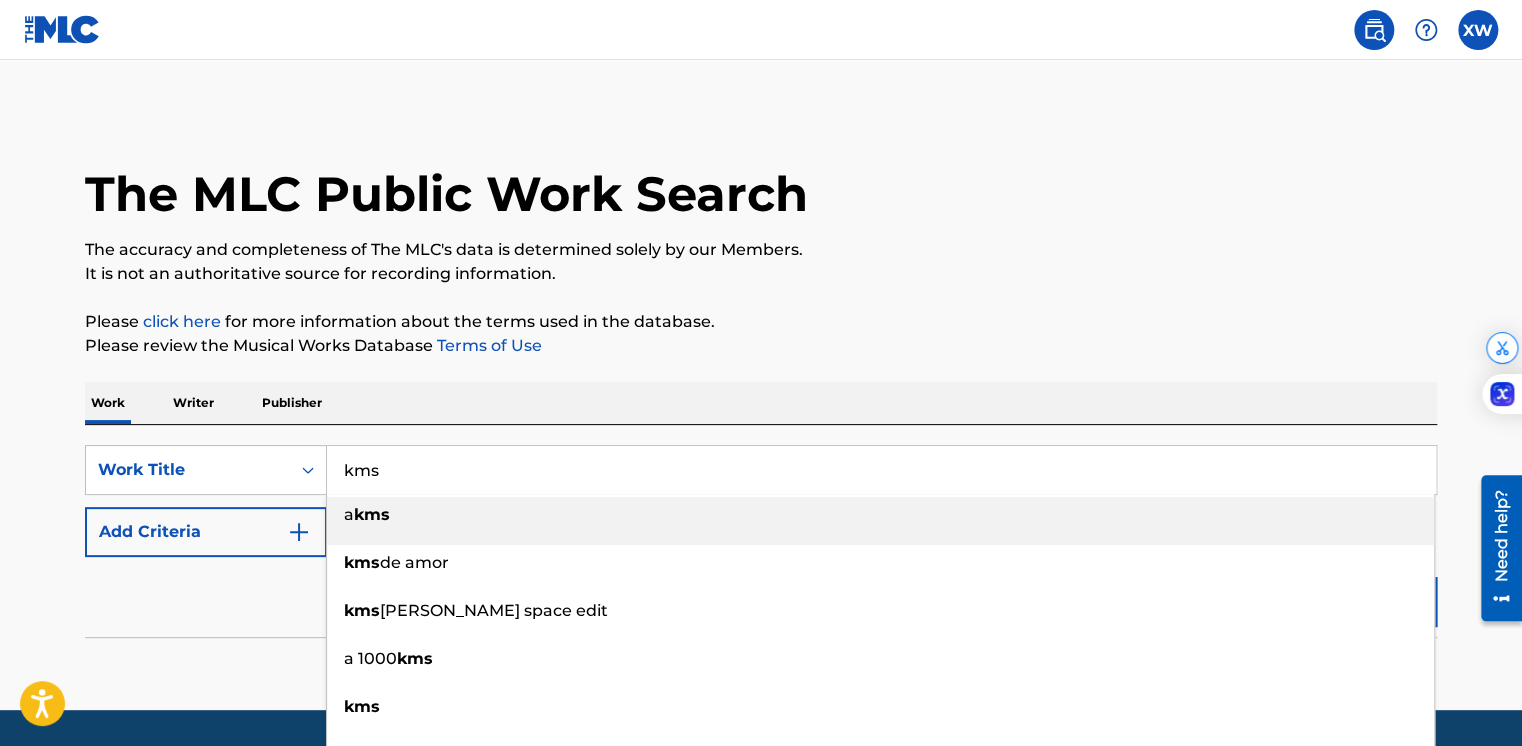 type on "kms" 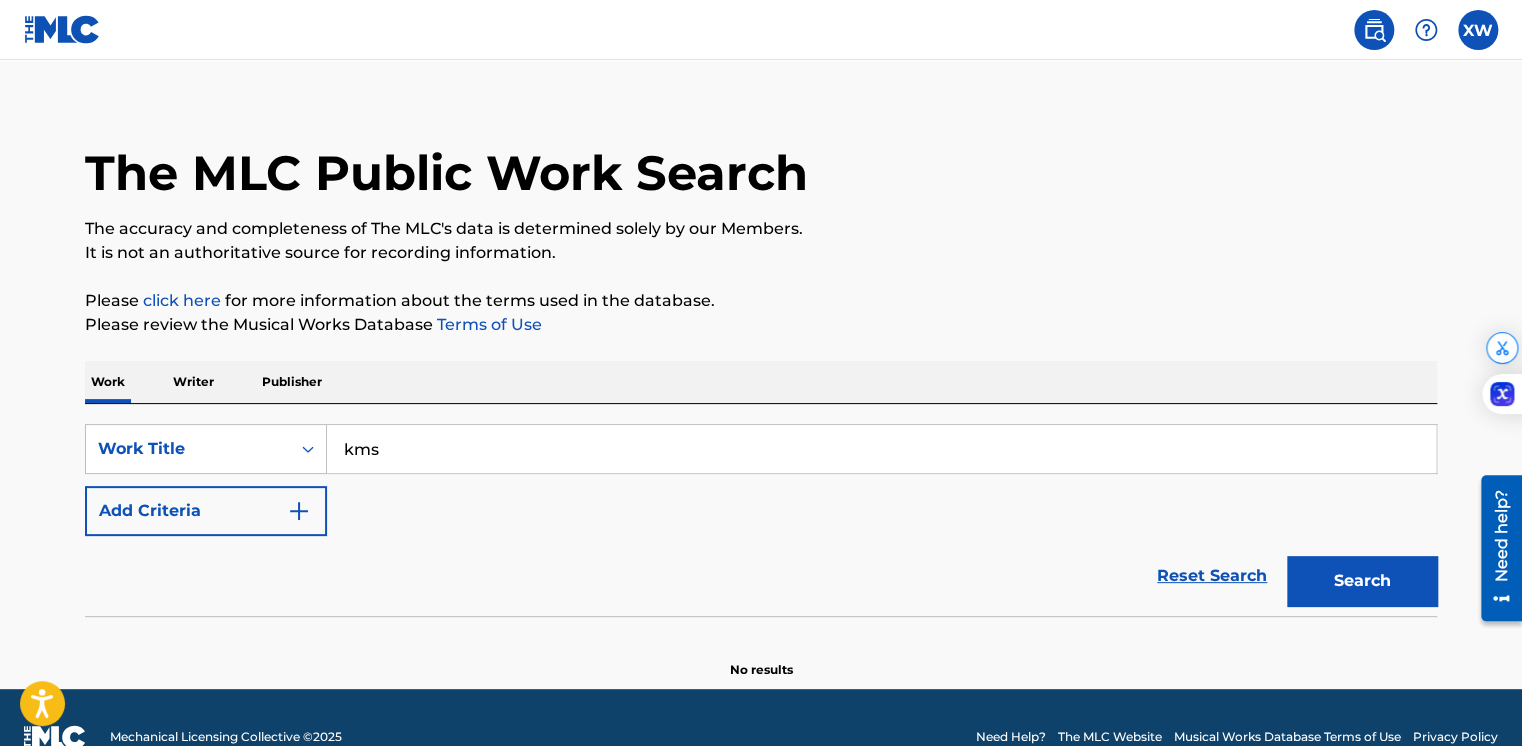 scroll, scrollTop: 59, scrollLeft: 0, axis: vertical 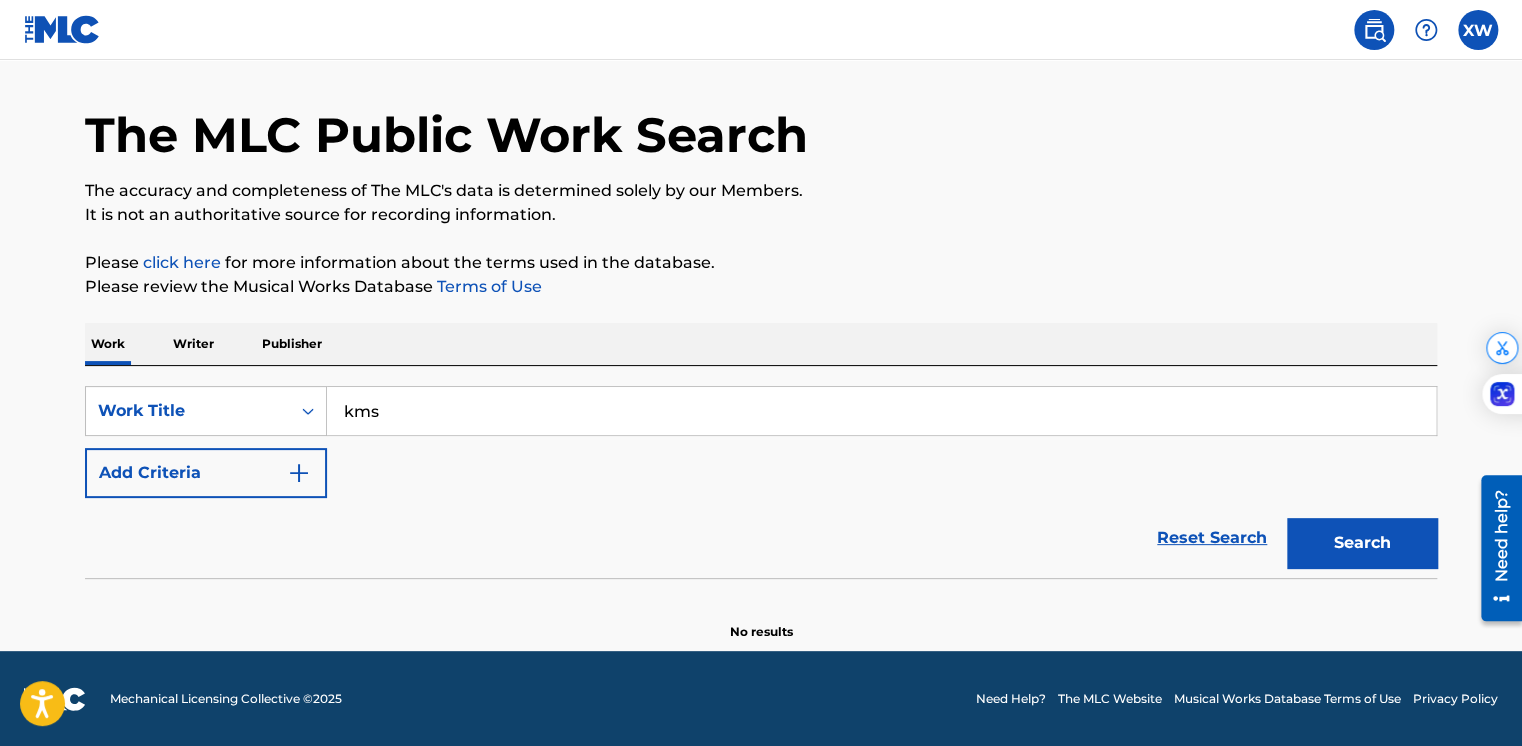 click on "kms" at bounding box center [881, 411] 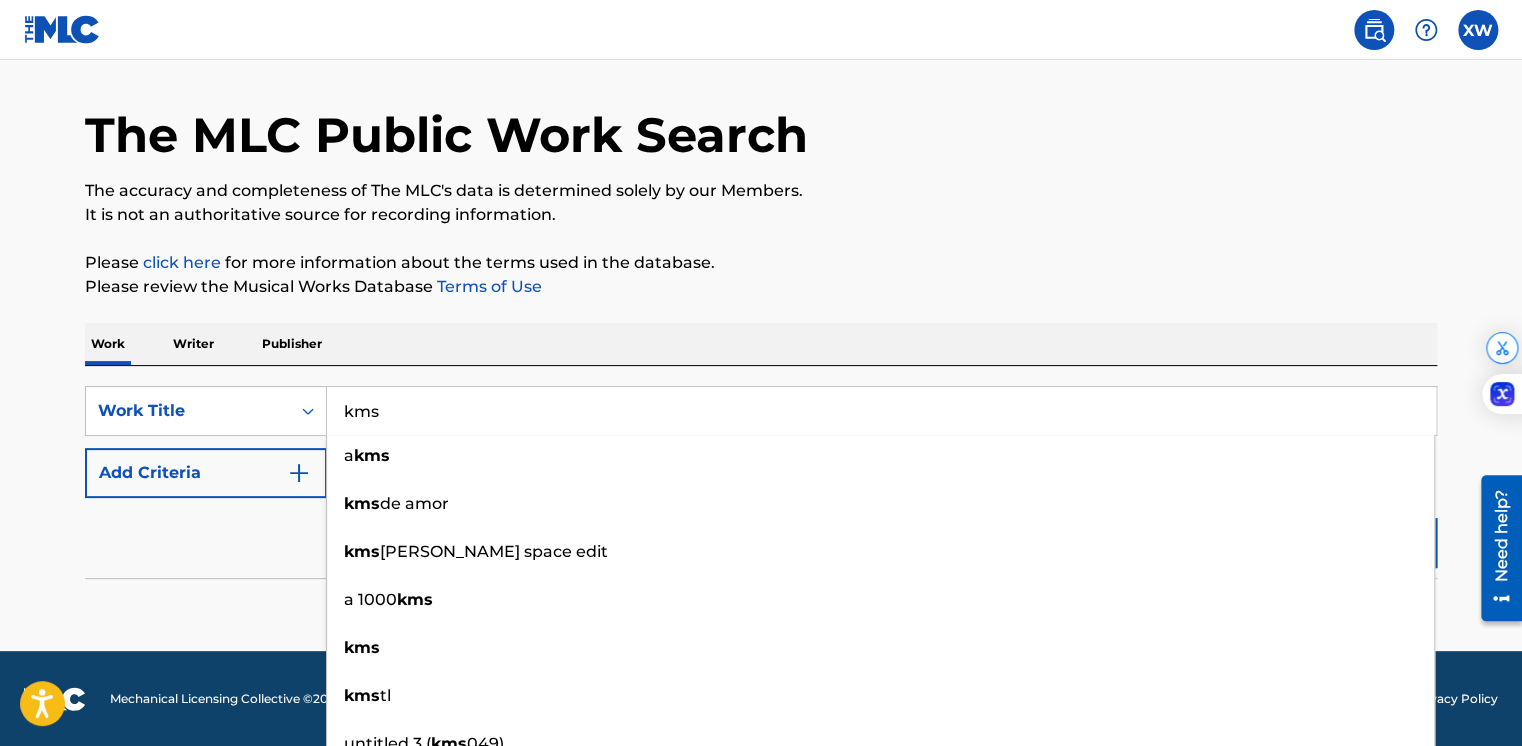 drag, startPoint x: 221, startPoint y: 558, endPoint x: 514, endPoint y: 542, distance: 293.43652 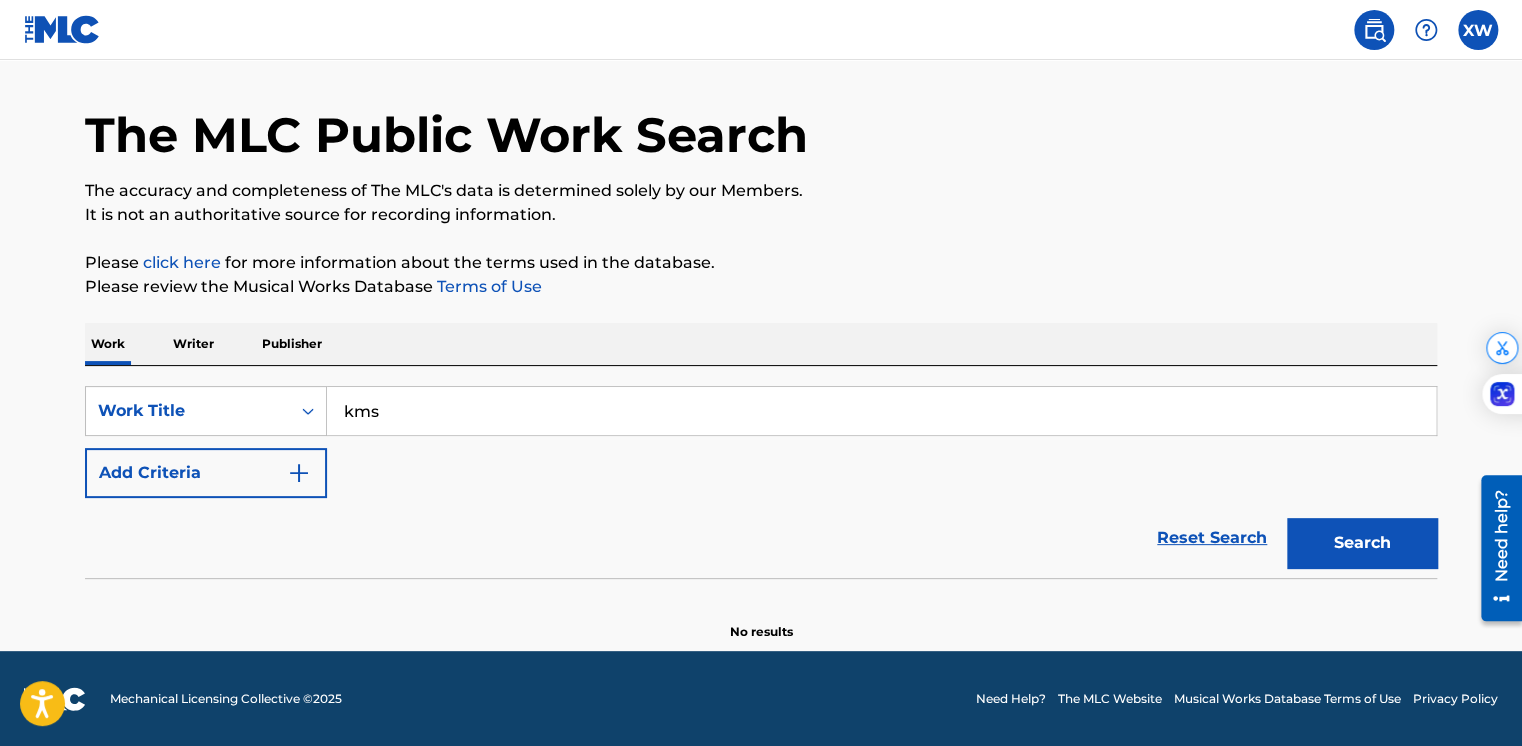 click on "Search" at bounding box center (1362, 543) 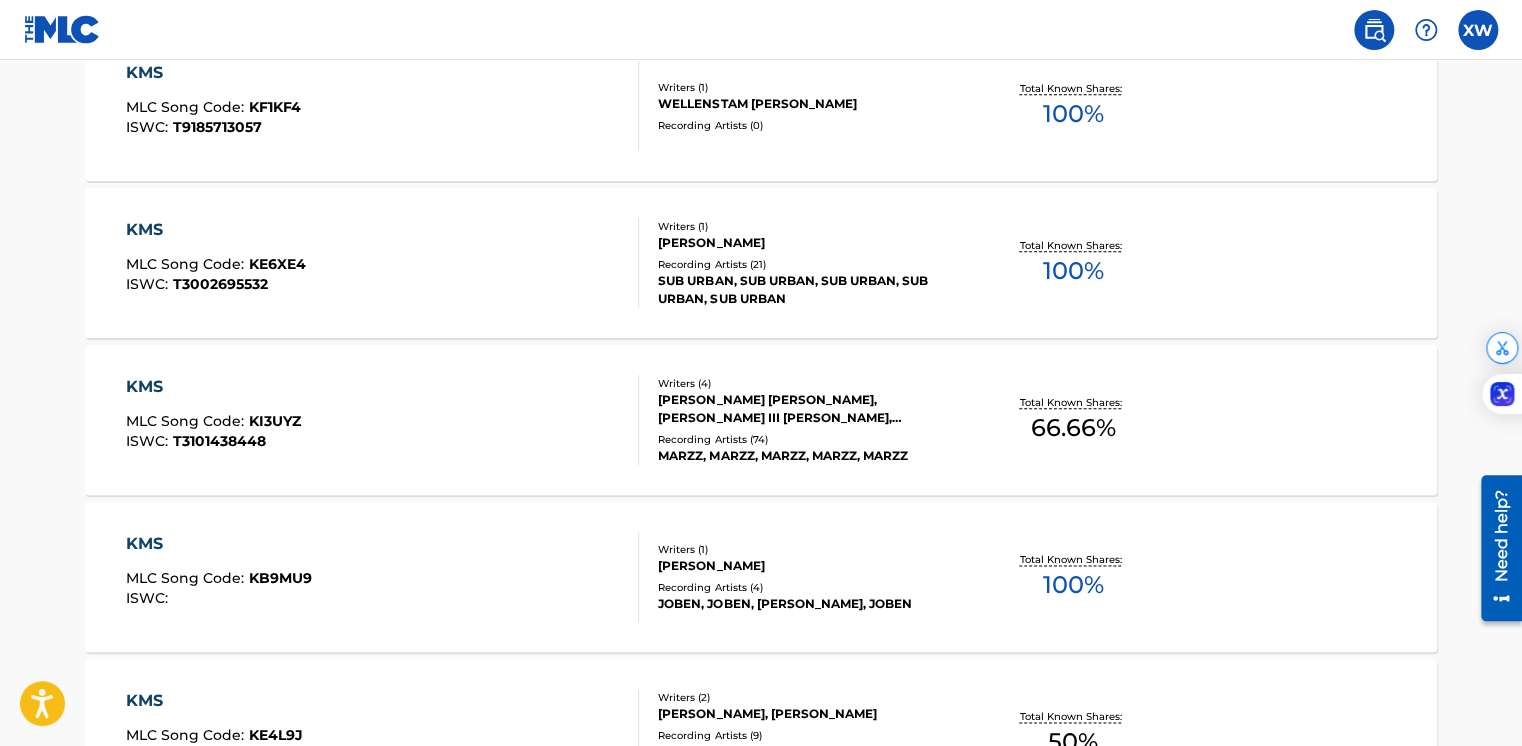 scroll, scrollTop: 259, scrollLeft: 0, axis: vertical 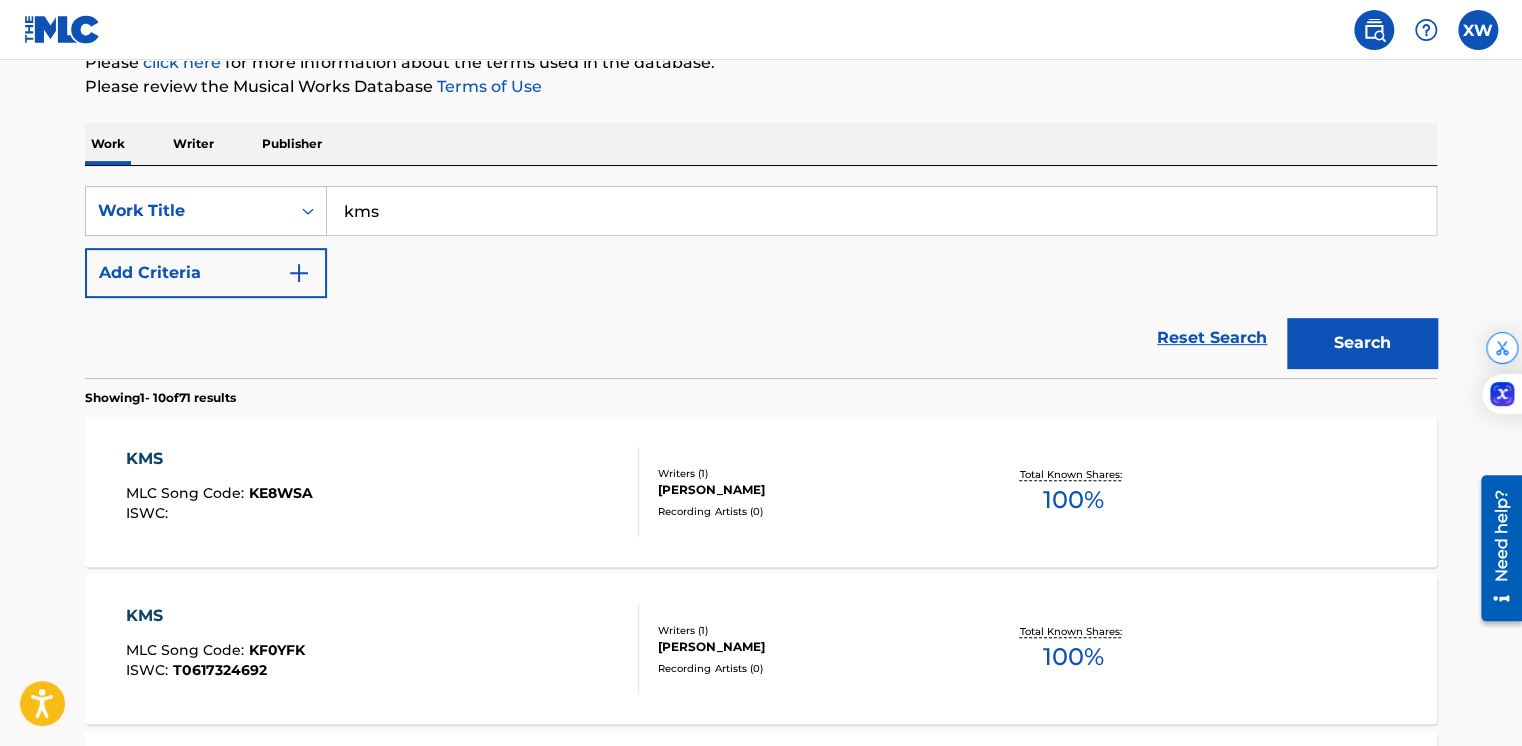 click on "kms" at bounding box center [881, 211] 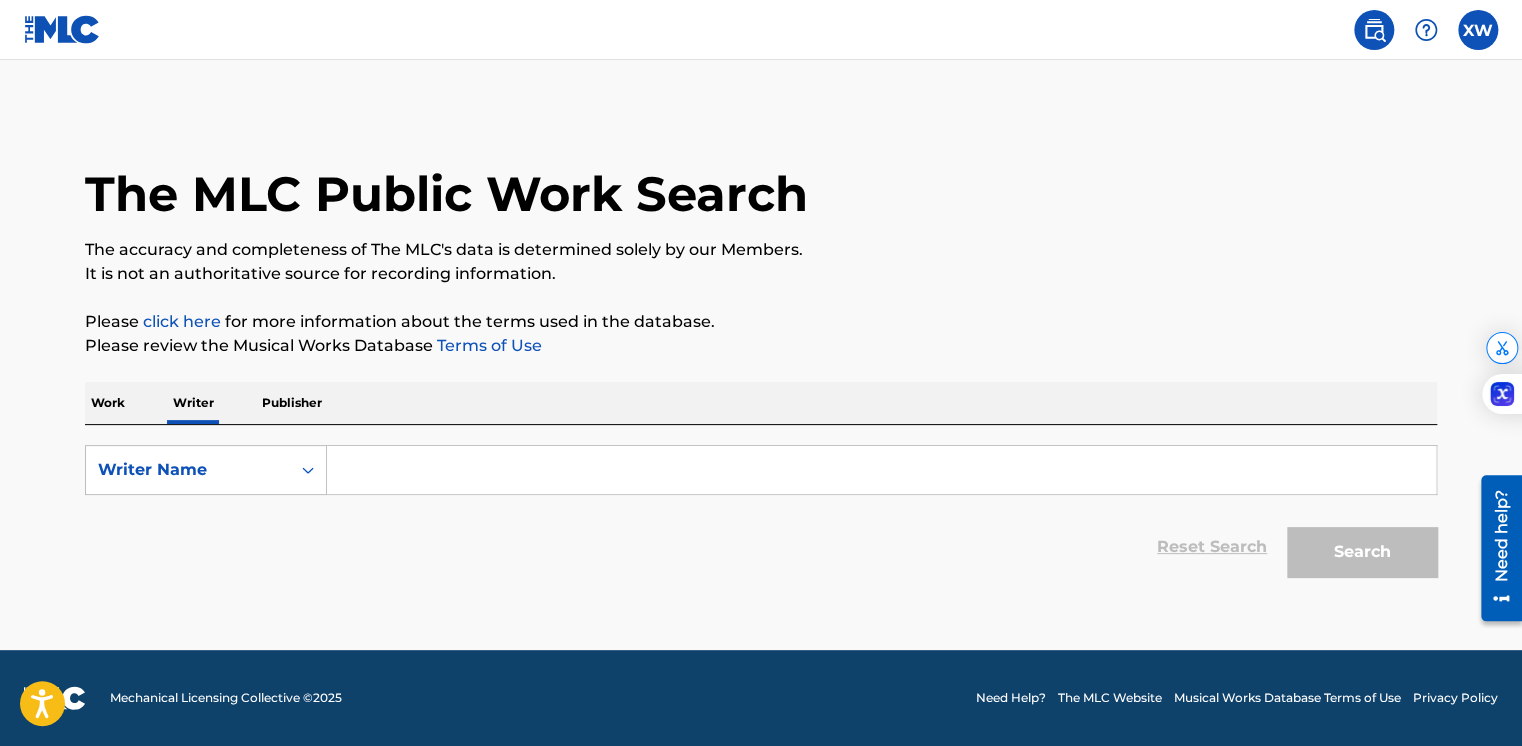 drag, startPoint x: 382, startPoint y: 492, endPoint x: 384, endPoint y: 482, distance: 10.198039 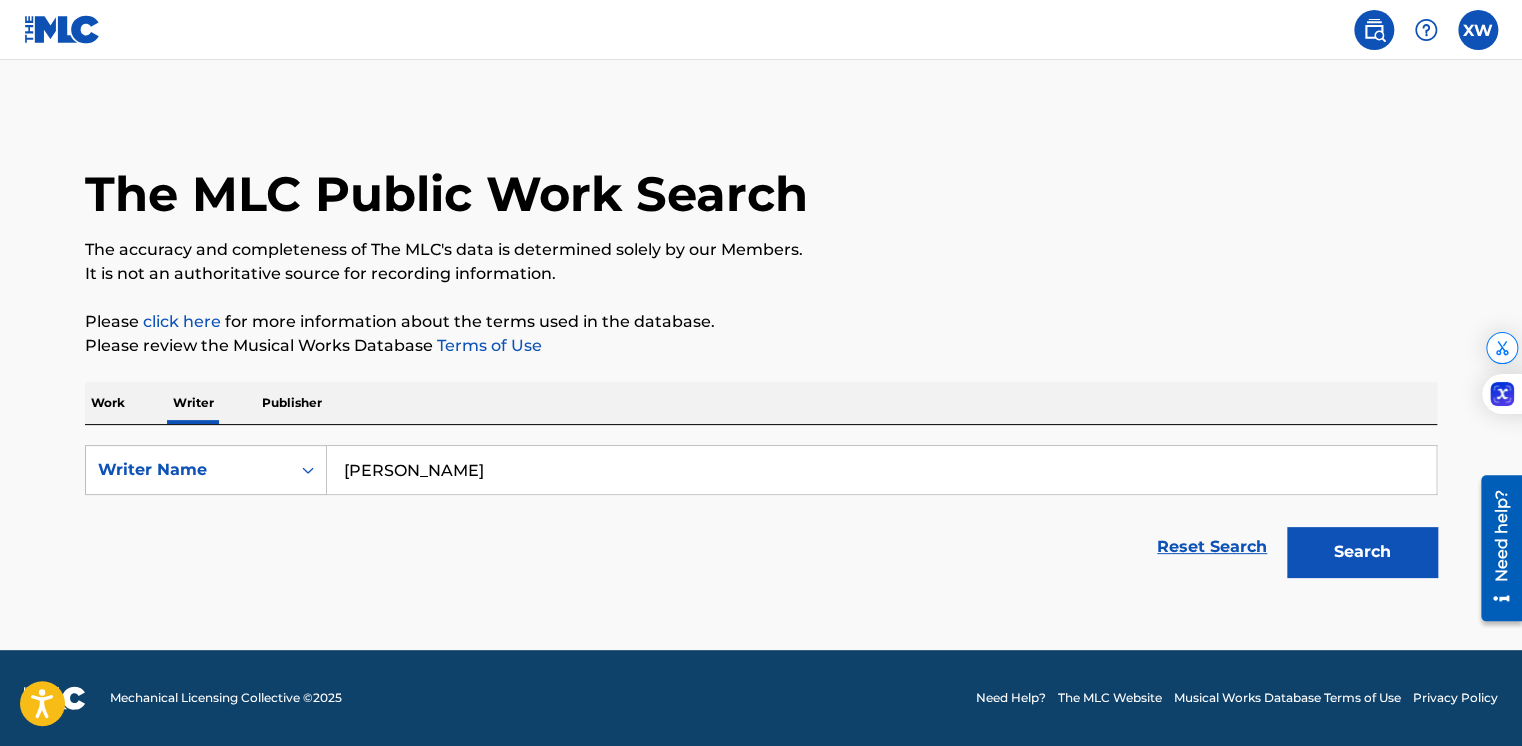 type on "[PERSON_NAME]" 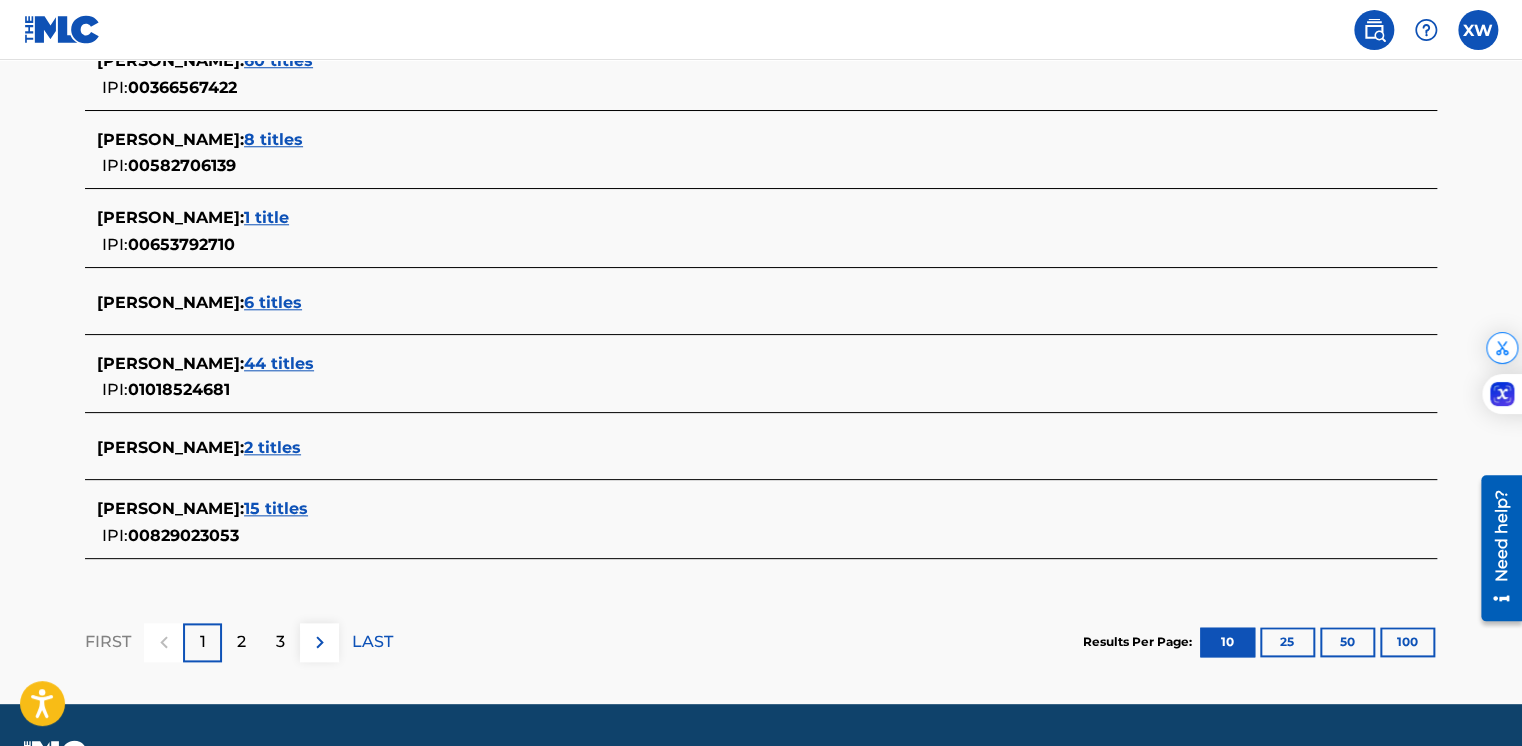 scroll, scrollTop: 888, scrollLeft: 0, axis: vertical 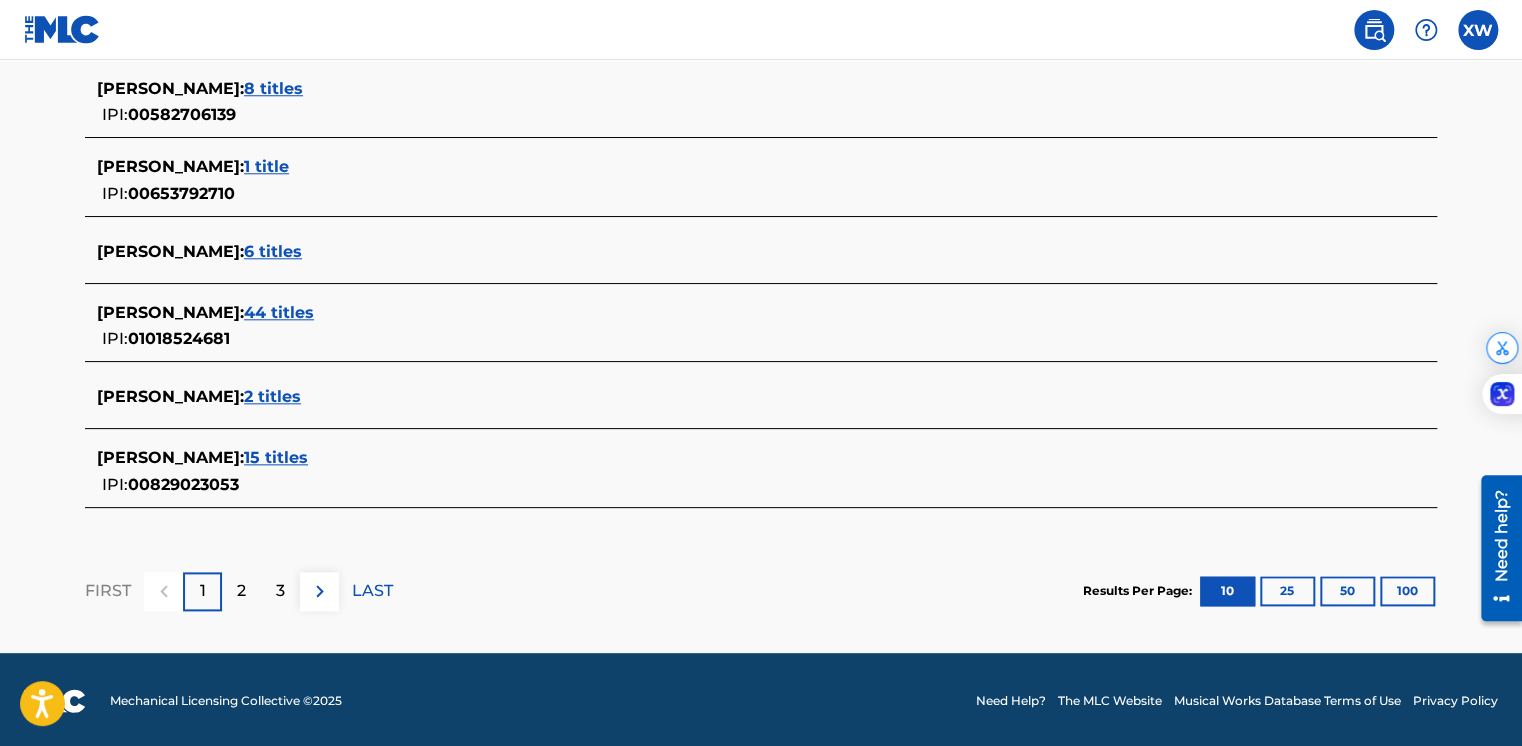 click on "2" at bounding box center [241, 591] 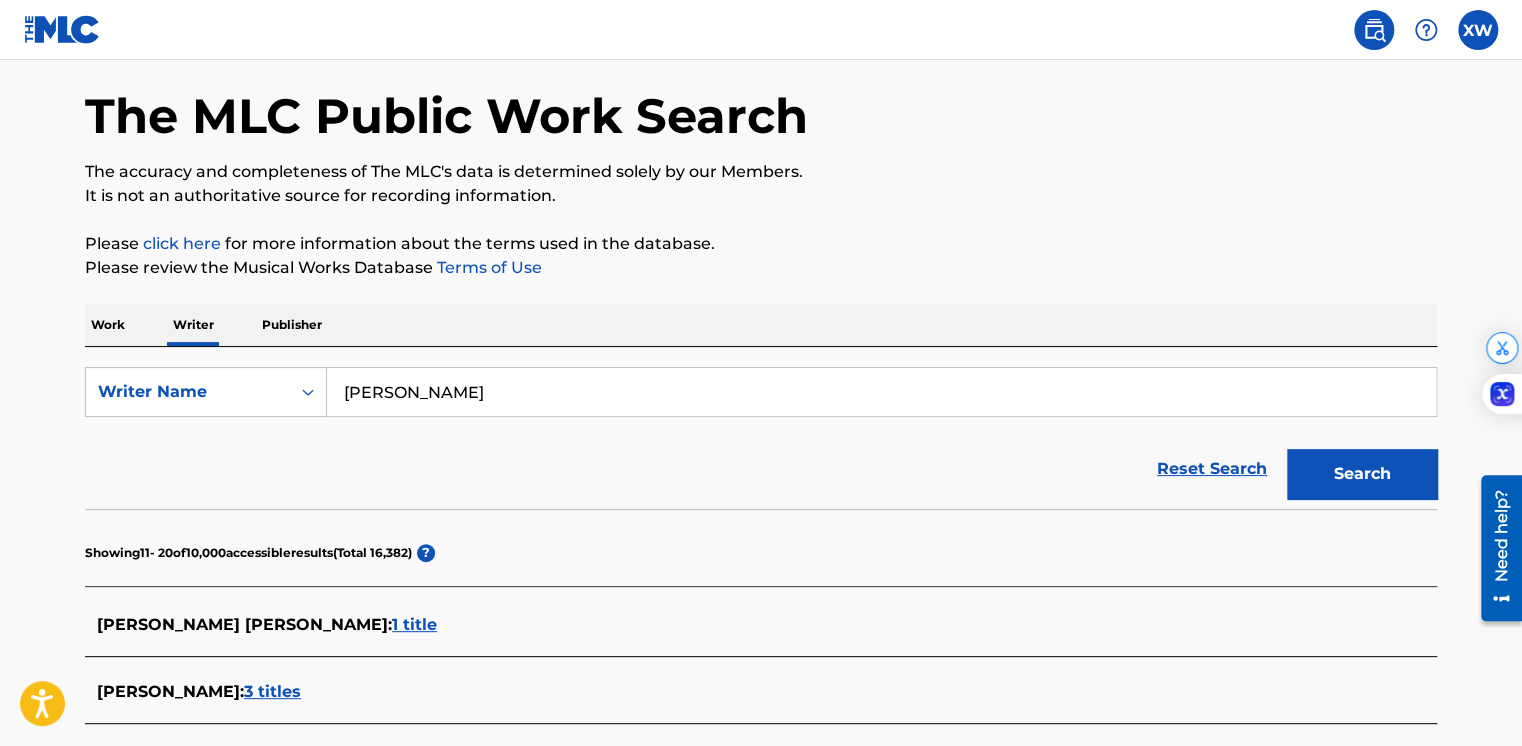 scroll, scrollTop: 77, scrollLeft: 0, axis: vertical 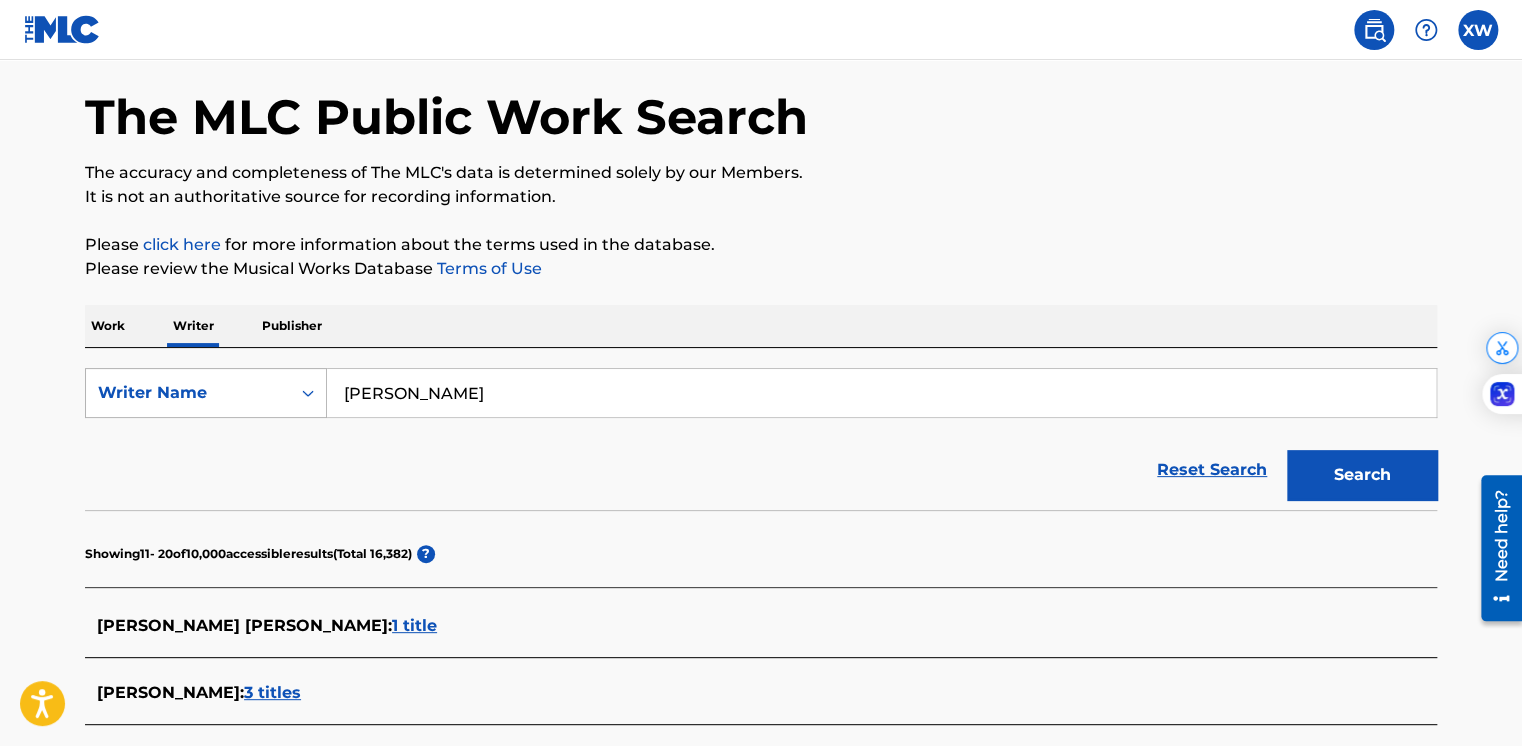 drag, startPoint x: 470, startPoint y: 390, endPoint x: 284, endPoint y: 394, distance: 186.043 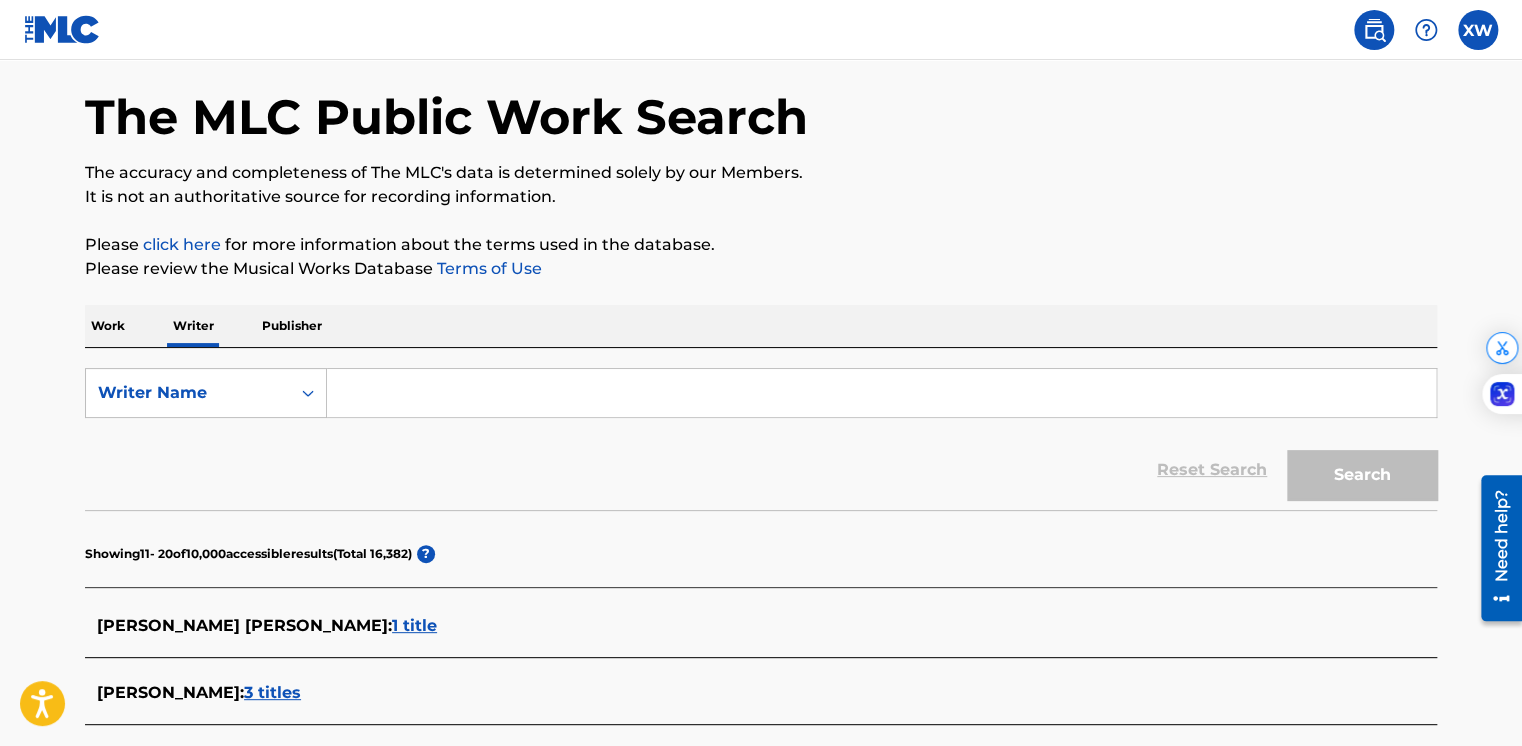 type 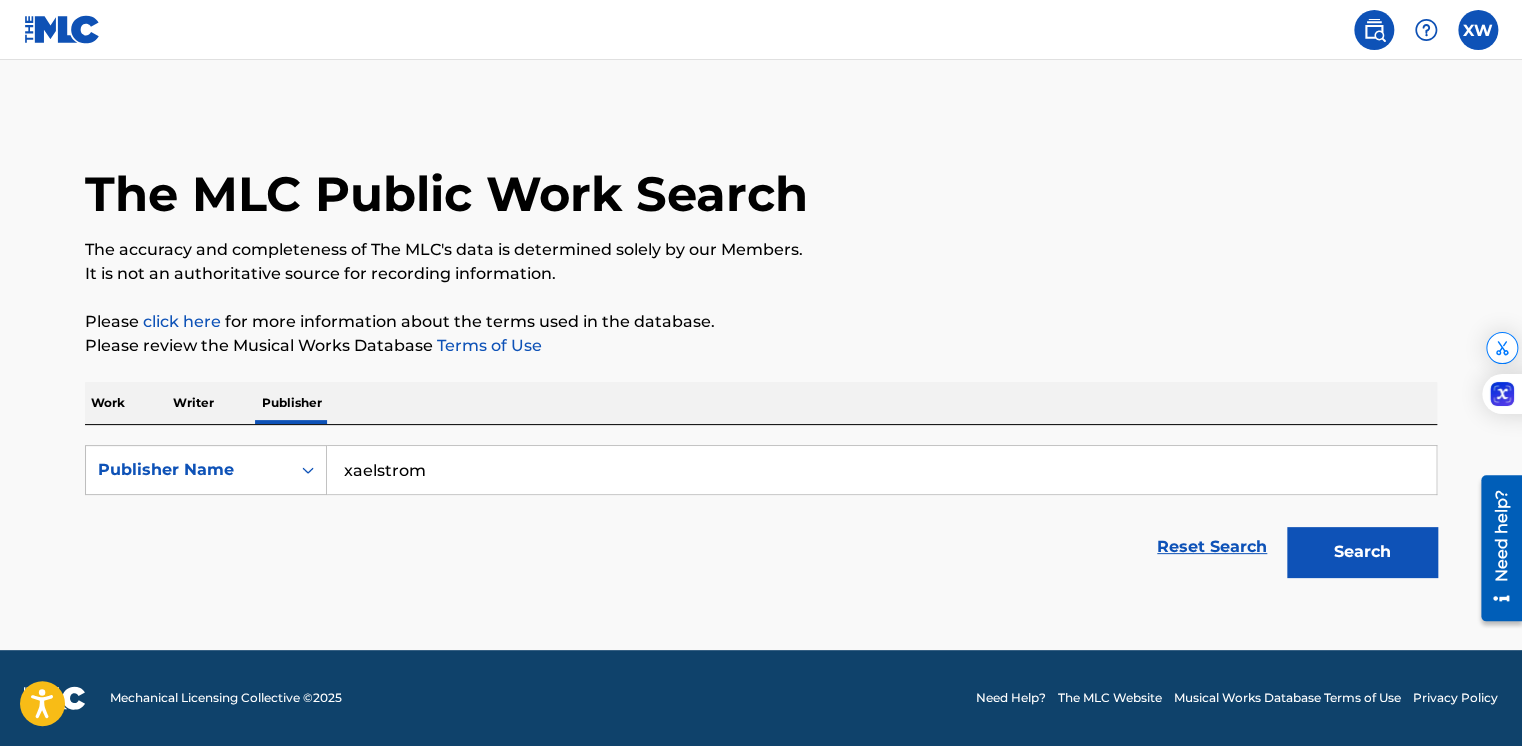 scroll, scrollTop: 0, scrollLeft: 0, axis: both 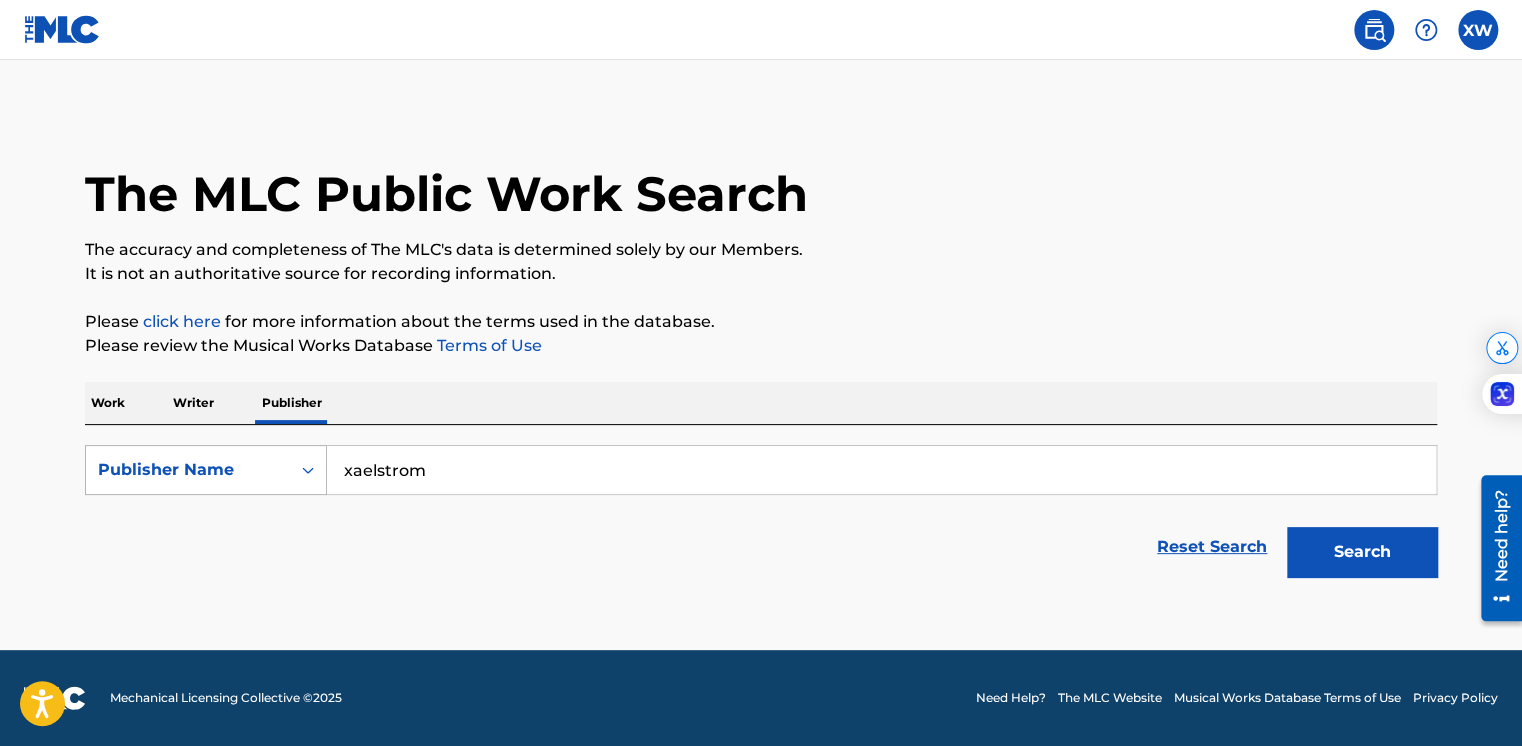 drag, startPoint x: 480, startPoint y: 474, endPoint x: 296, endPoint y: 476, distance: 184.01086 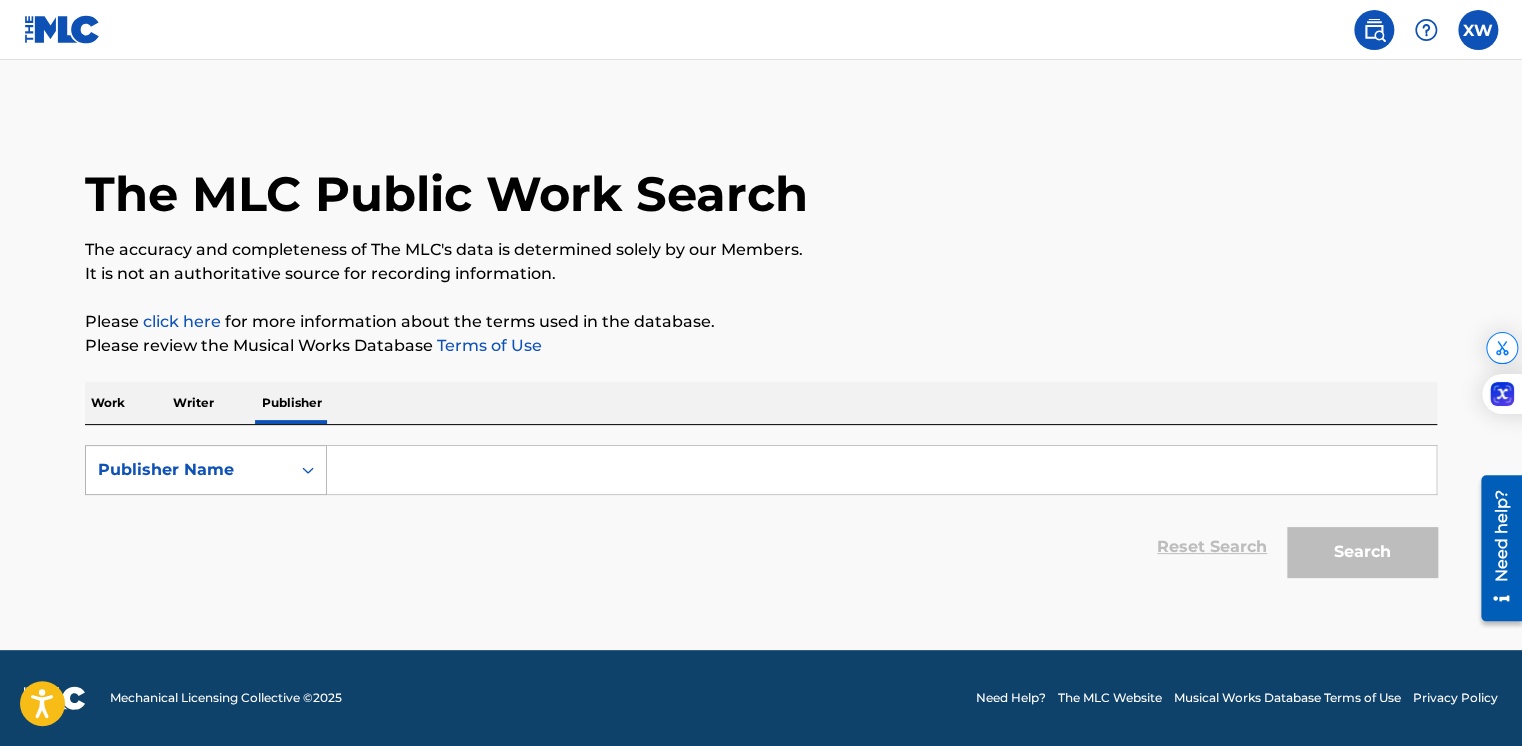 type 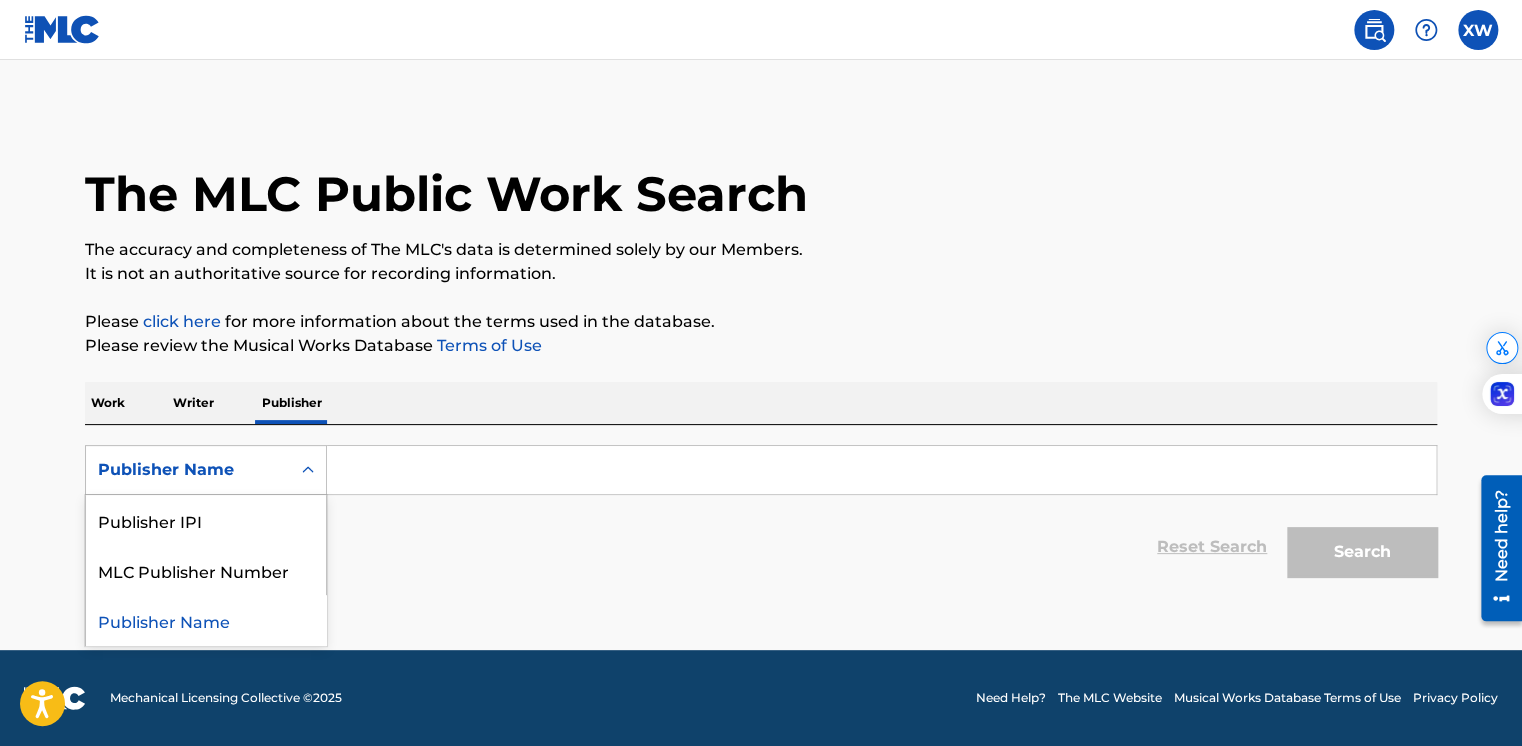 click on "Publisher Name" at bounding box center [206, 470] 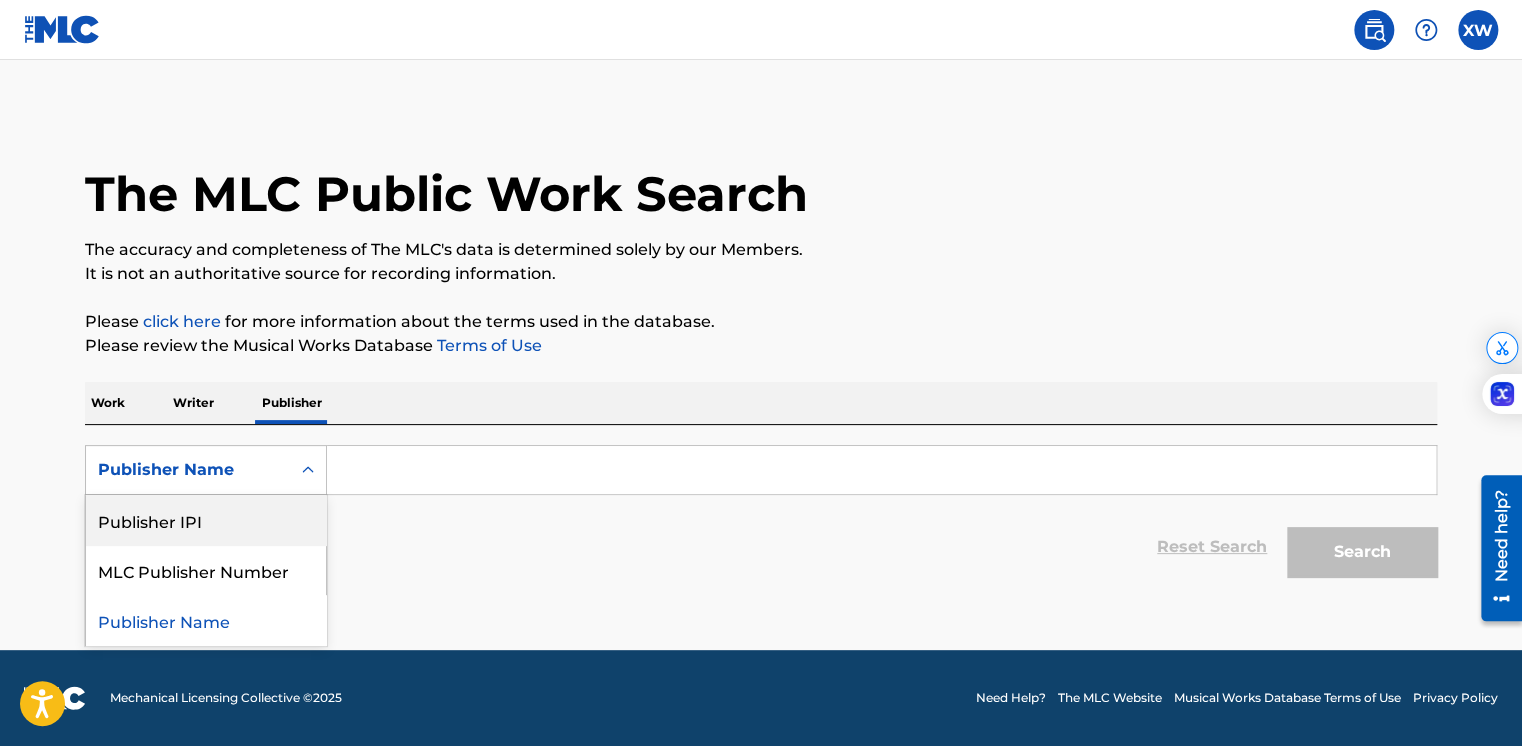 click on "Publisher IPI" at bounding box center [206, 520] 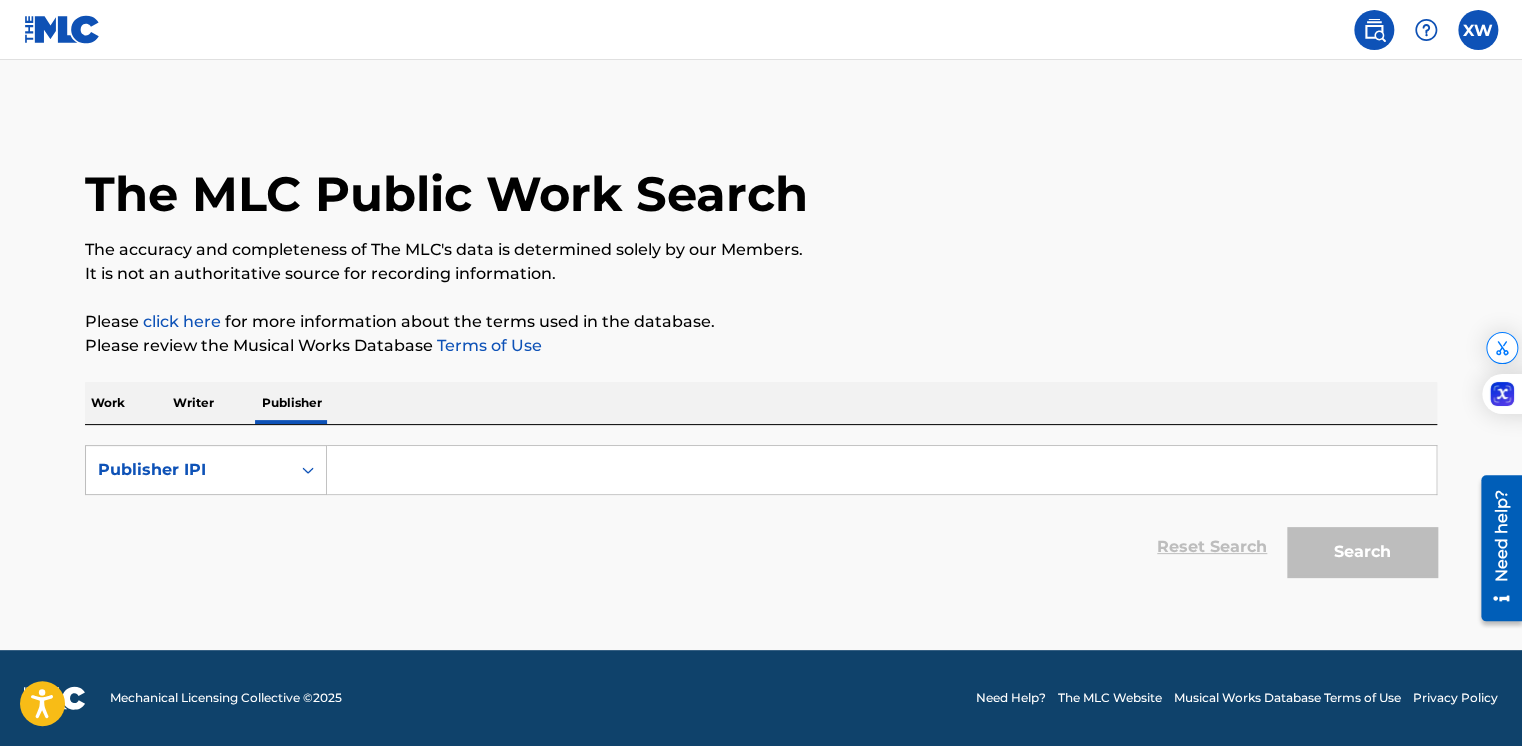 paste on "01301363997" 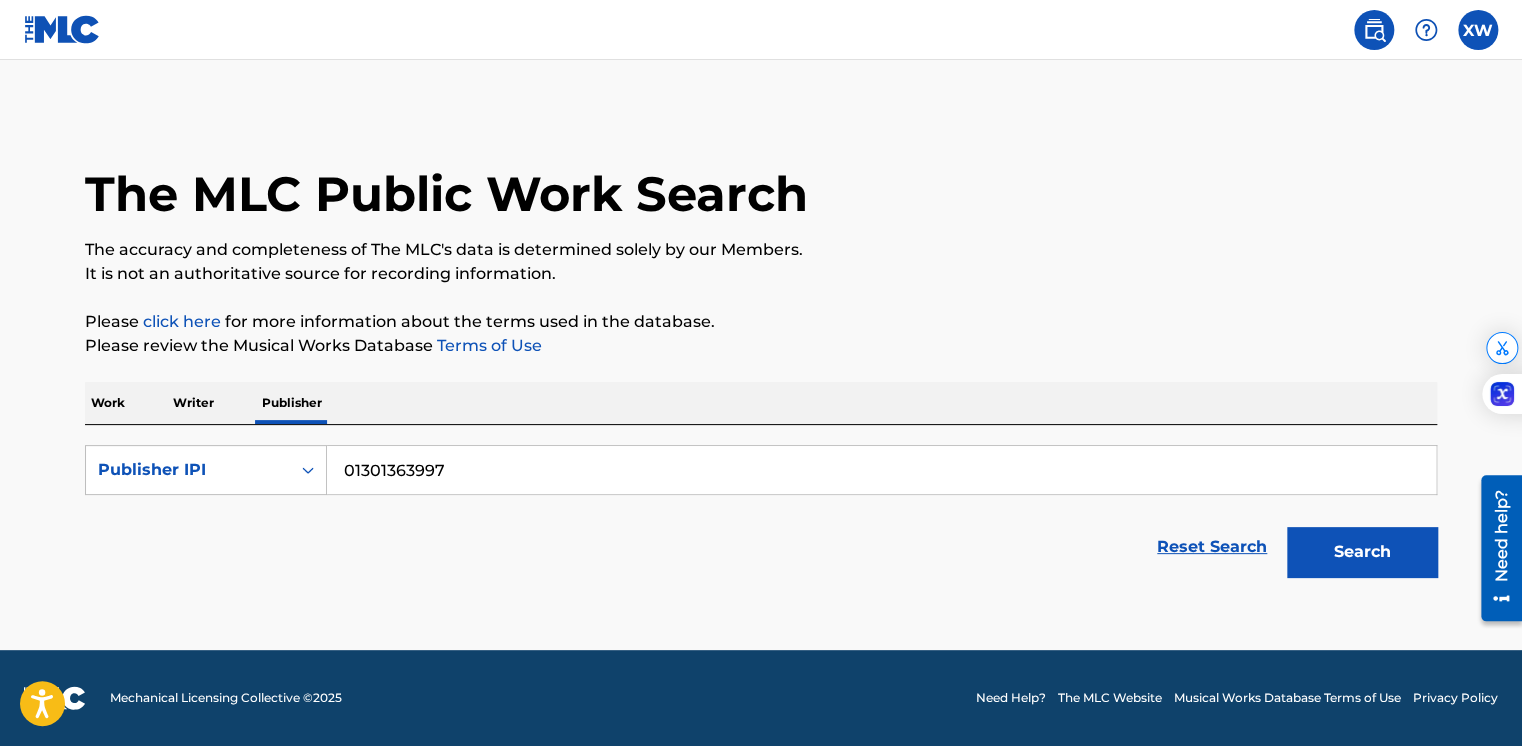 click on "The MLC Public Work Search The accuracy and completeness of The MLC's data is determined solely by our Members. It is not an authoritative source for recording information. Please   click here   for more information about the terms used in the database. Please review the Musical Works Database   Terms of Use Work Writer Publisher SearchWithCriteriad4a1d878-7c09-40df-80bd-44babca60356 Publisher IPI 01301363997 Reset Search Search" at bounding box center (761, 355) 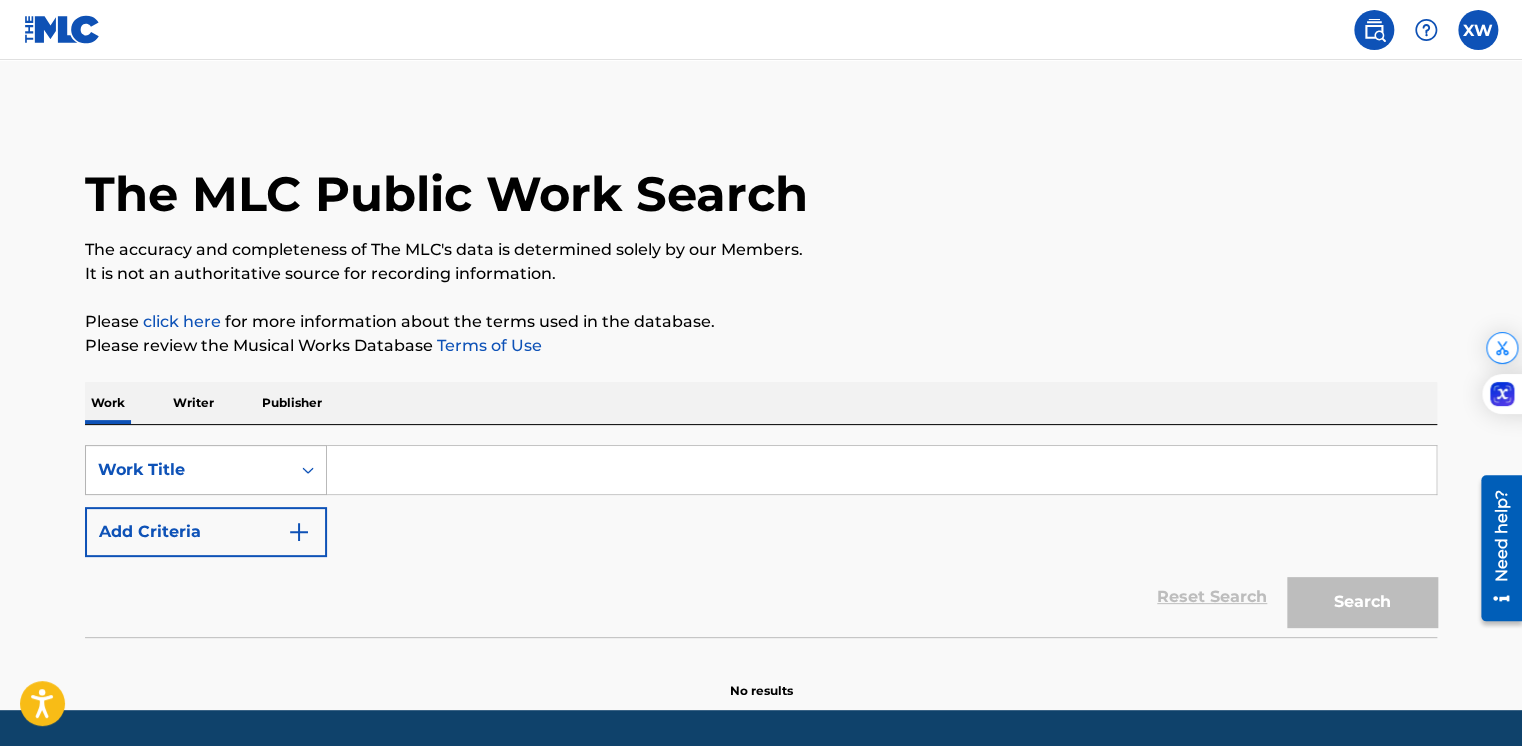 click on "Work Title" at bounding box center [206, 470] 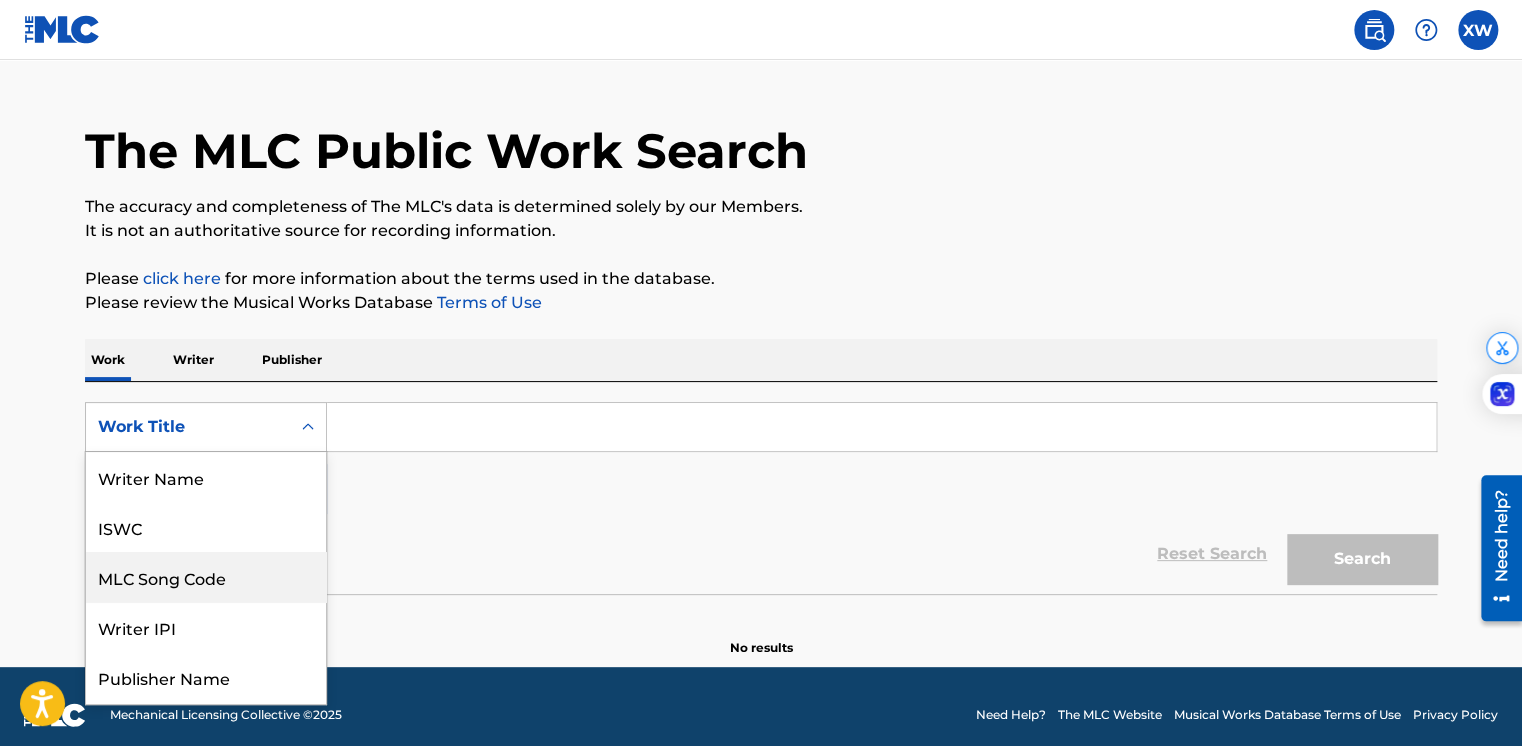 scroll, scrollTop: 49, scrollLeft: 0, axis: vertical 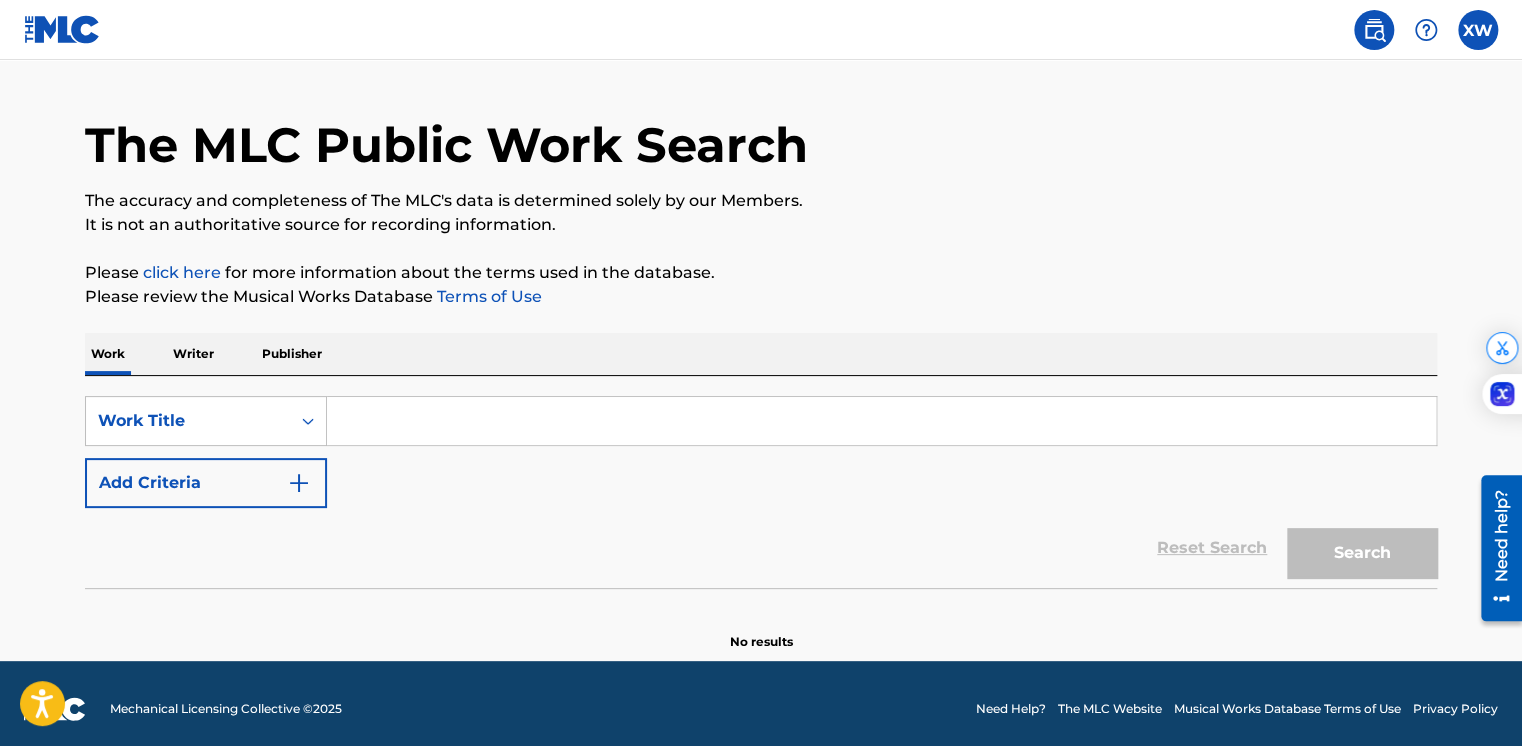 click on "Writer" at bounding box center (193, 354) 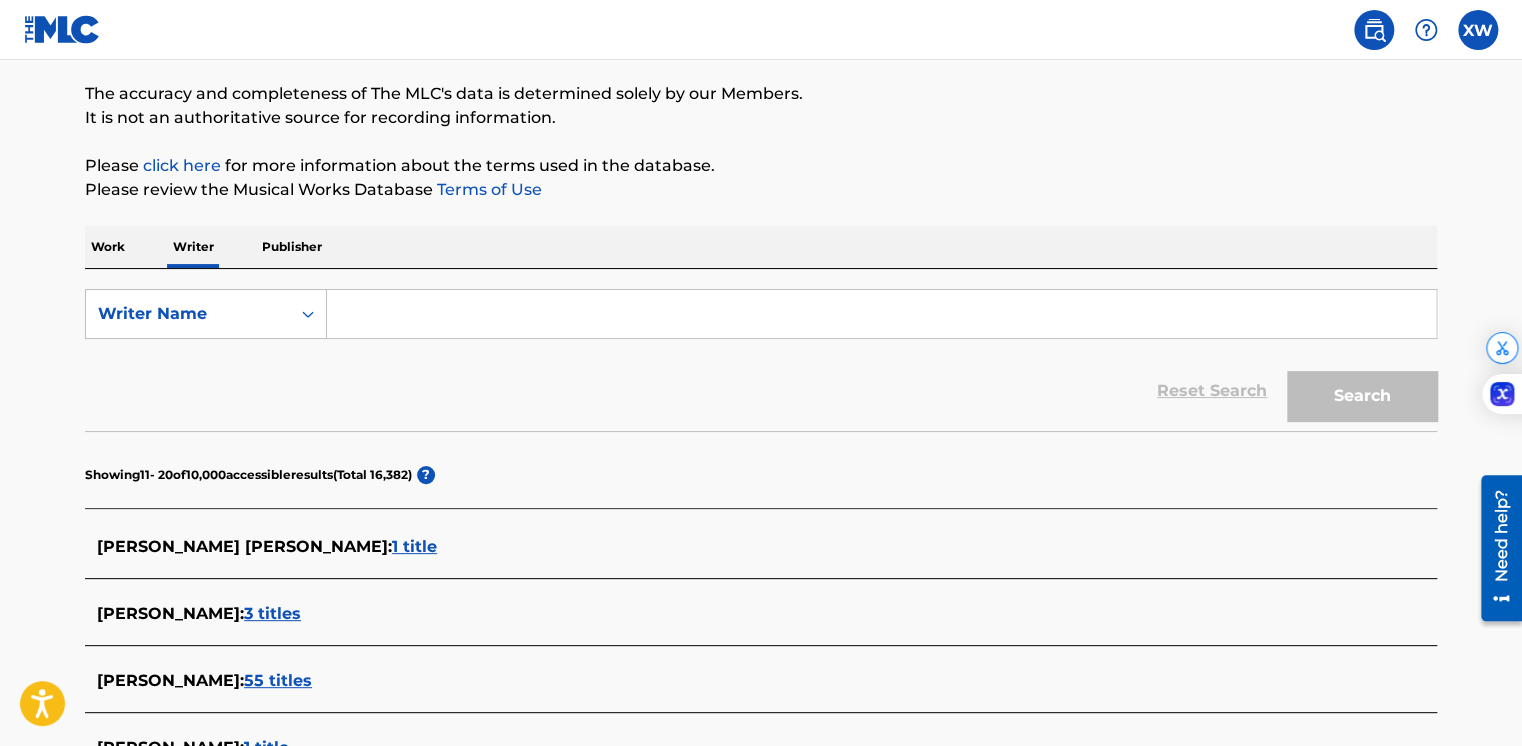 scroll, scrollTop: 0, scrollLeft: 0, axis: both 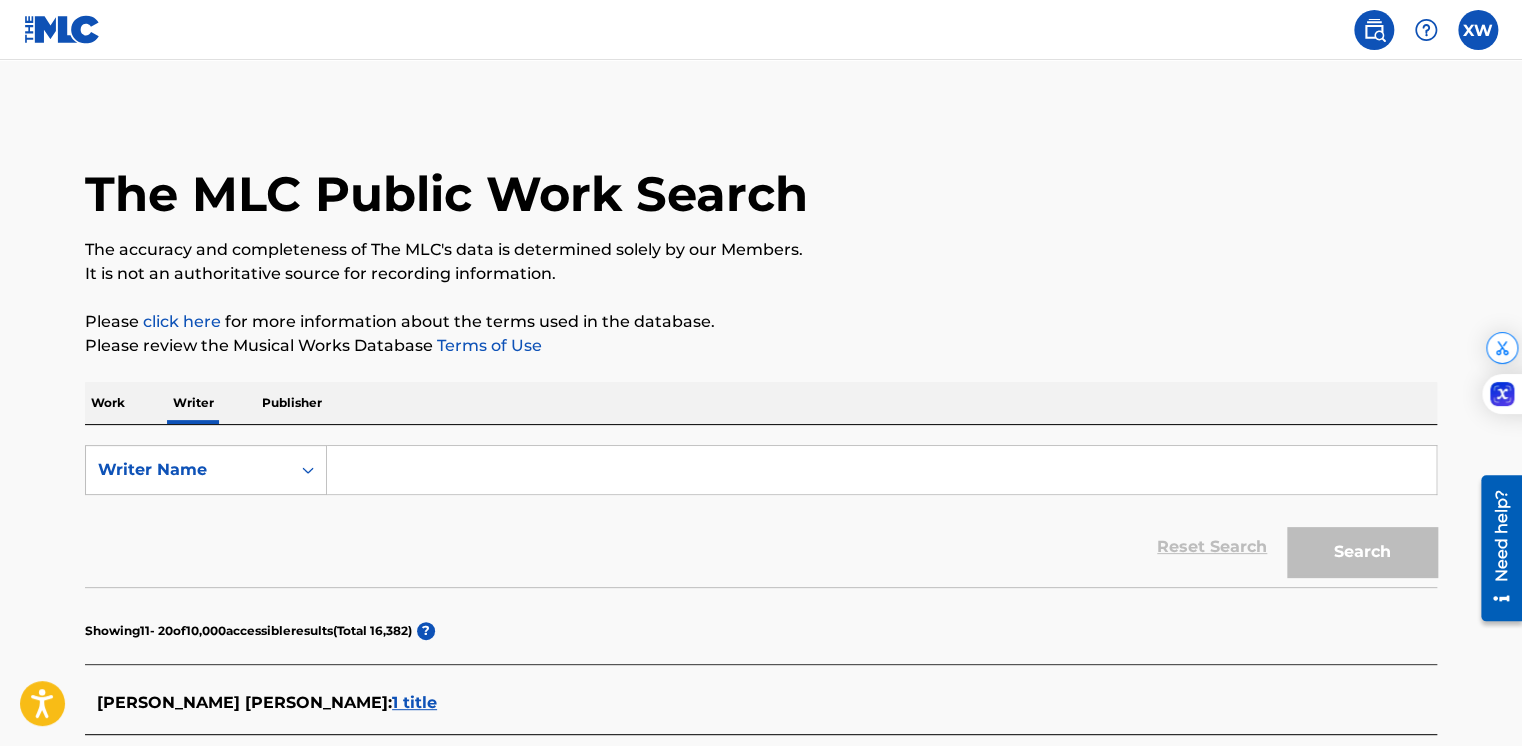 click on "Work" at bounding box center (108, 403) 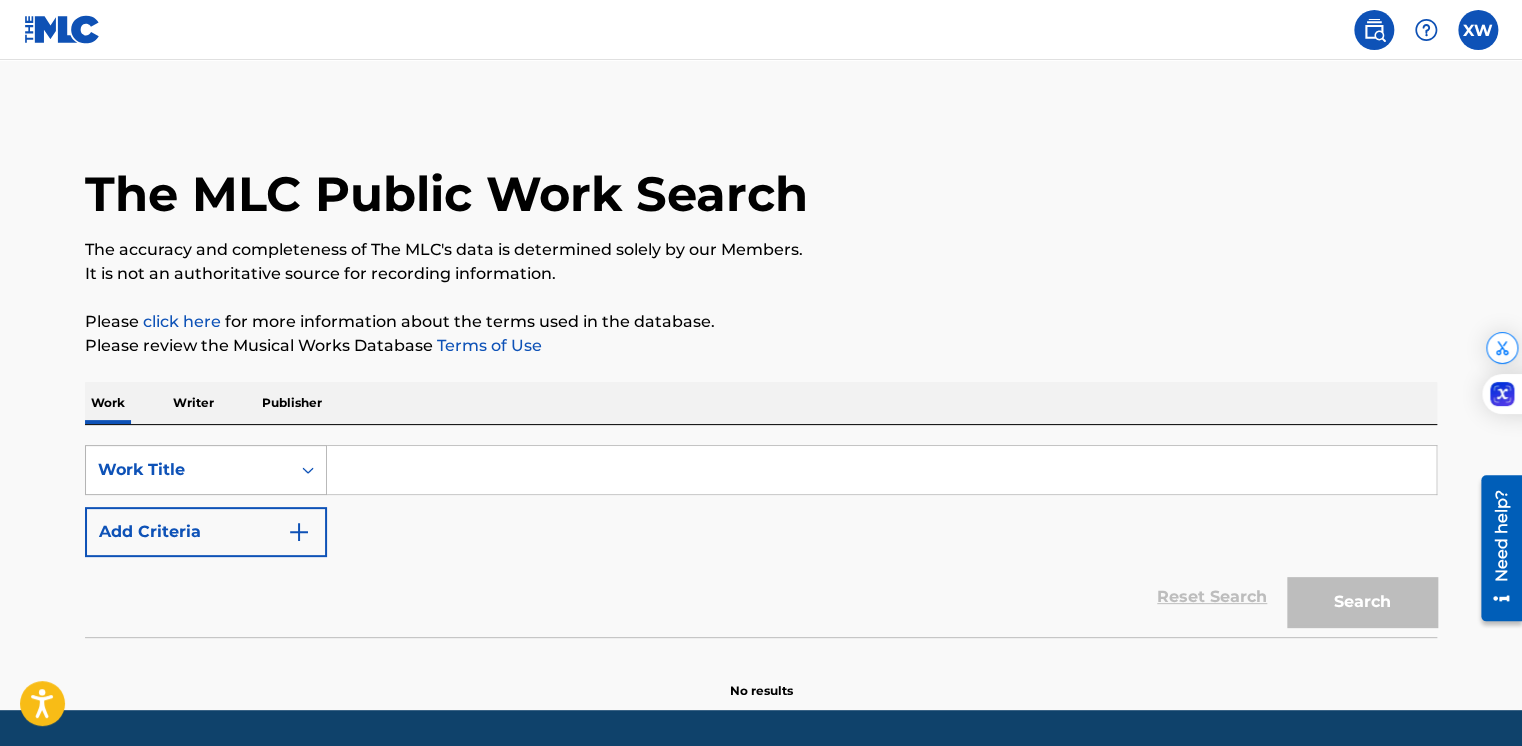 click on "Work Title" at bounding box center [206, 470] 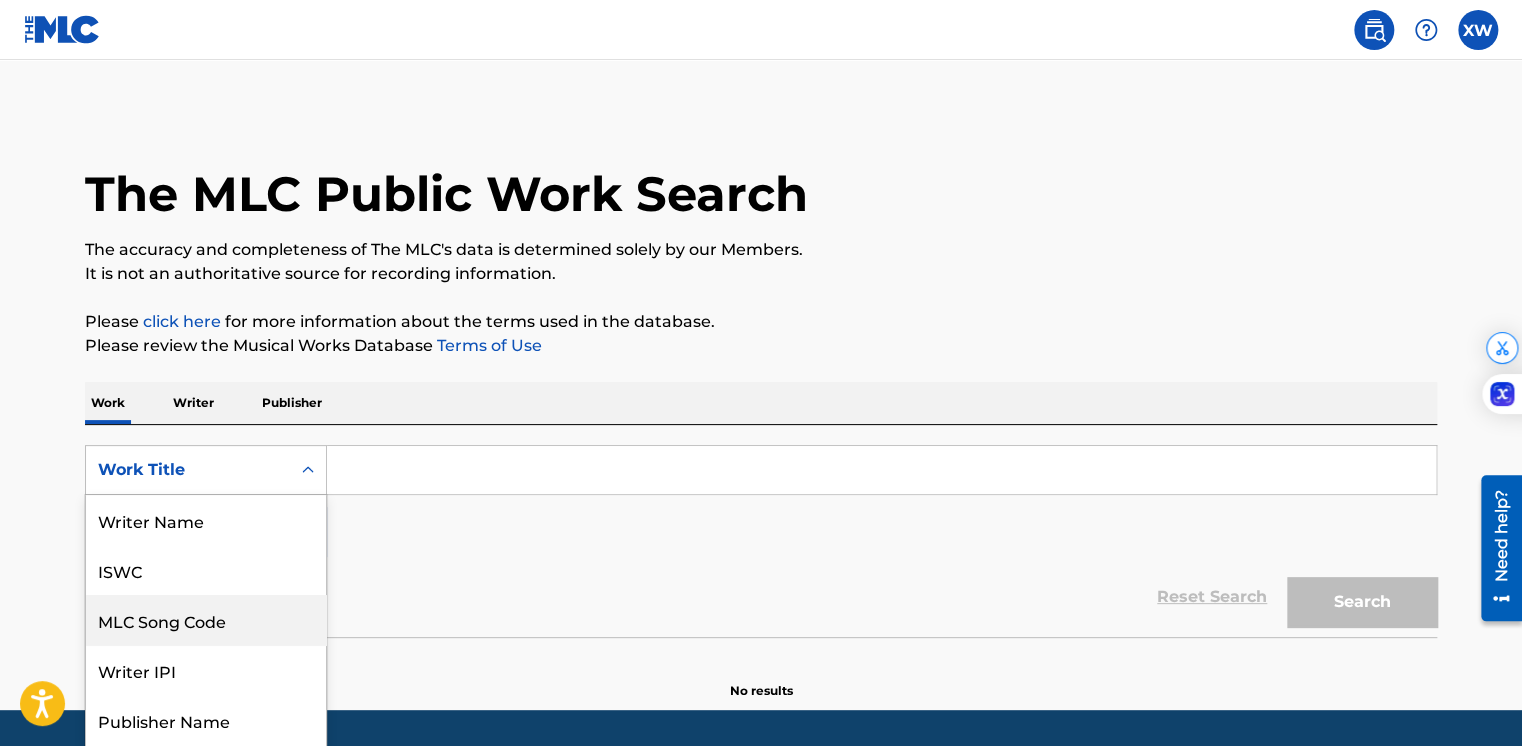 scroll, scrollTop: 45, scrollLeft: 0, axis: vertical 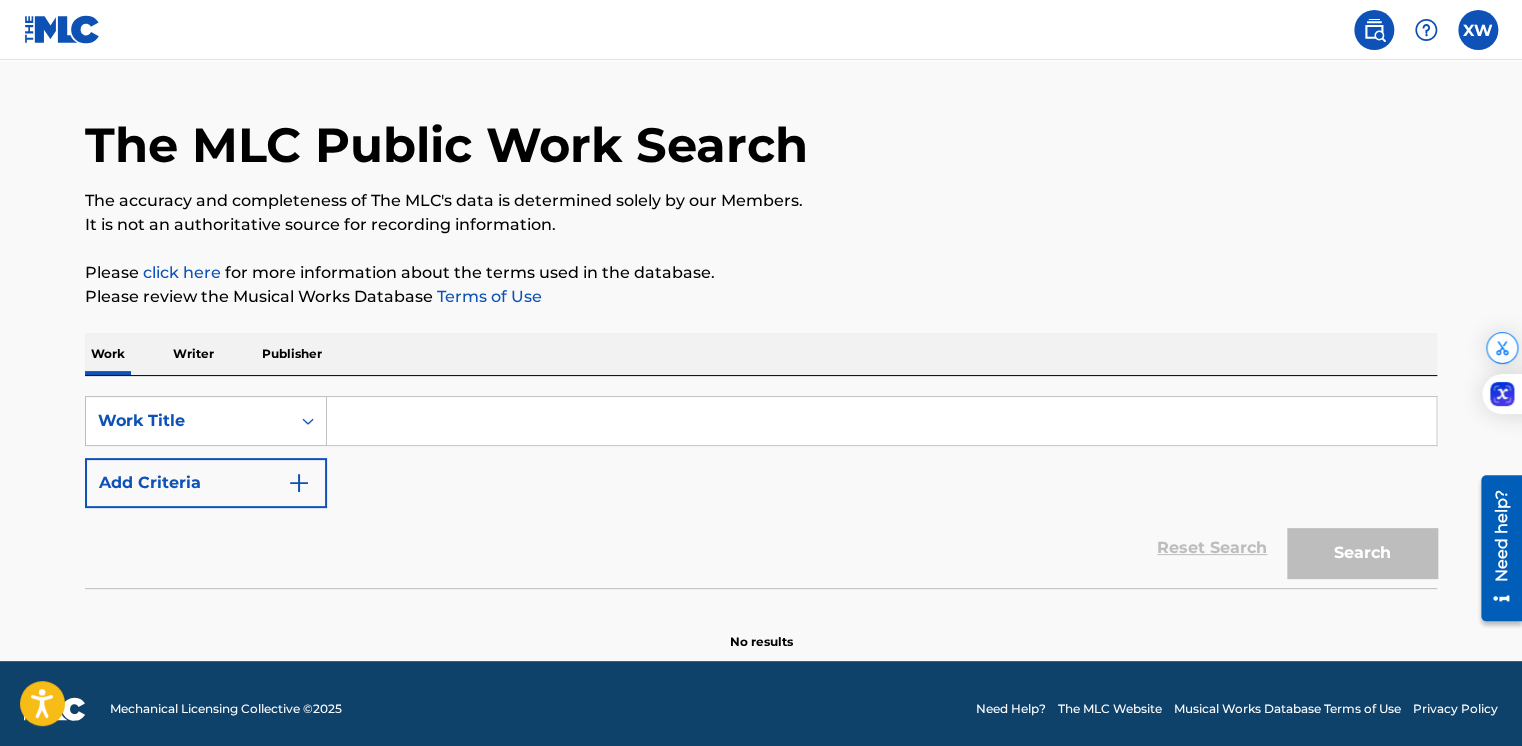click on "Work Title" at bounding box center (188, 421) 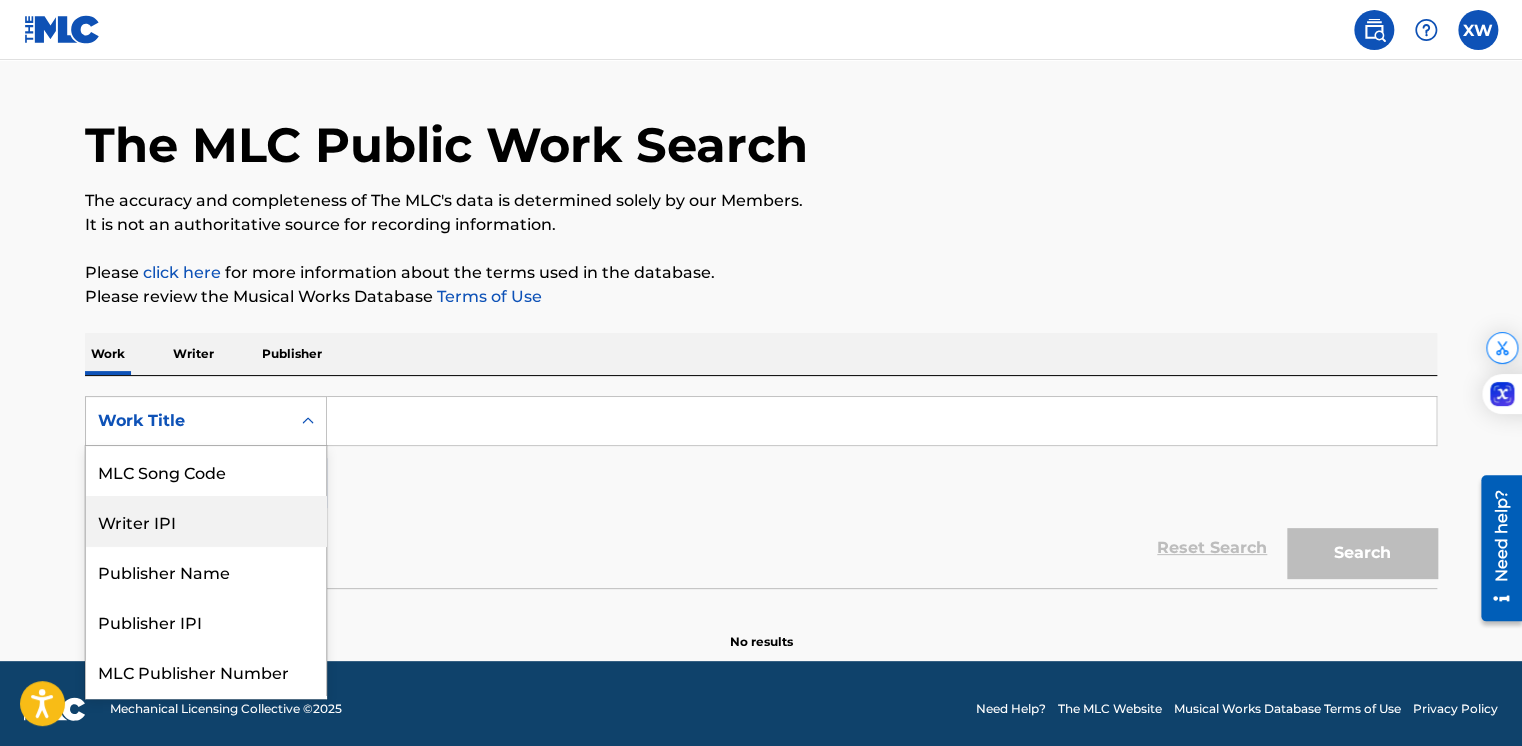 scroll, scrollTop: 148, scrollLeft: 0, axis: vertical 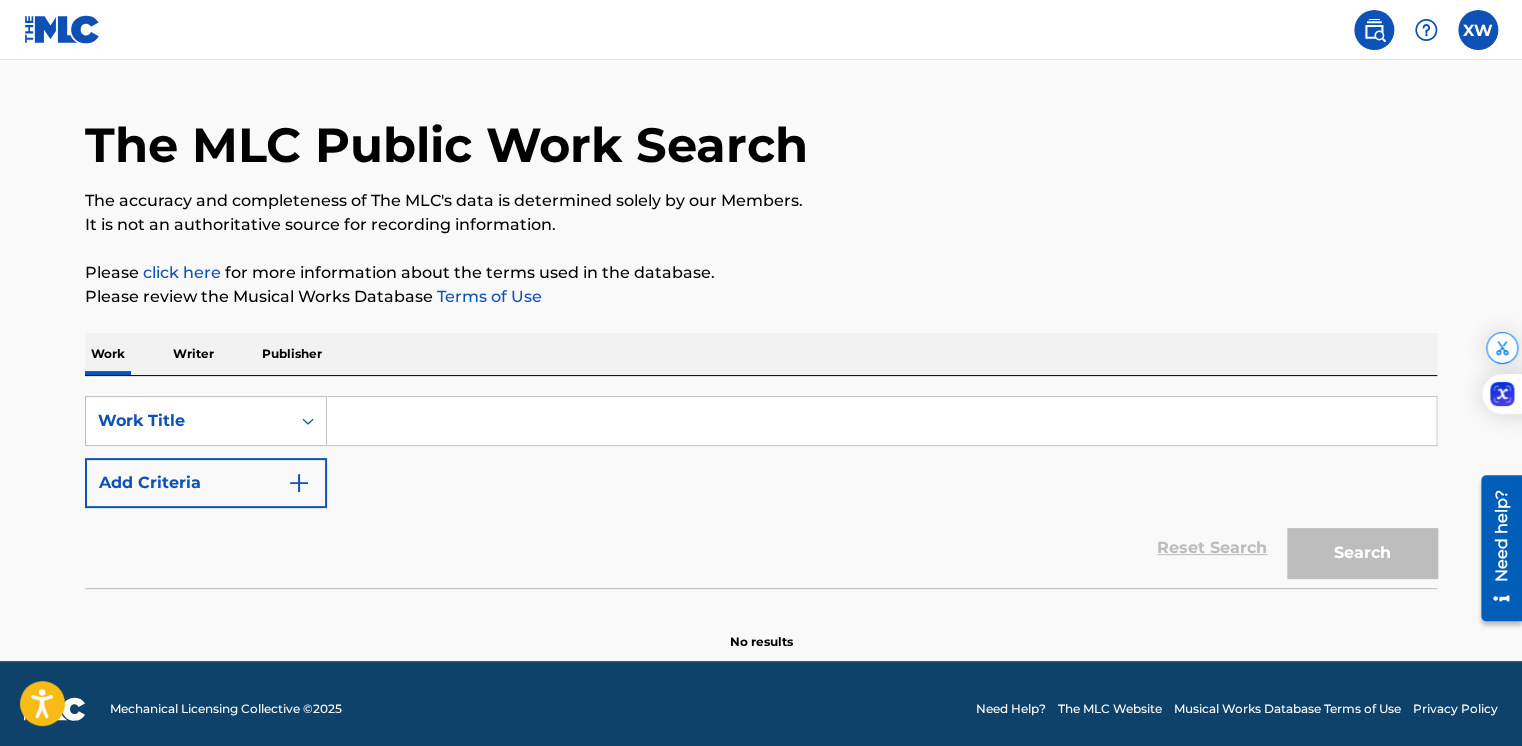 click on "Writer" at bounding box center [193, 354] 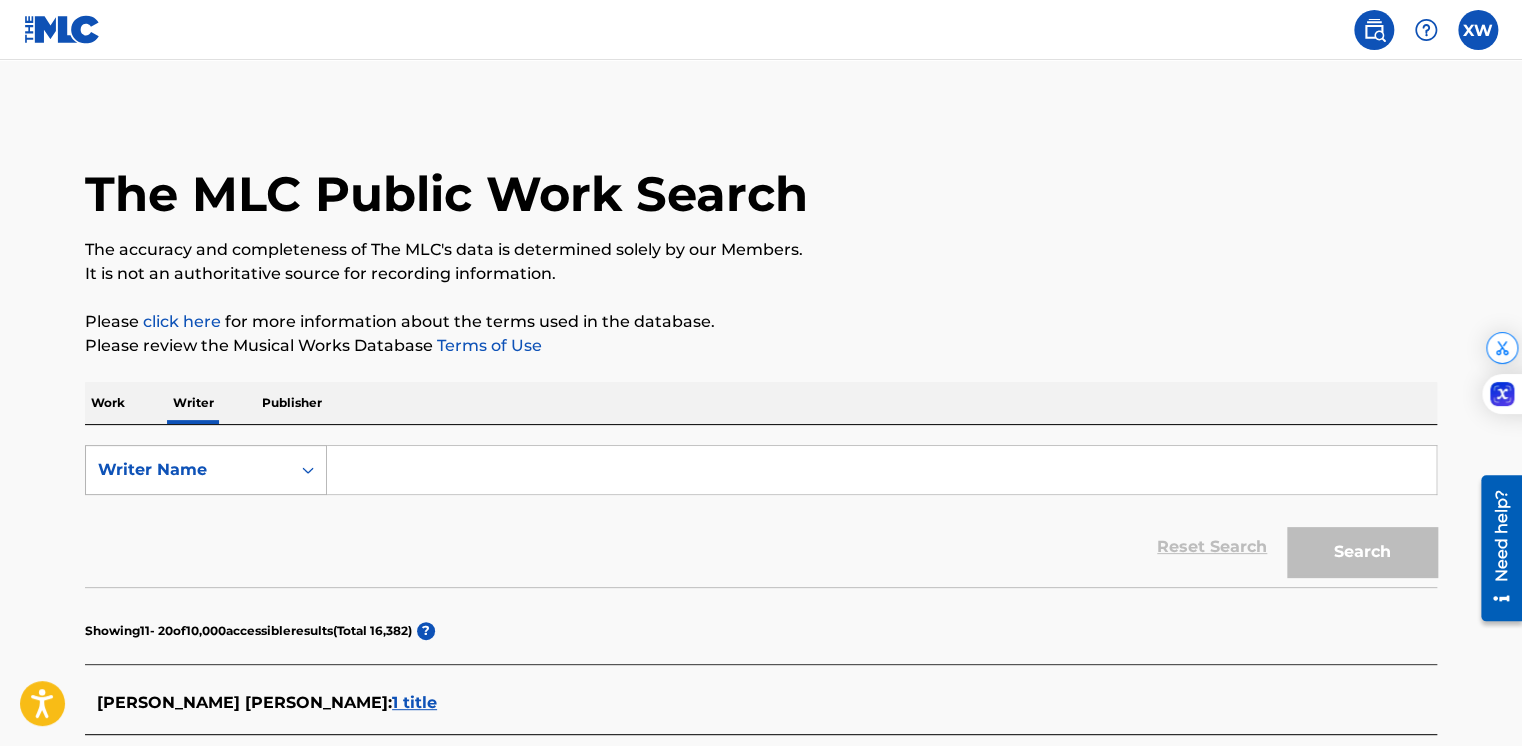 click on "Writer Name" at bounding box center (188, 470) 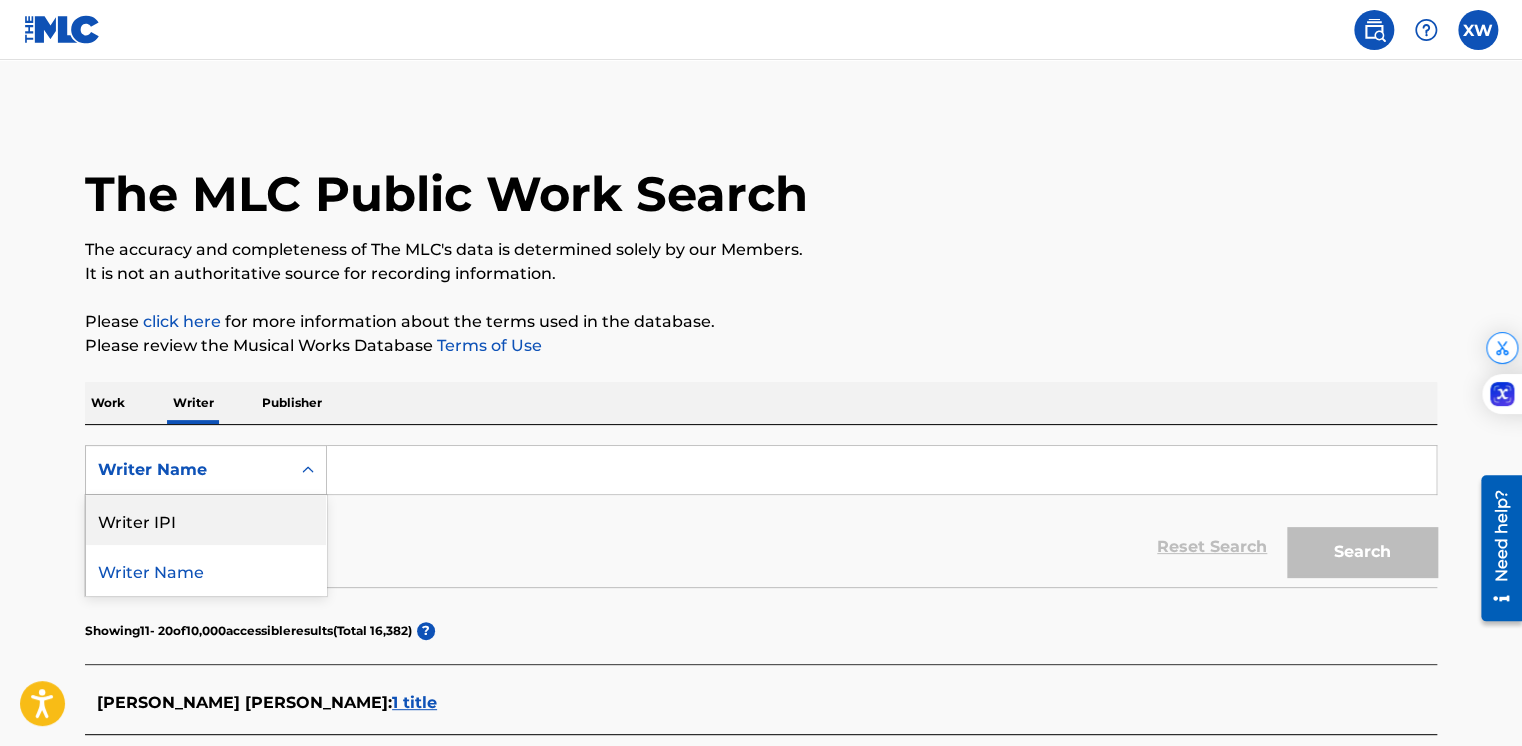 click on "Publisher" at bounding box center [292, 403] 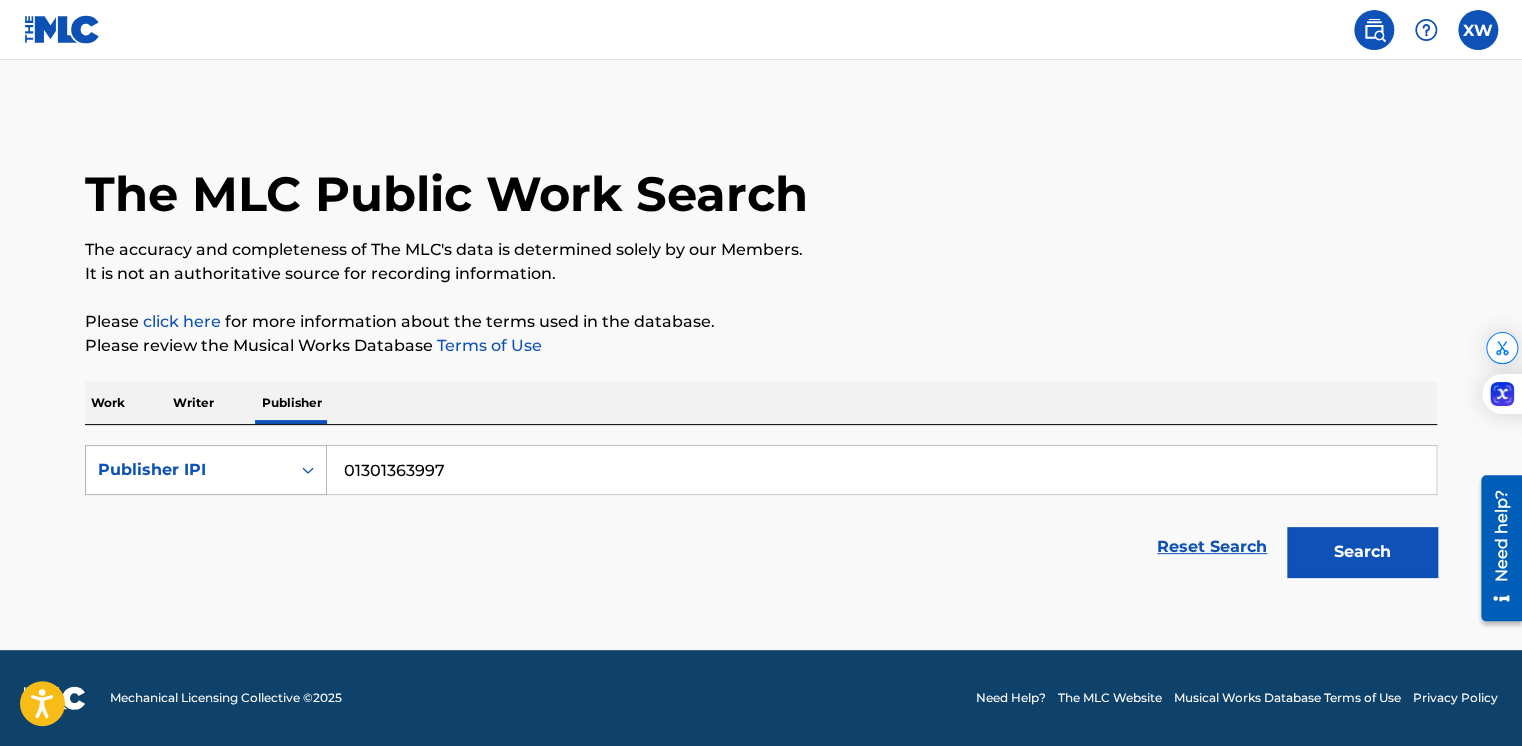 click on "Publisher IPI" at bounding box center (188, 470) 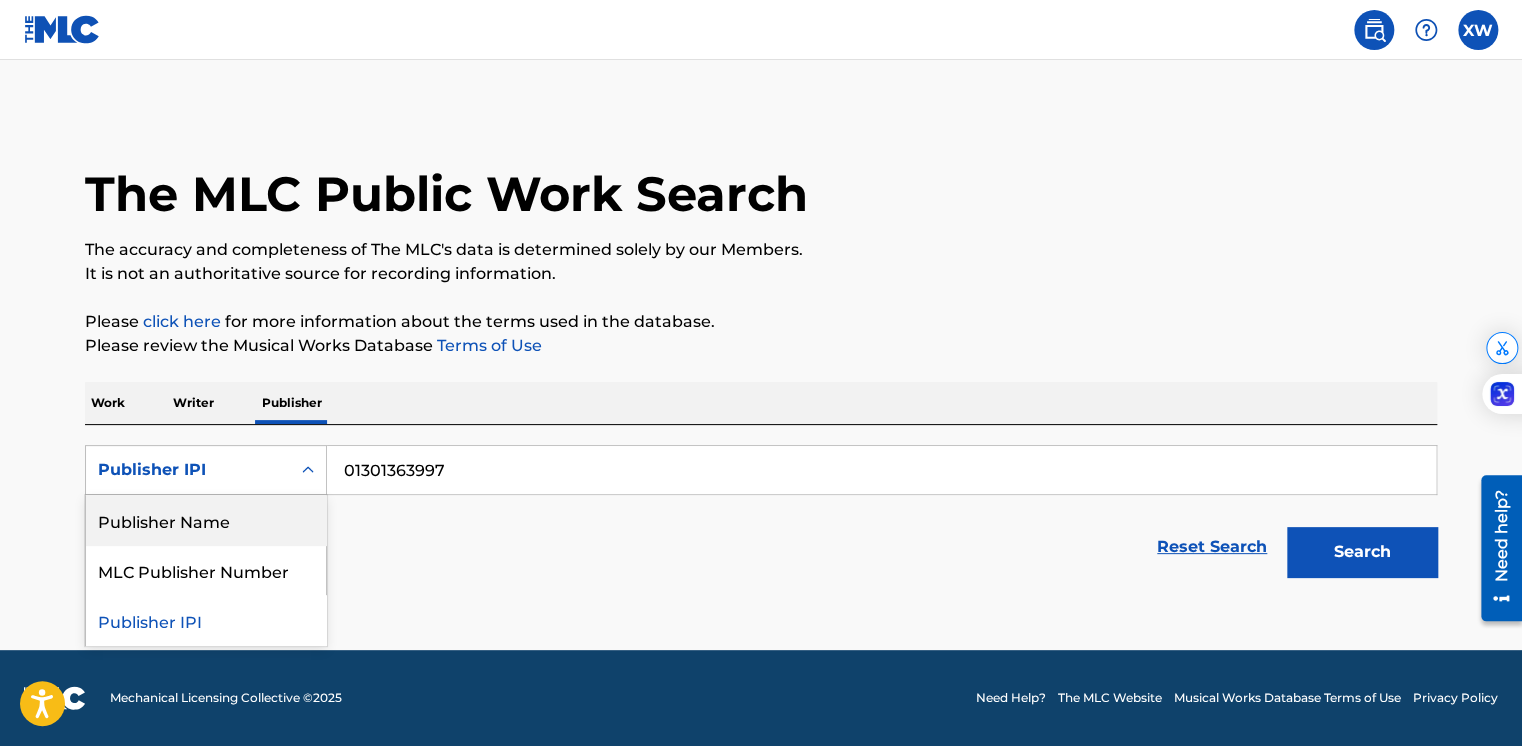 click on "Work" at bounding box center [108, 403] 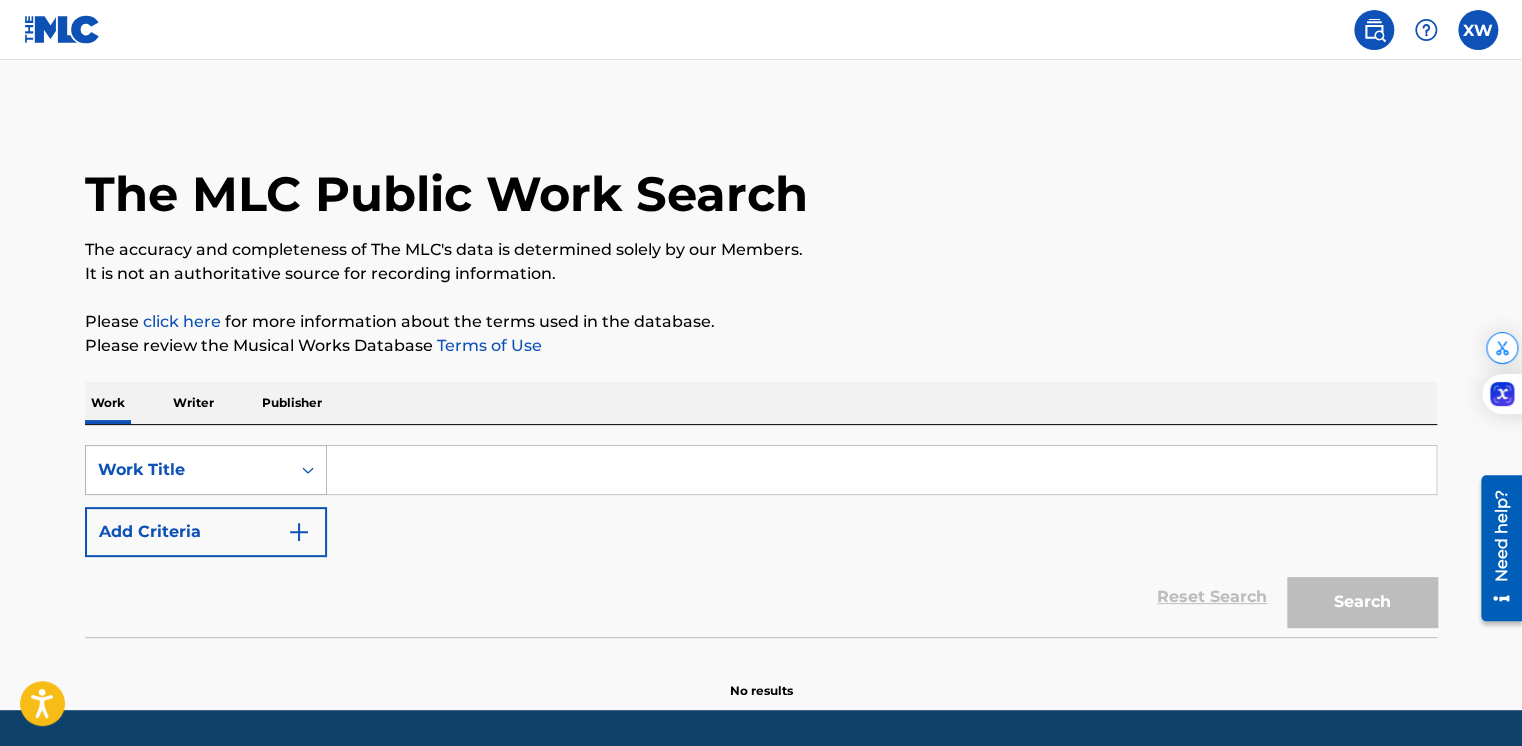 click on "Work Title" at bounding box center [206, 470] 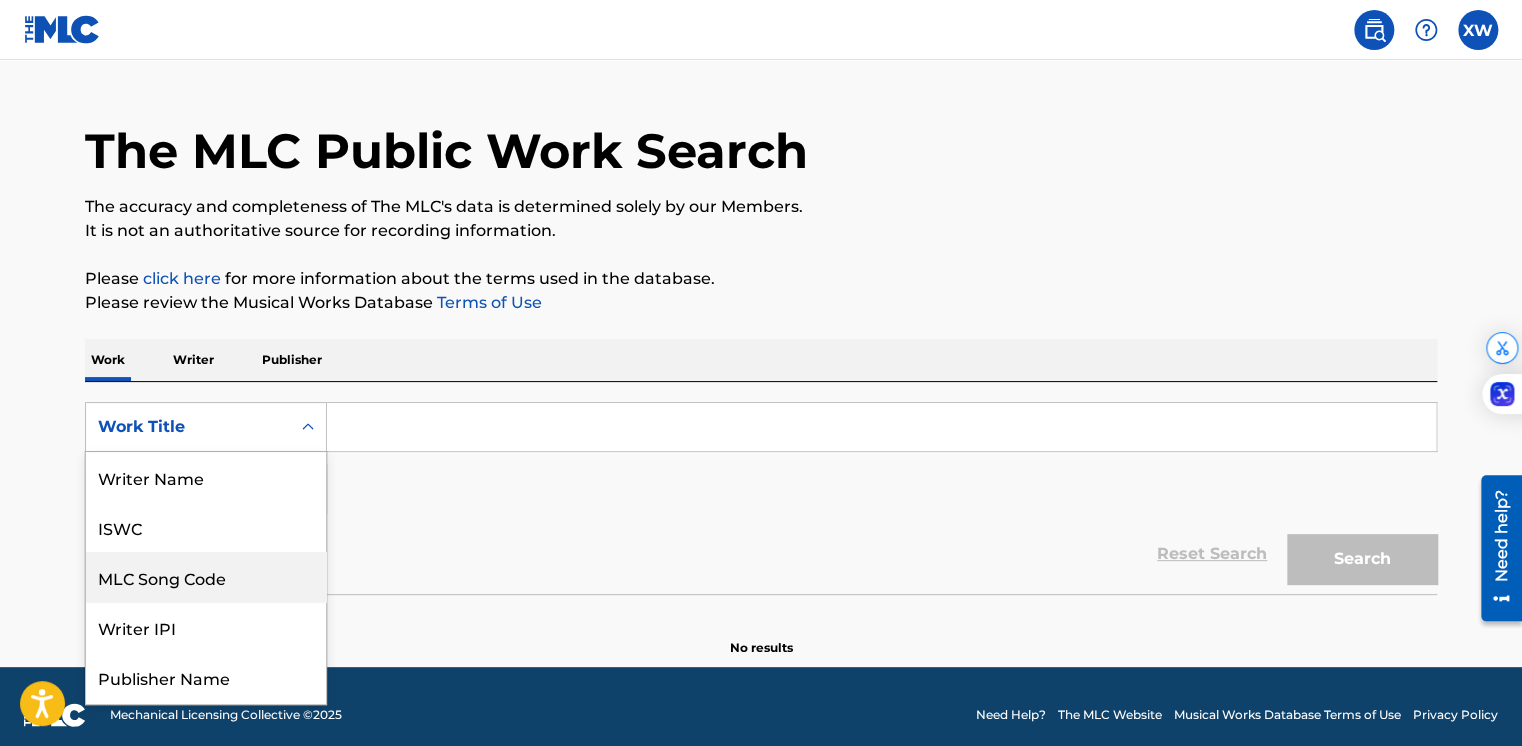 scroll, scrollTop: 49, scrollLeft: 0, axis: vertical 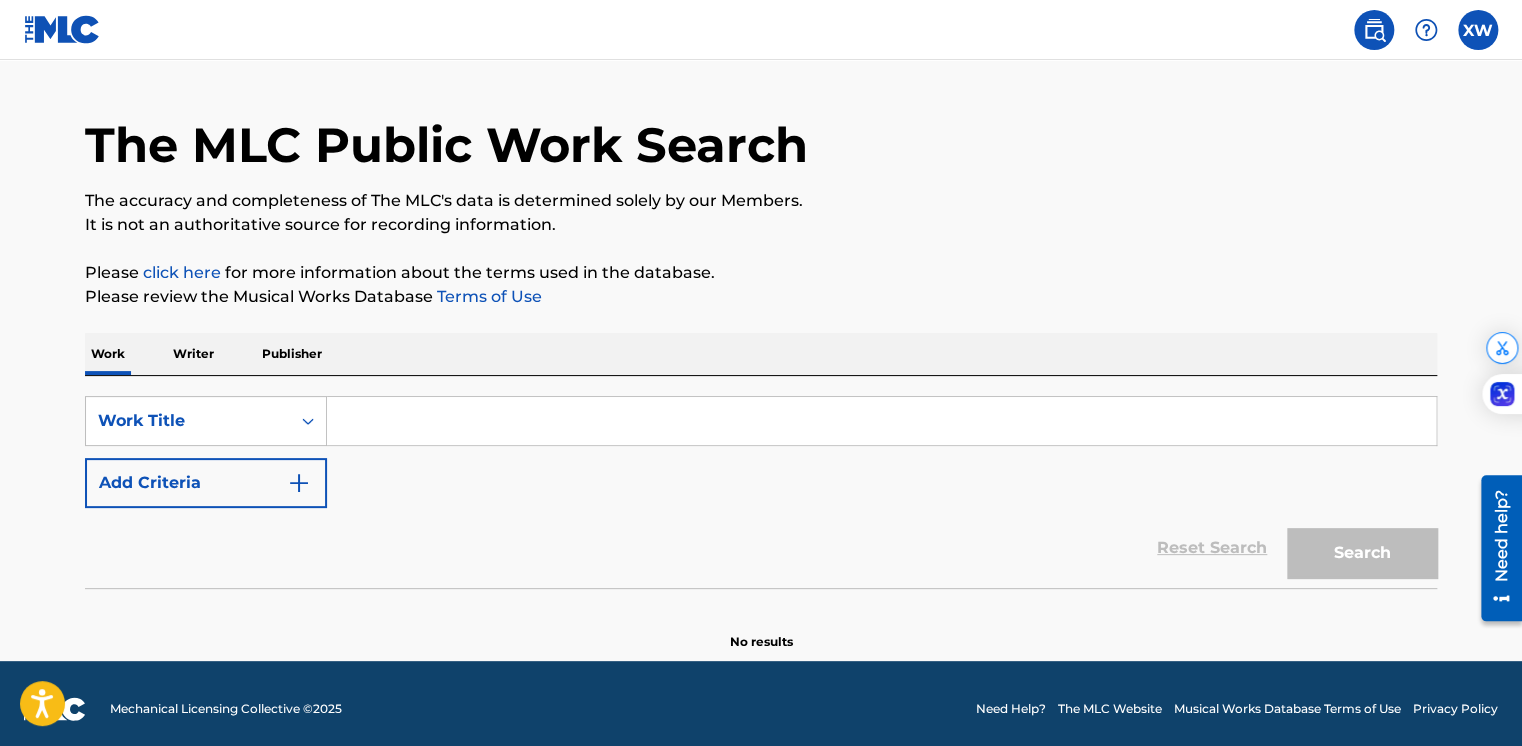click on "Reset Search Search" at bounding box center [761, 548] 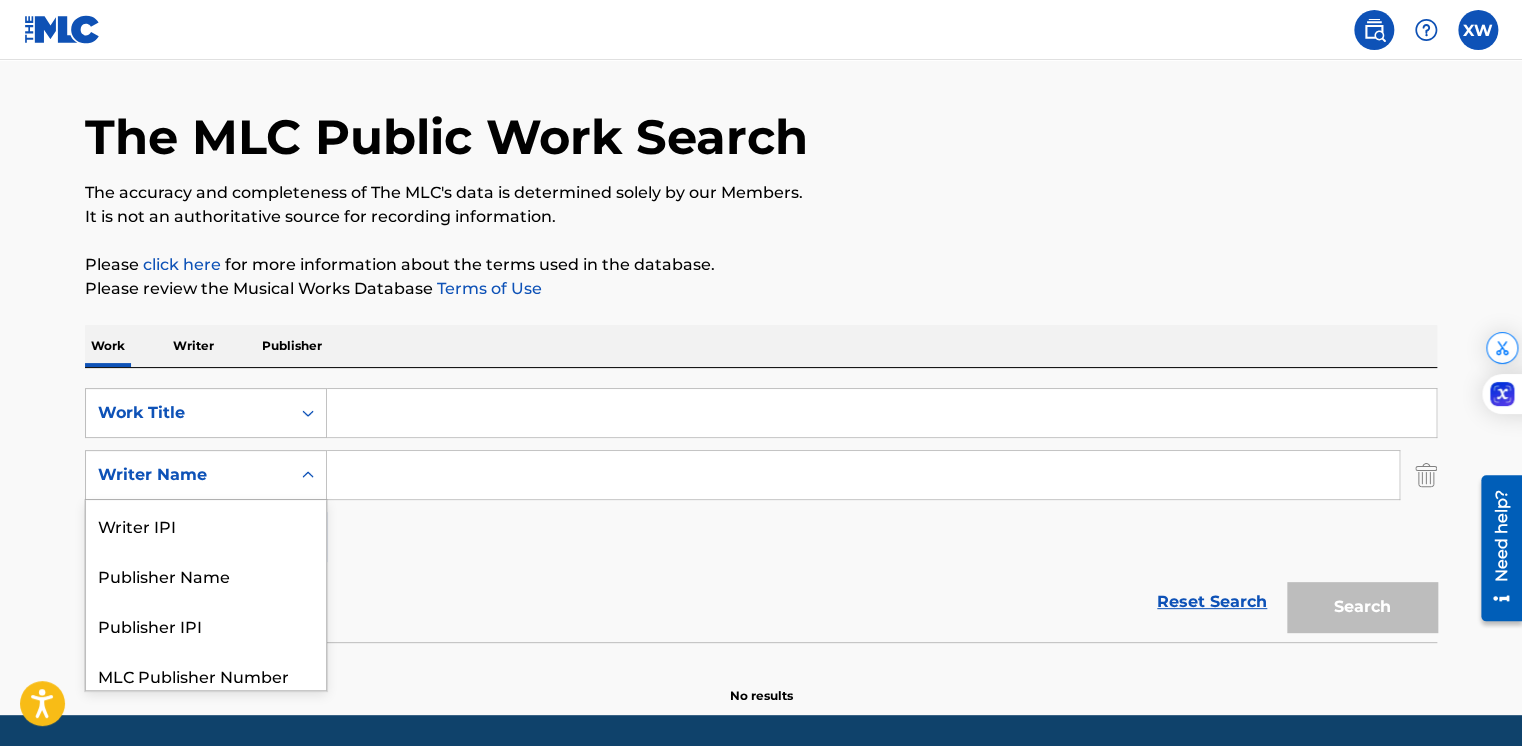 click on "Writer Name" at bounding box center (188, 475) 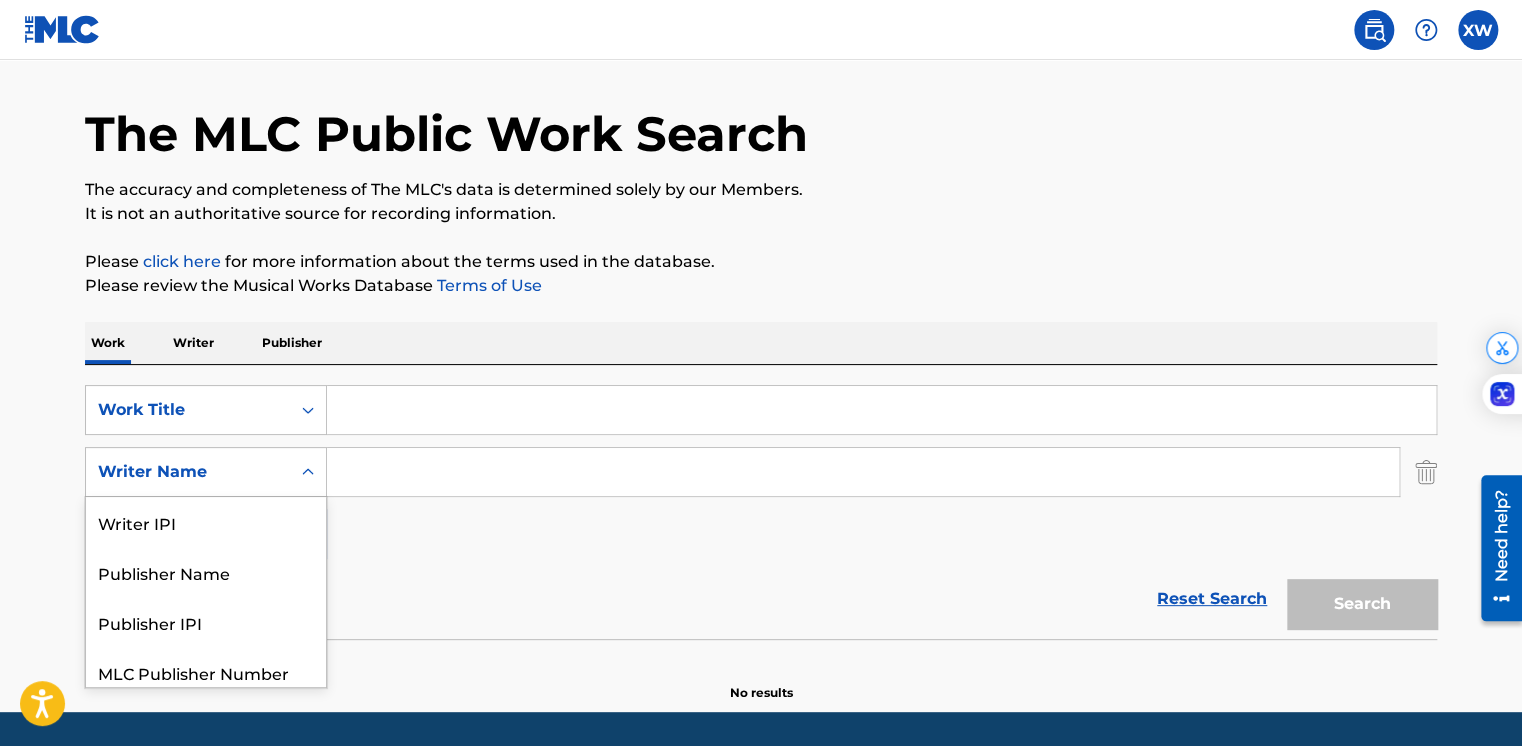 scroll, scrollTop: 61, scrollLeft: 0, axis: vertical 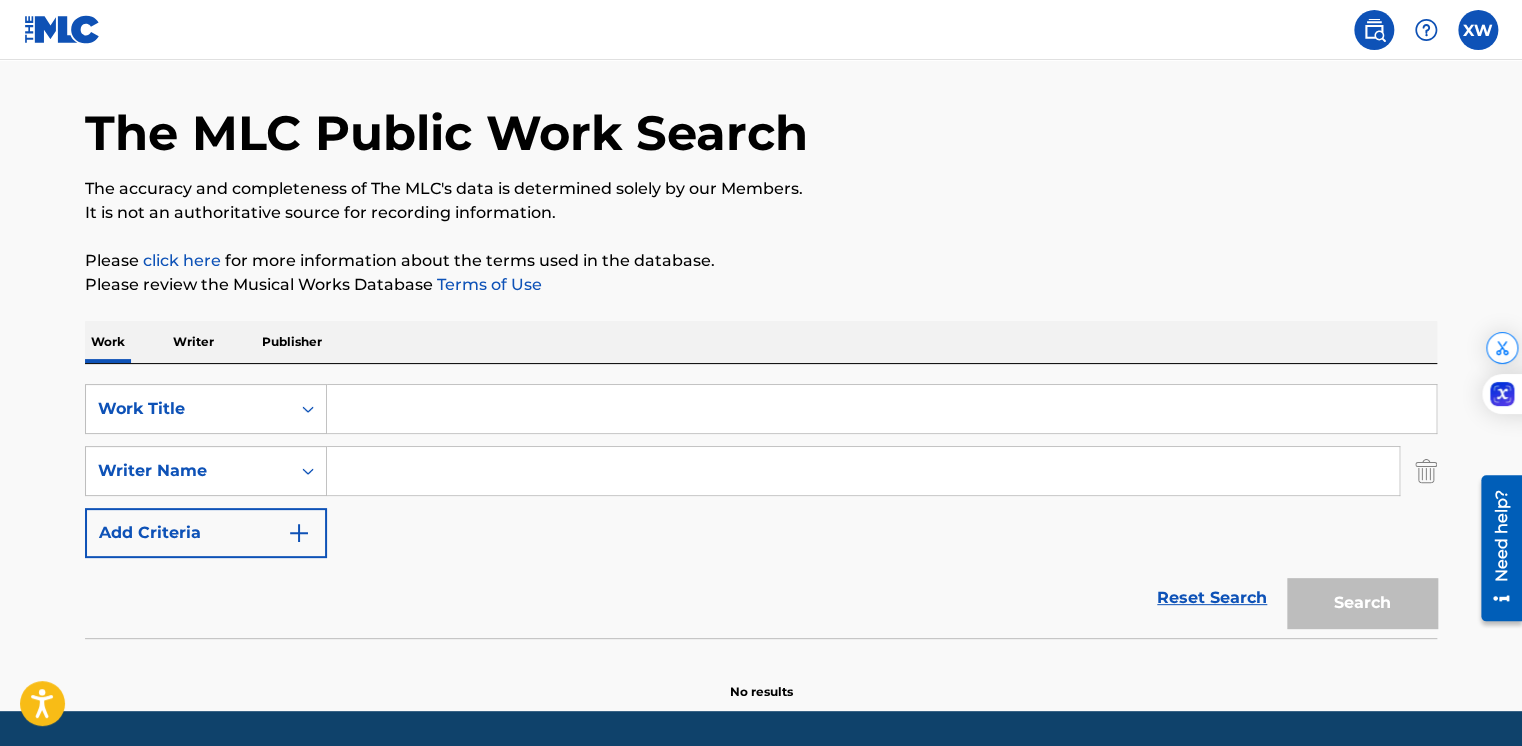 click at bounding box center (308, 471) 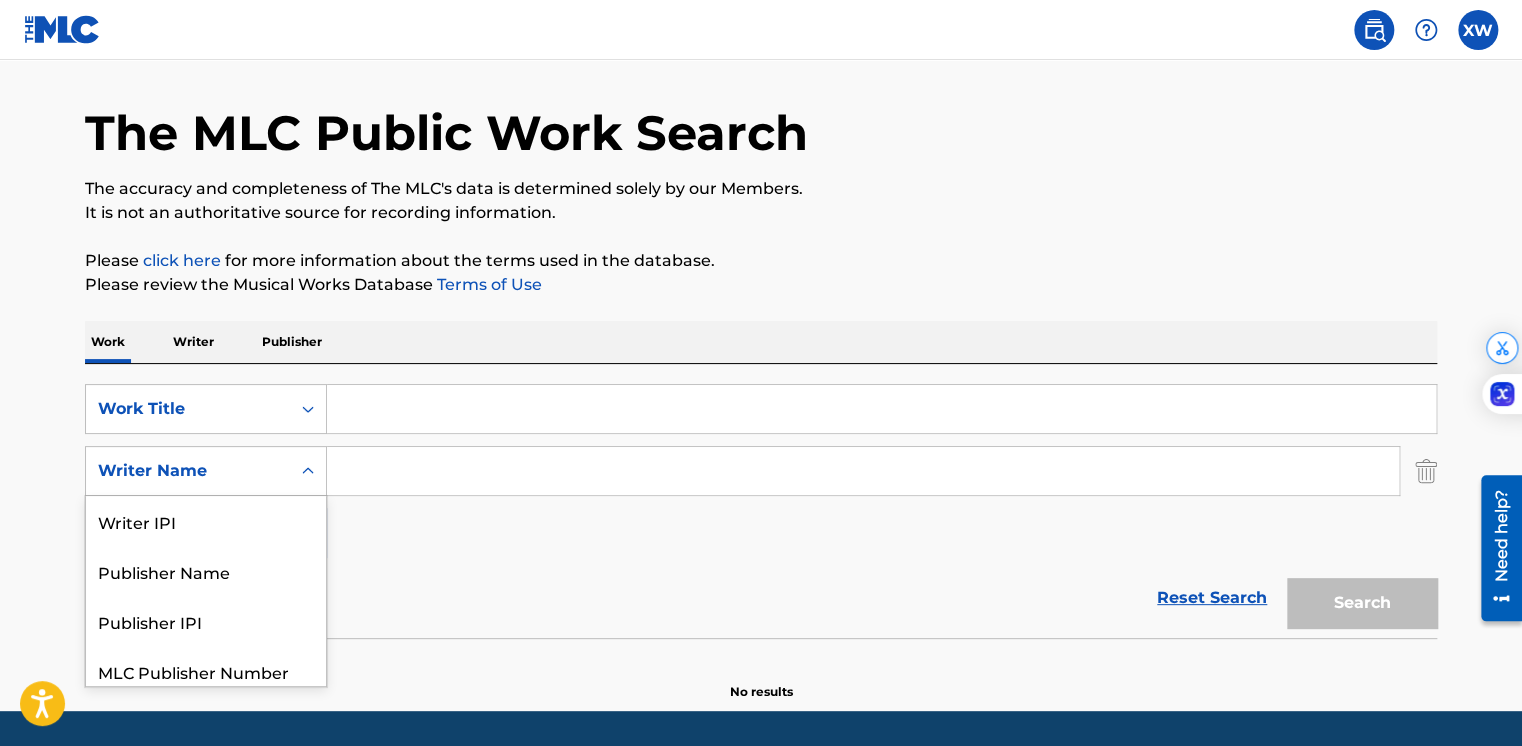 click at bounding box center (308, 471) 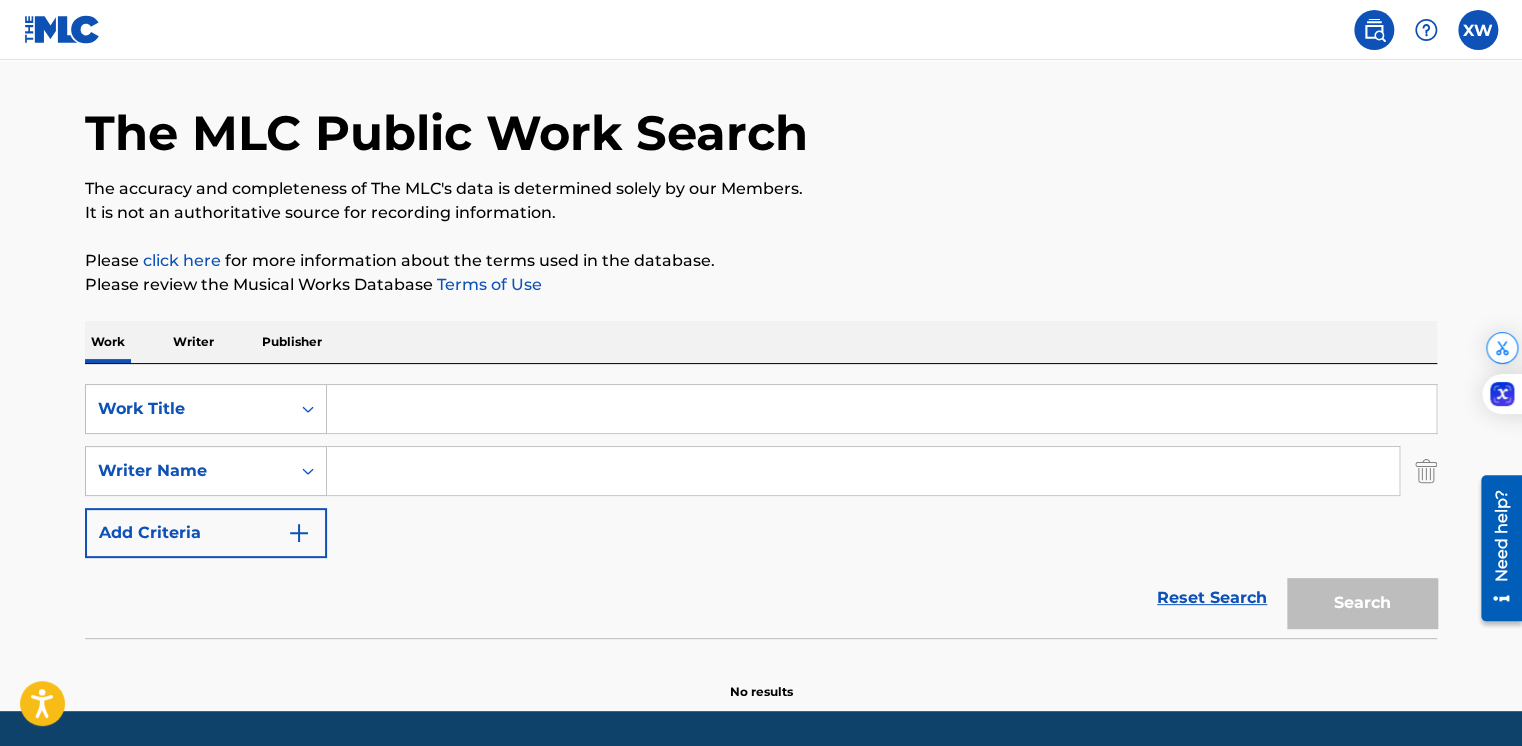 click on "Reset Search Search" at bounding box center (761, 598) 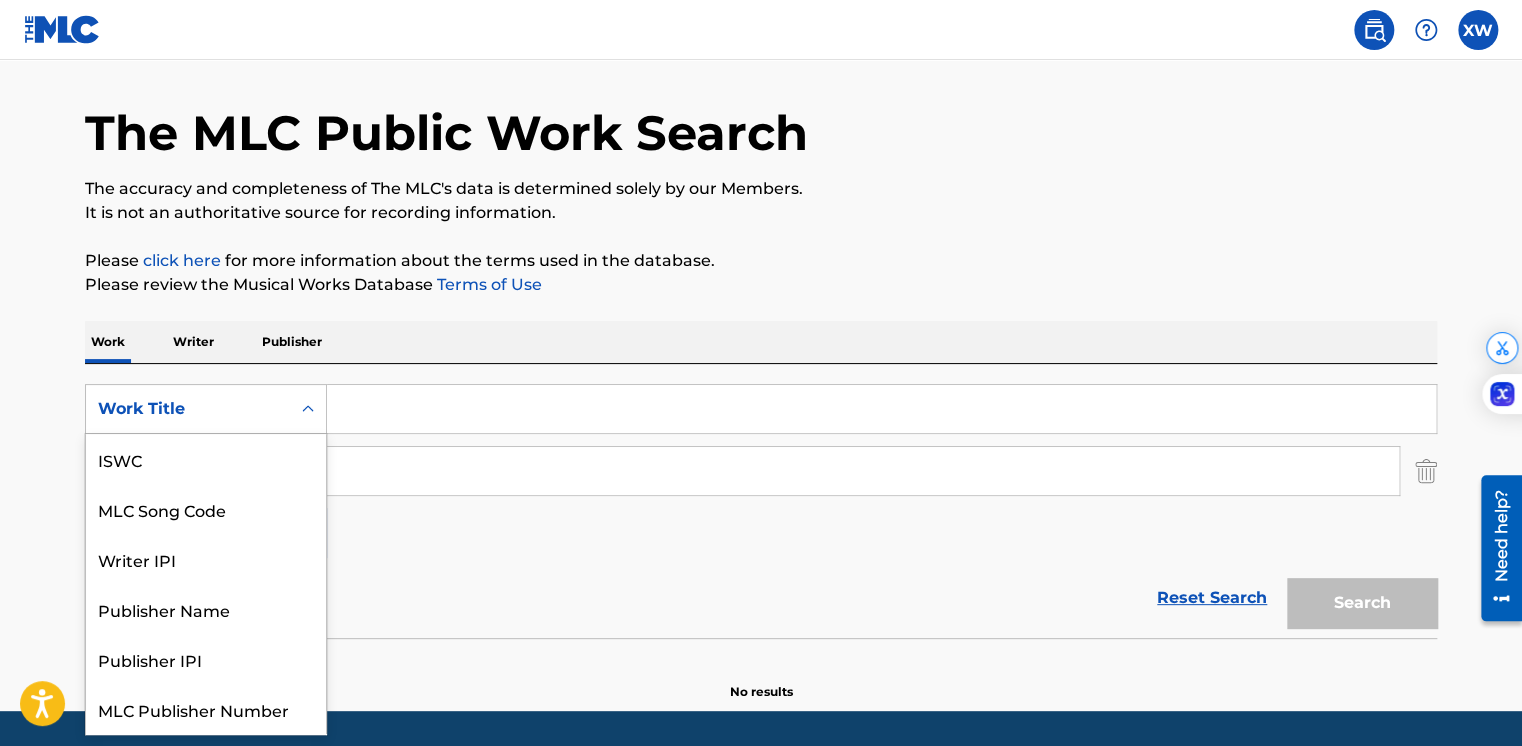 click on "Work Title" at bounding box center (188, 409) 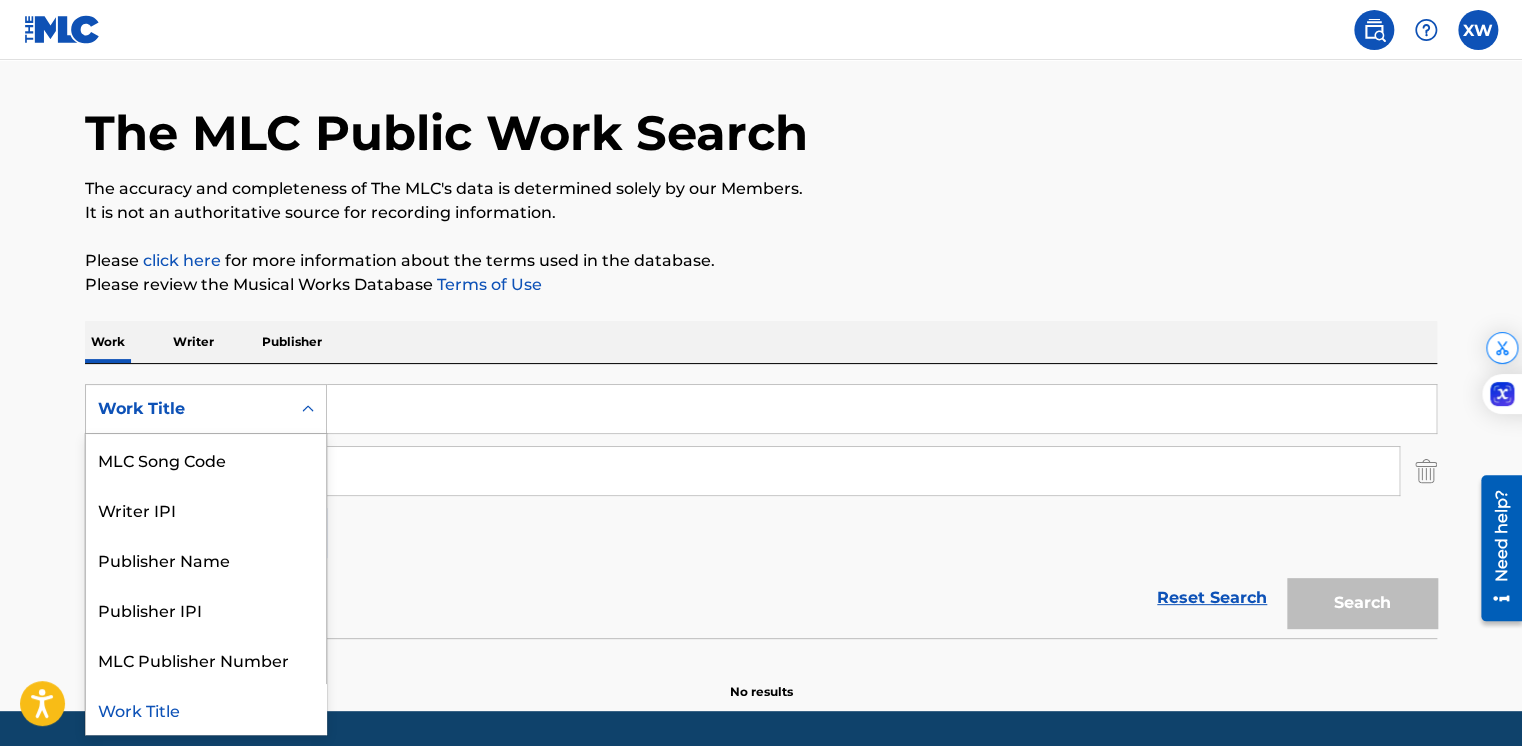 click on "Reset Search Search" at bounding box center (761, 598) 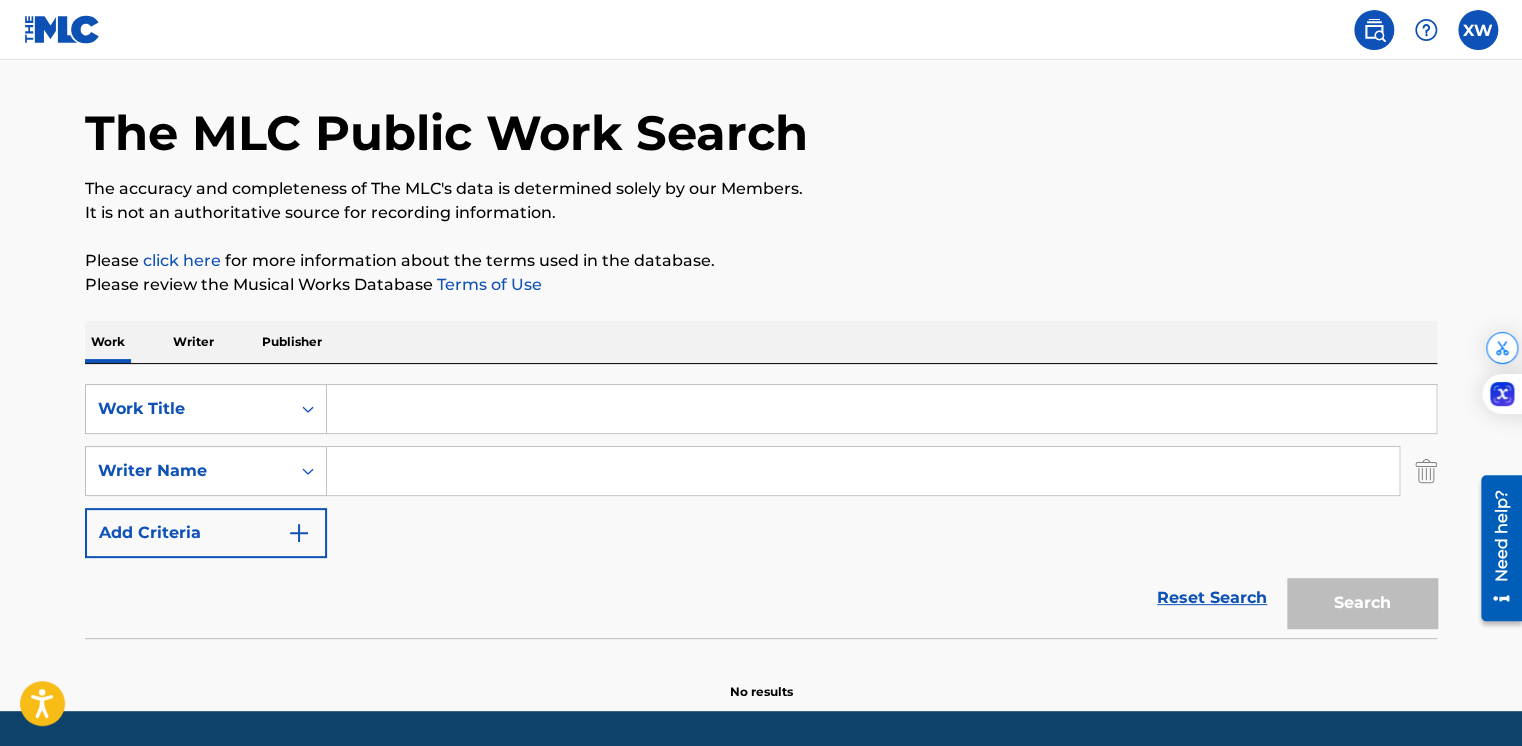 click on "Reset Search" at bounding box center (1212, 598) 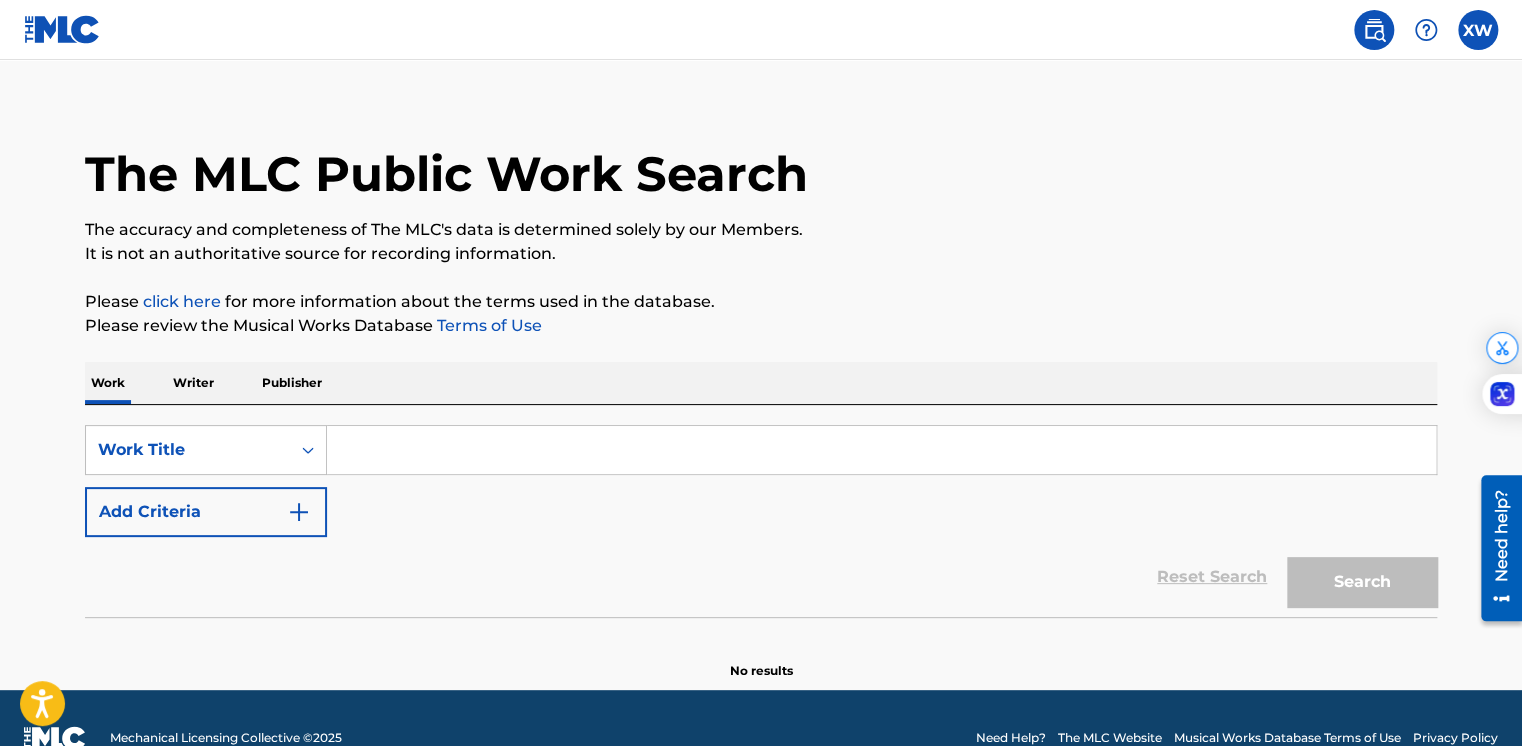 scroll, scrollTop: 0, scrollLeft: 0, axis: both 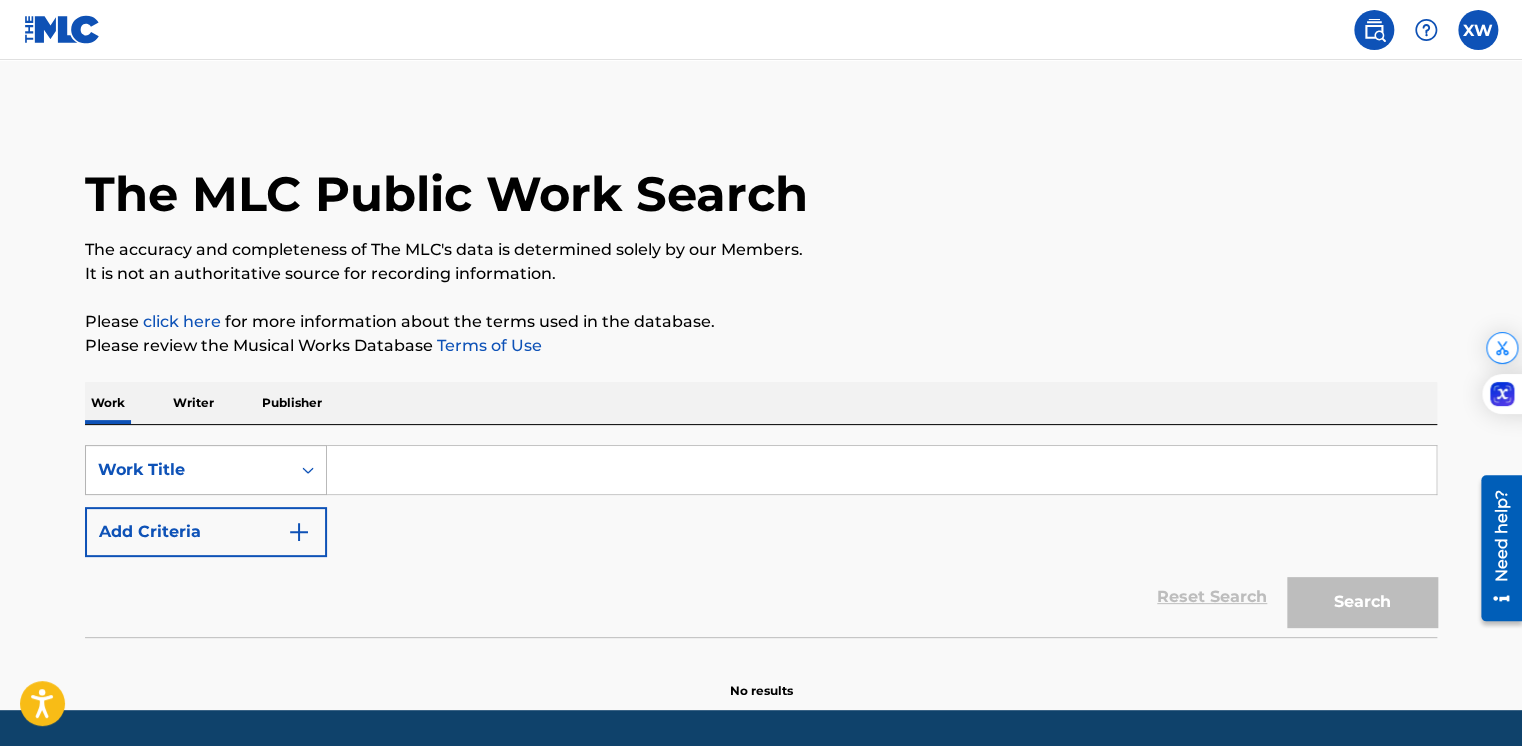 click on "Work Title" at bounding box center (206, 470) 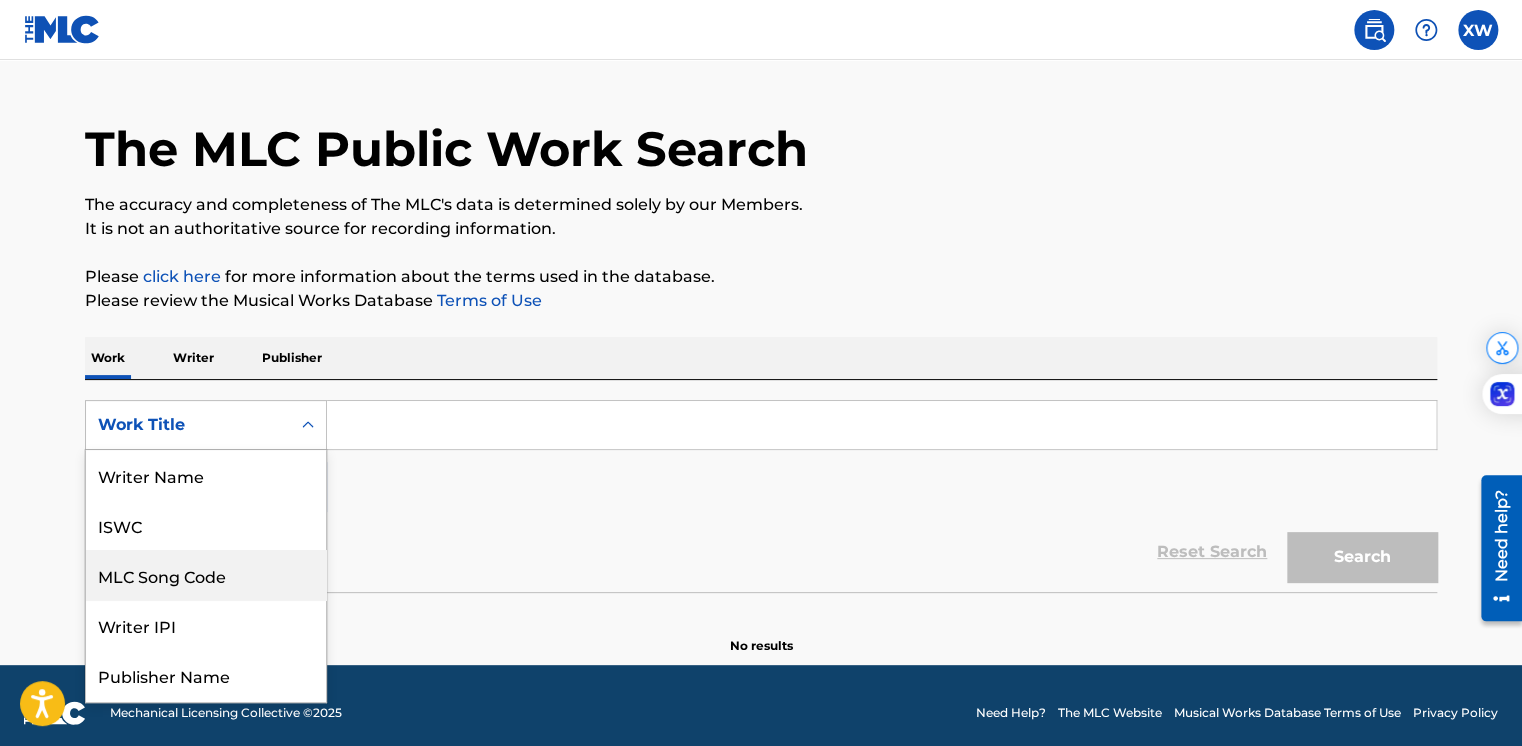 scroll, scrollTop: 49, scrollLeft: 0, axis: vertical 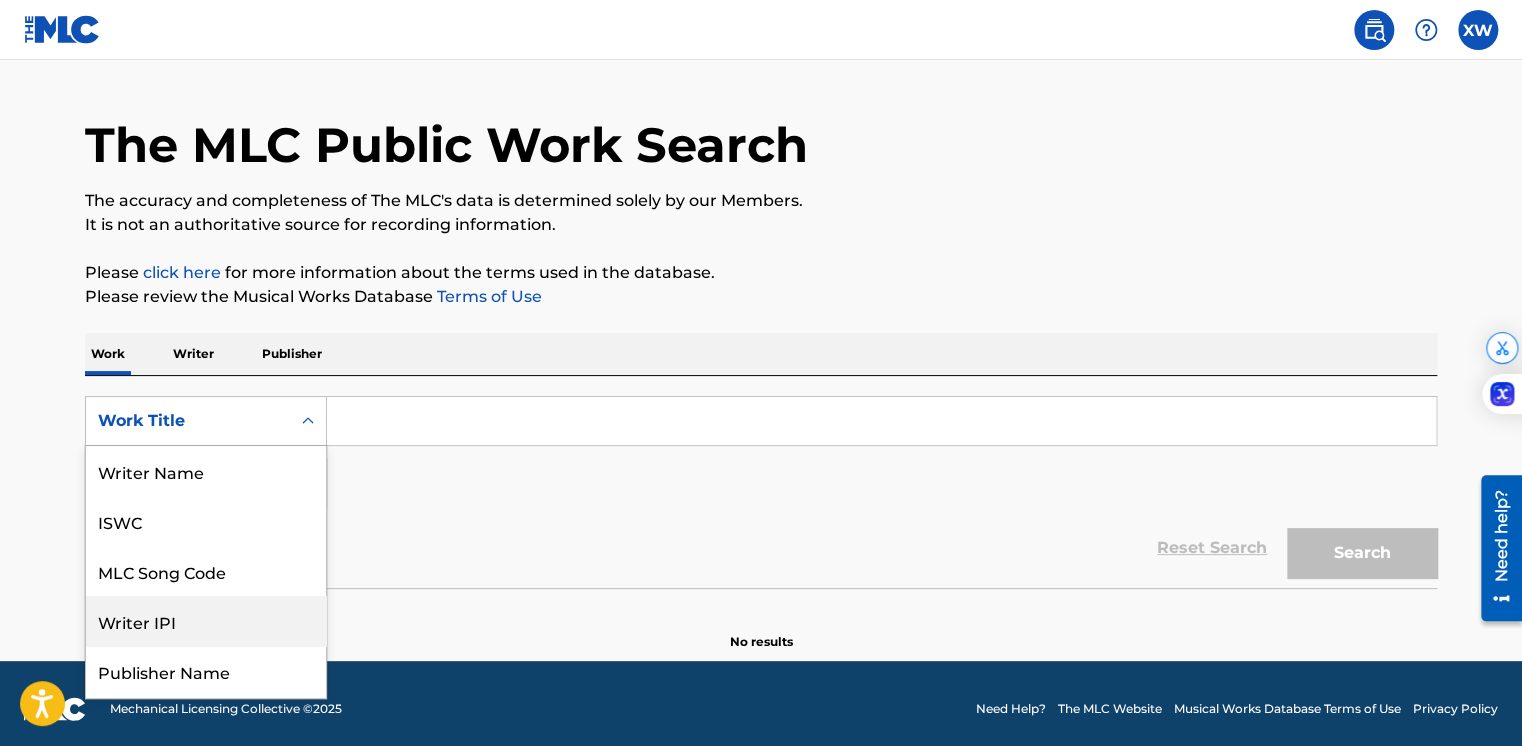 click on "Writer IPI" at bounding box center [206, 621] 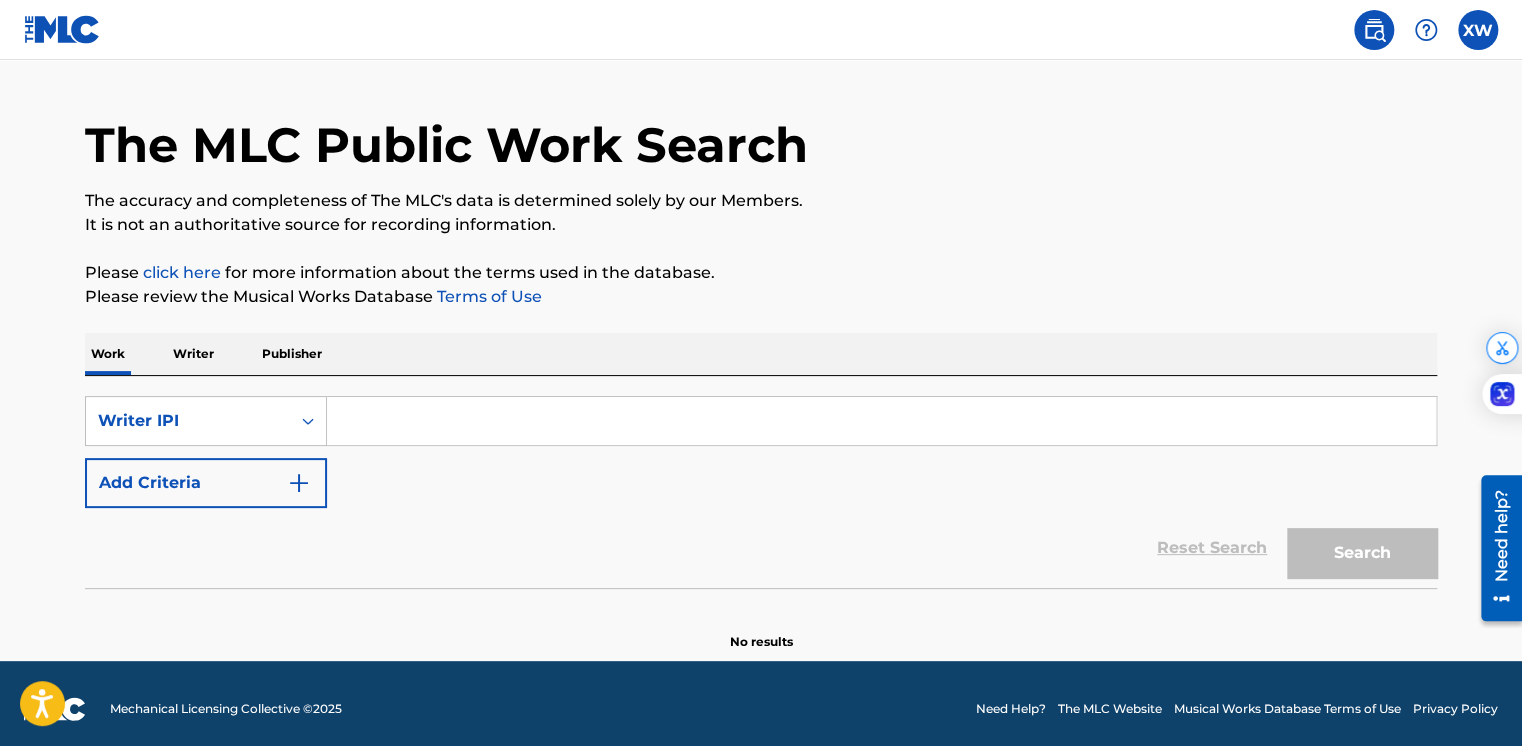 click at bounding box center (881, 421) 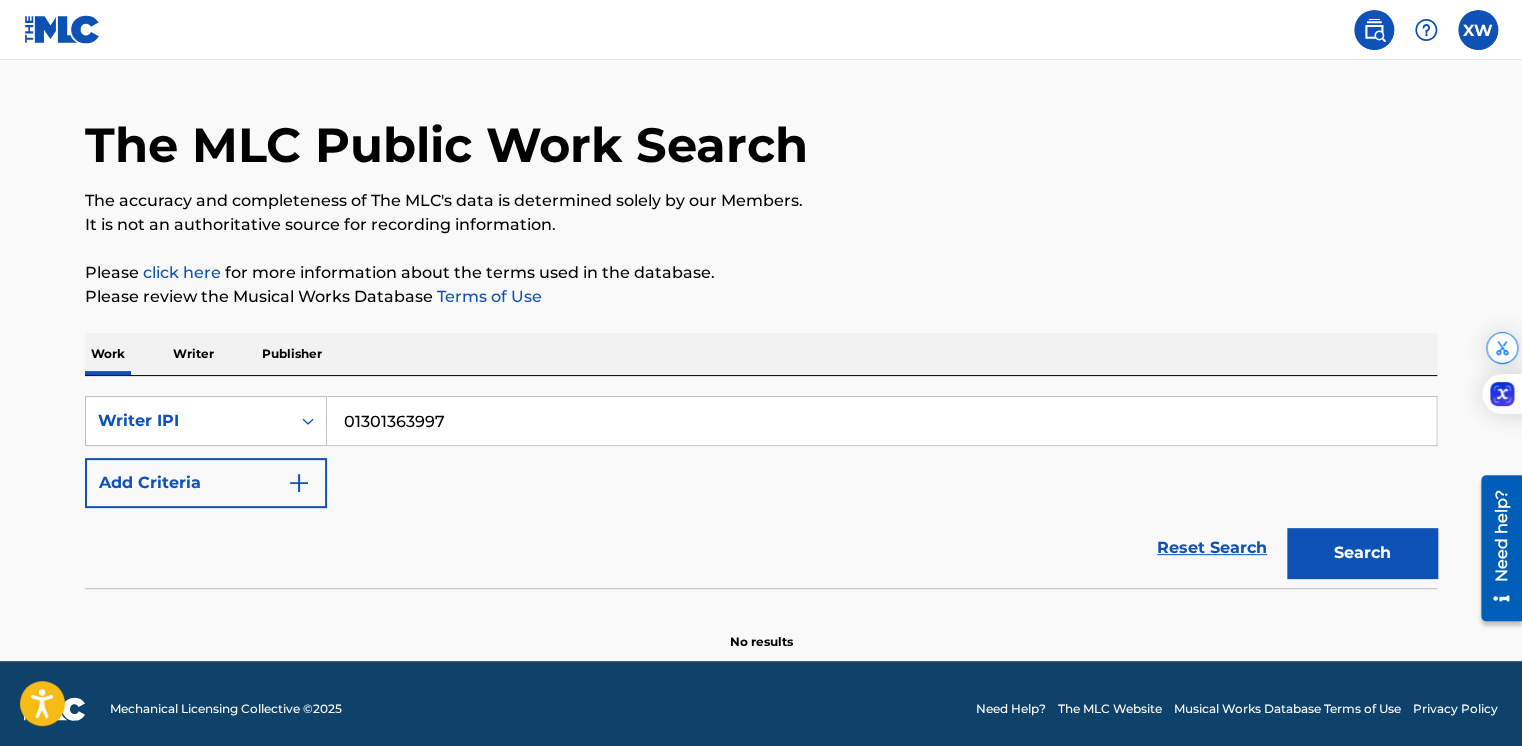 click on "Search" at bounding box center (1362, 553) 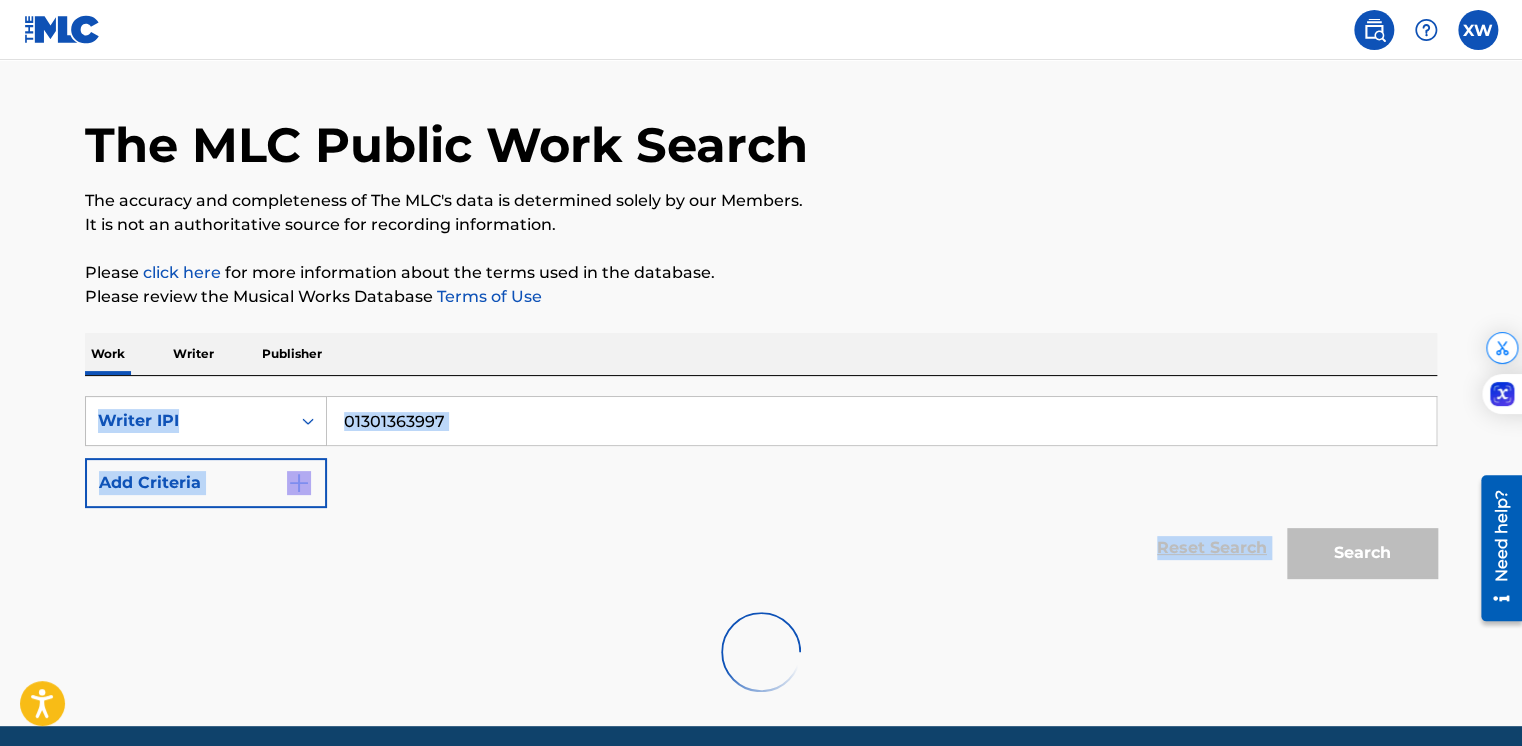 click on "Search" at bounding box center (1357, 548) 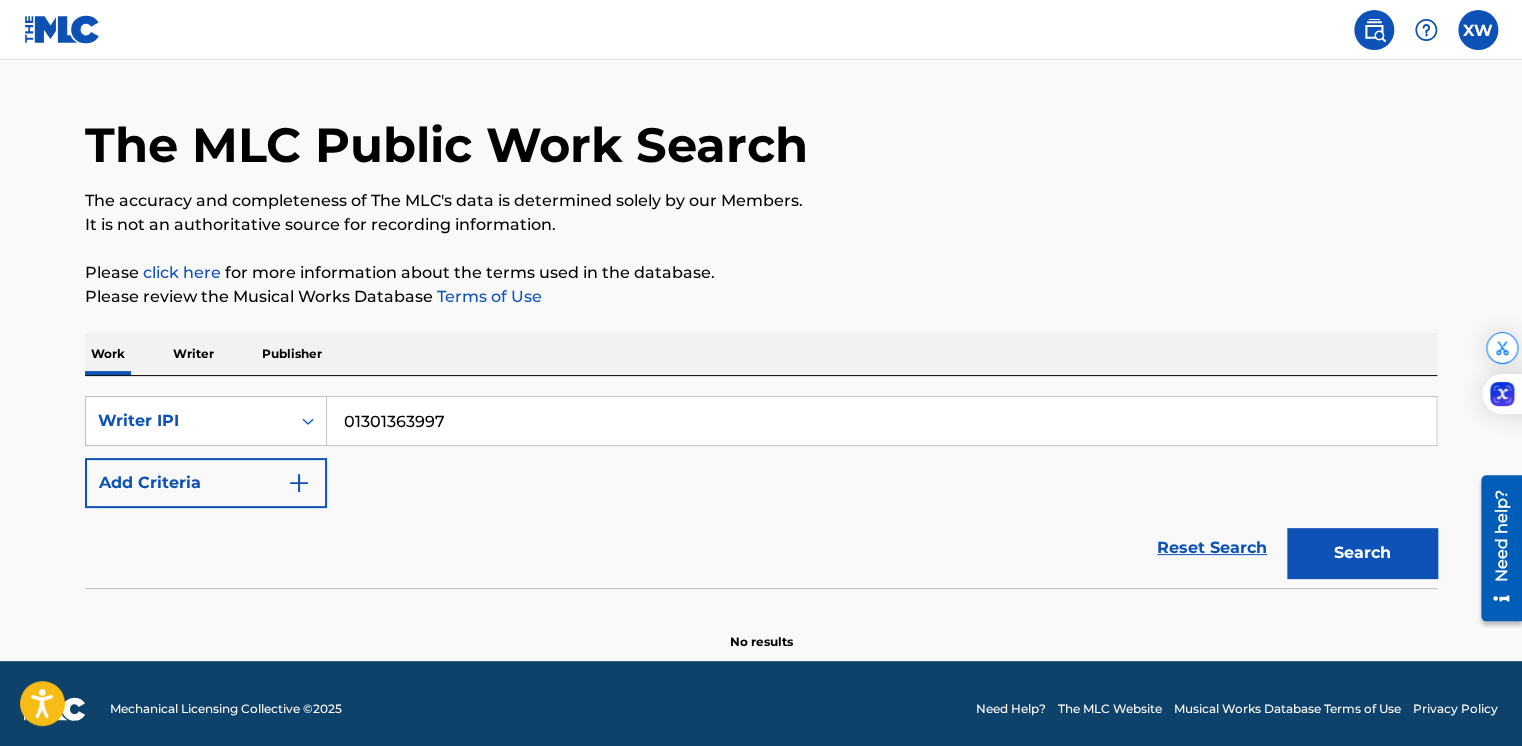 click on "Writer" at bounding box center (193, 354) 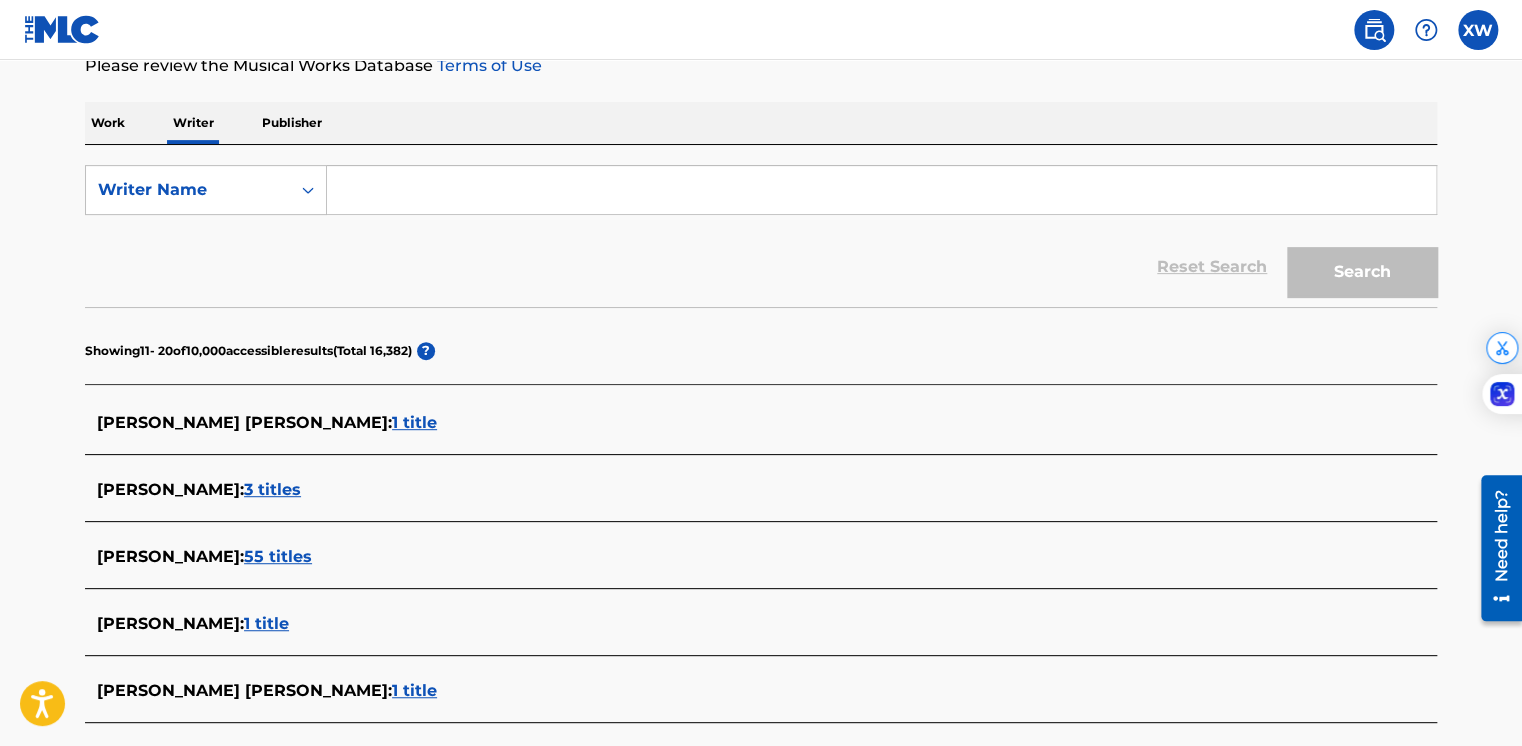 scroll, scrollTop: 200, scrollLeft: 0, axis: vertical 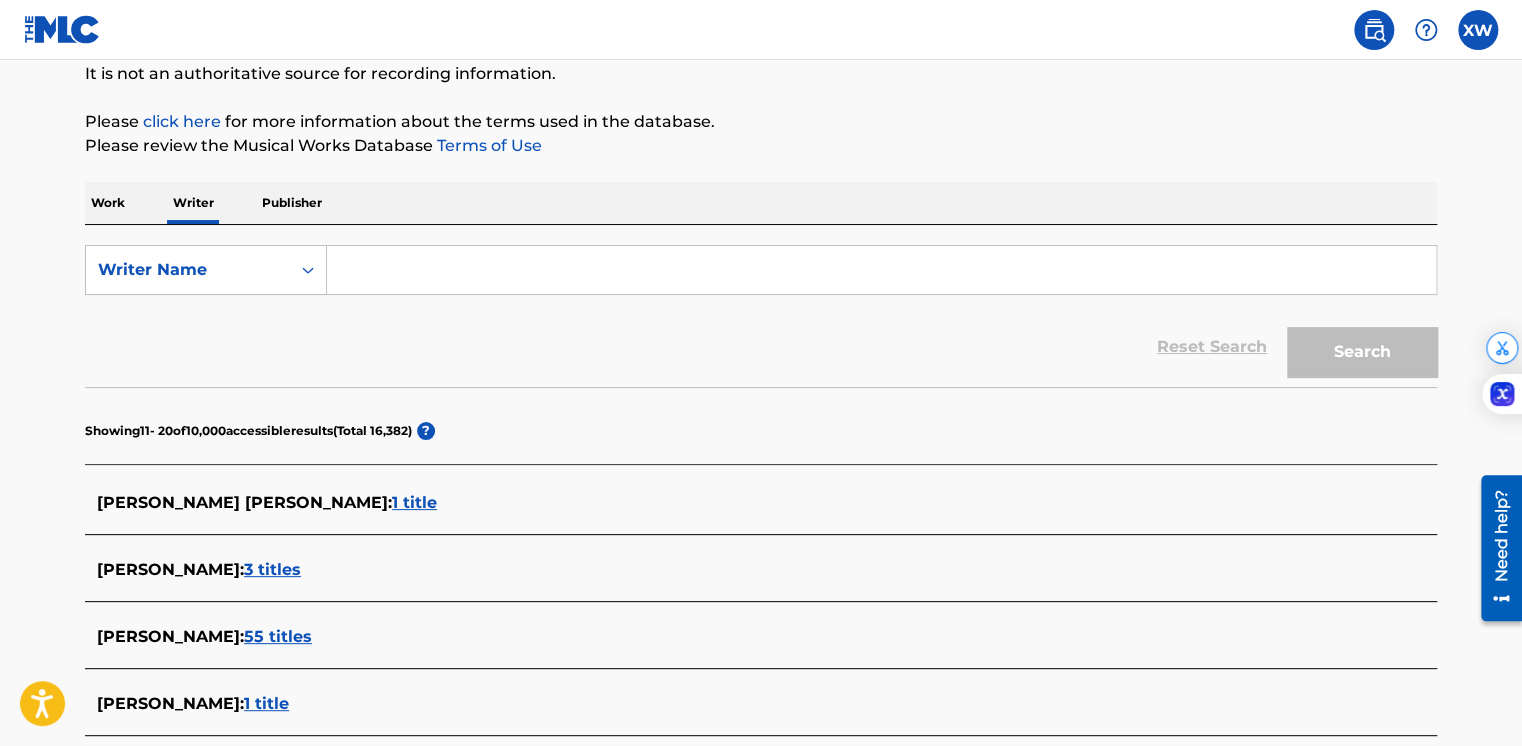 drag, startPoint x: 298, startPoint y: 210, endPoint x: 418, endPoint y: 305, distance: 153.05228 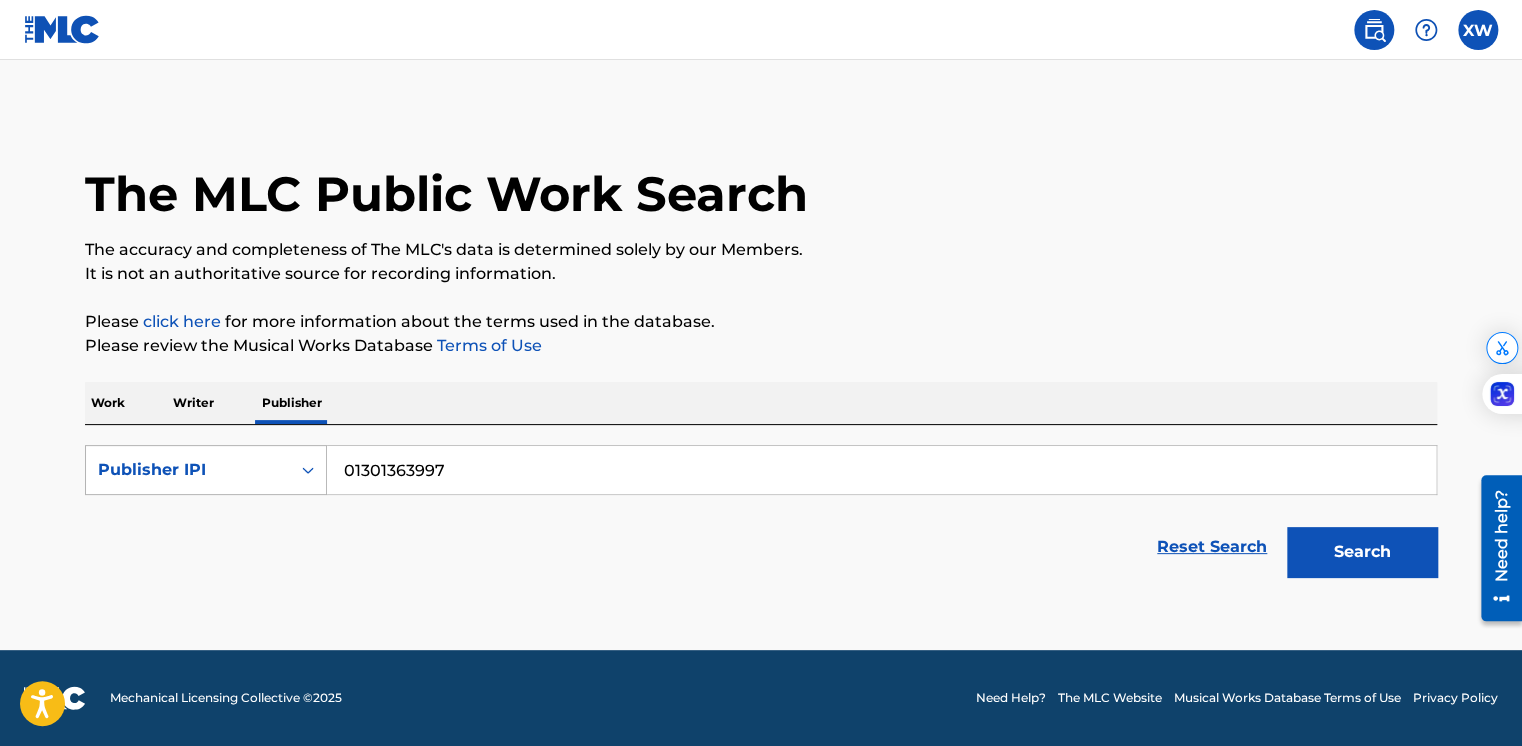 drag, startPoint x: 458, startPoint y: 470, endPoint x: 220, endPoint y: 464, distance: 238.07562 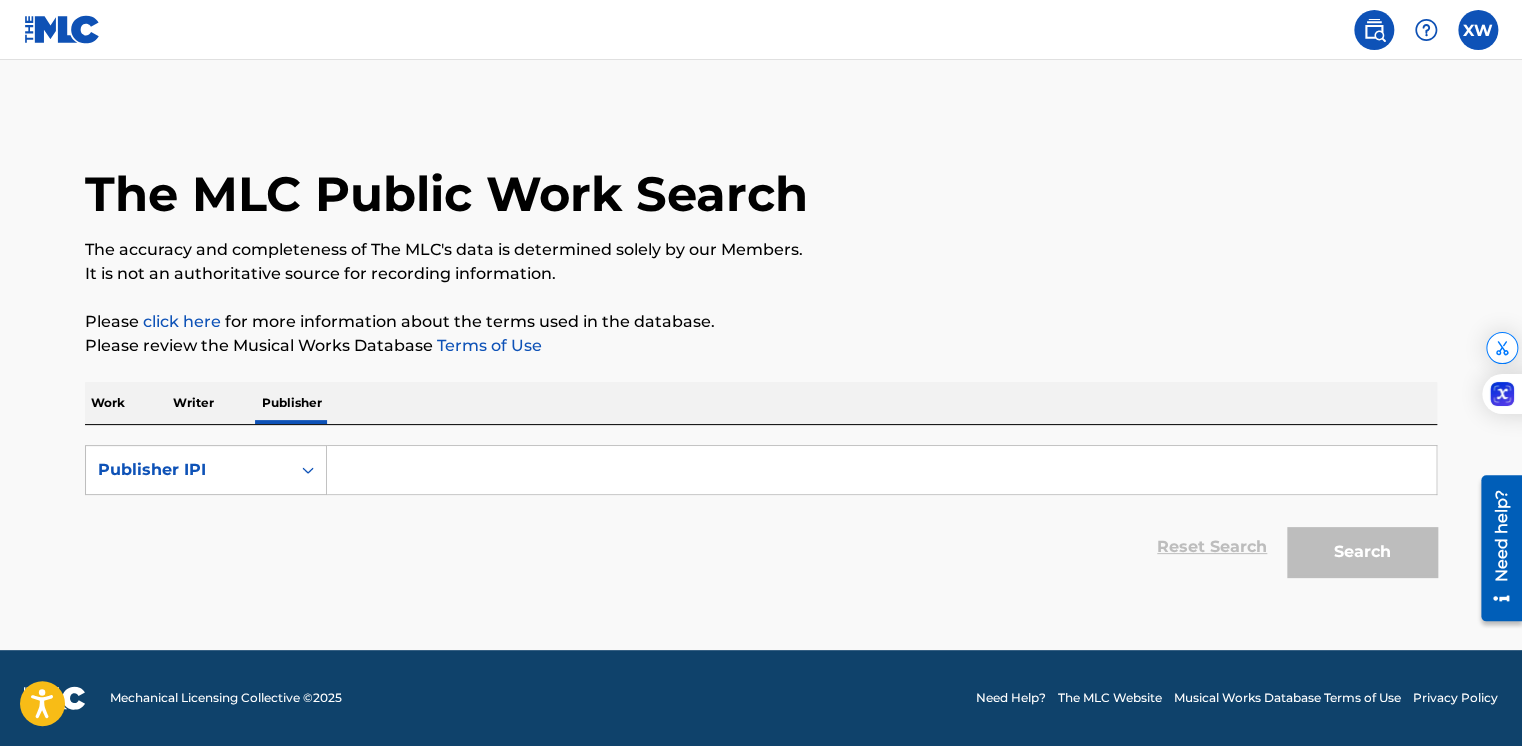 type 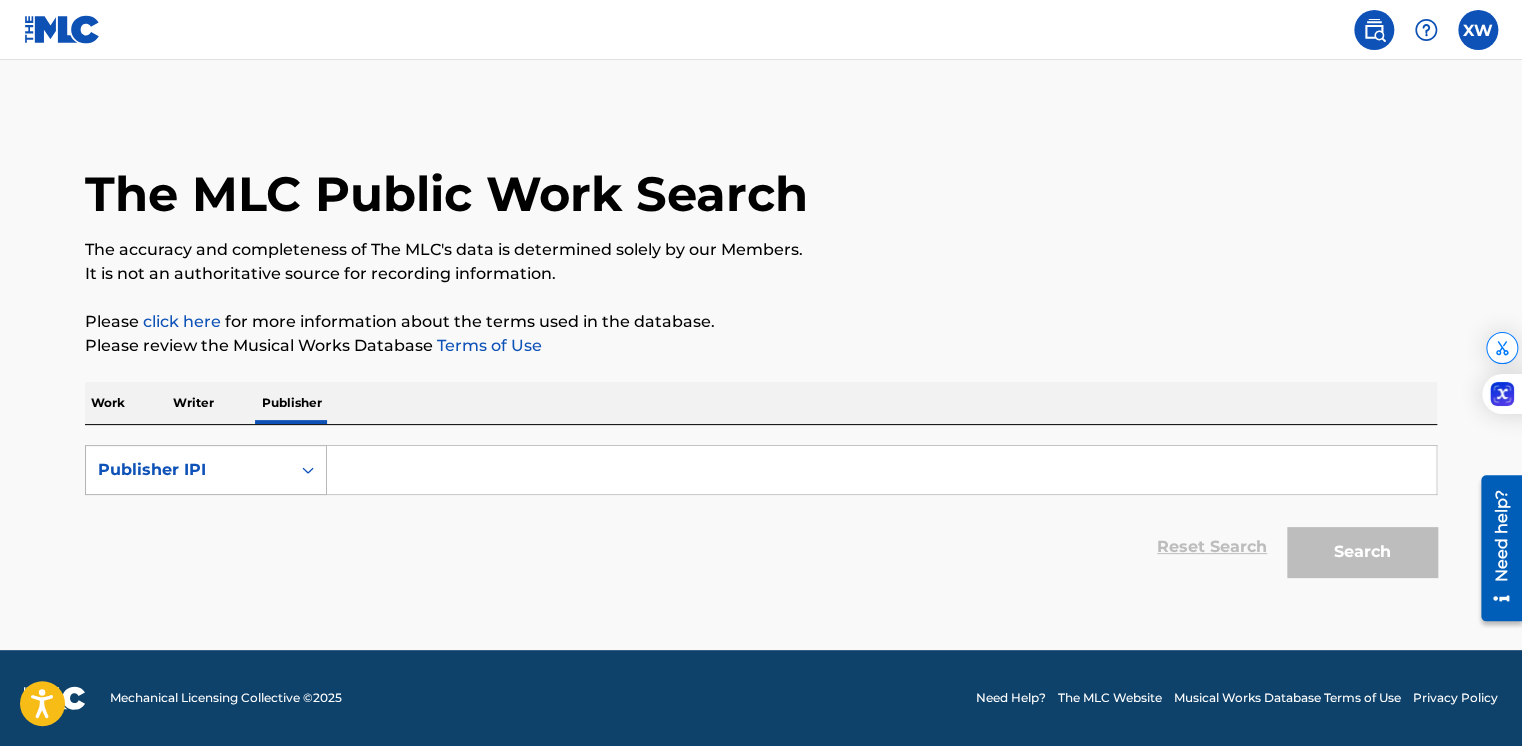 click on "SearchWithCriteriad4a1d878-7c09-40df-80bd-44babca60356 Publisher IPI Reset Search Search" at bounding box center (761, 506) 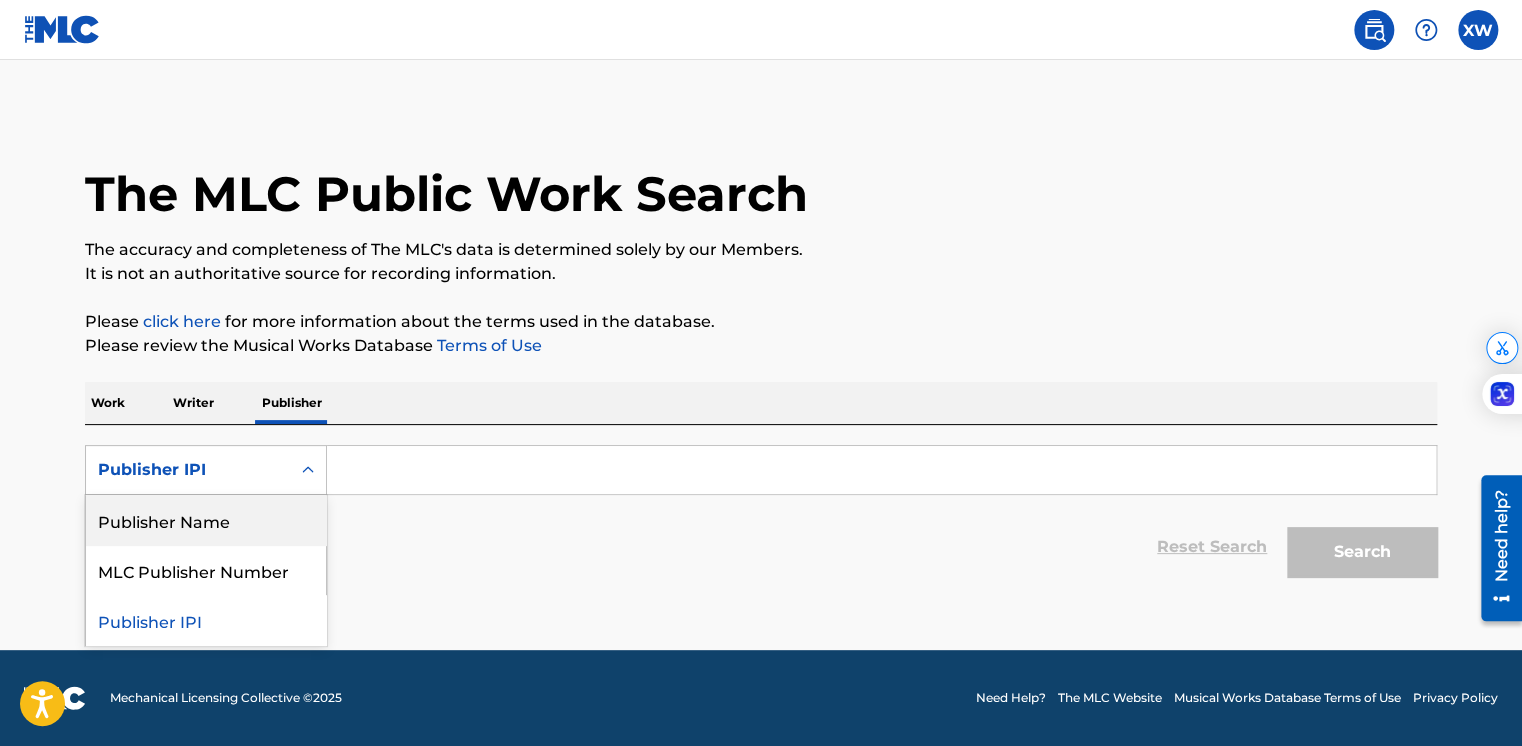 click on "Publisher Name" at bounding box center (206, 520) 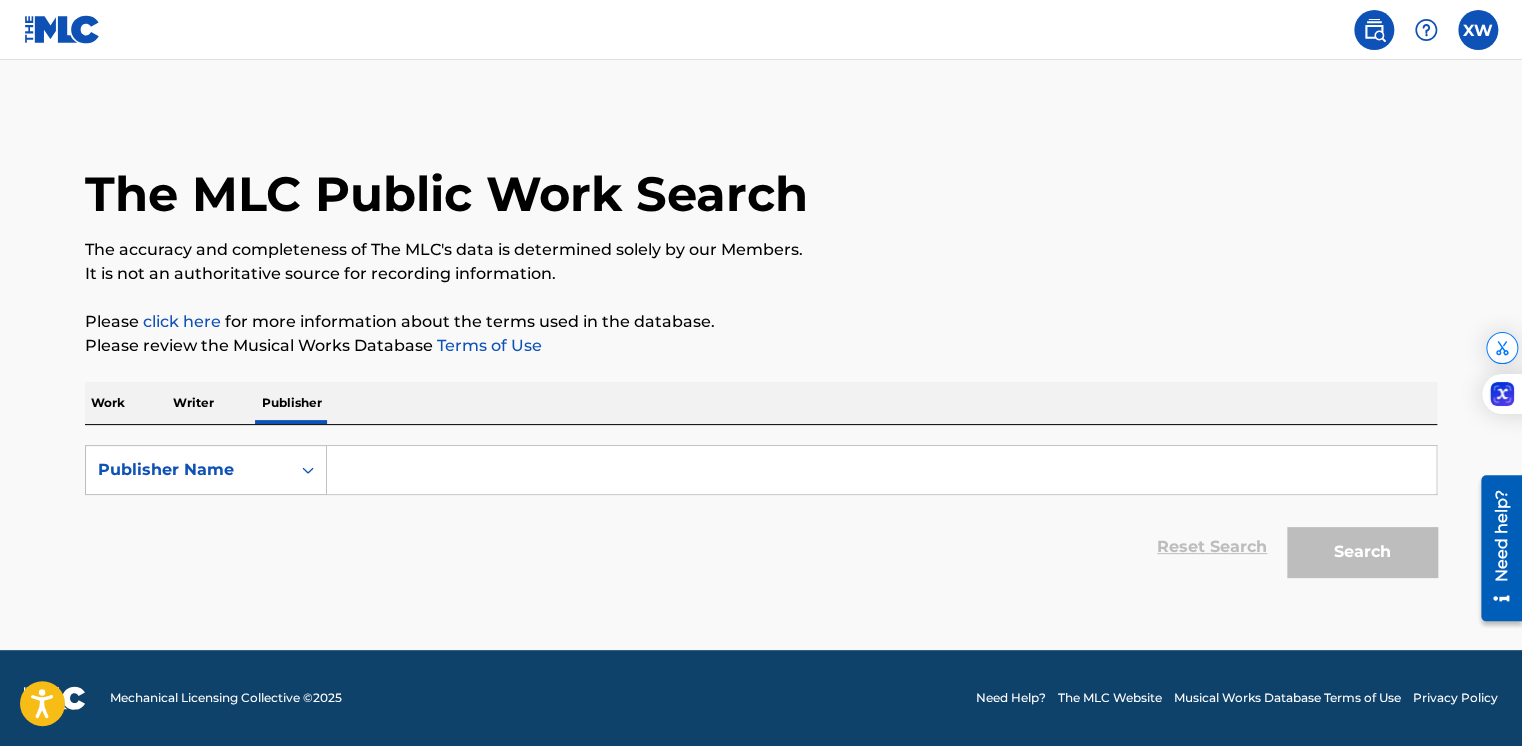 click at bounding box center [881, 470] 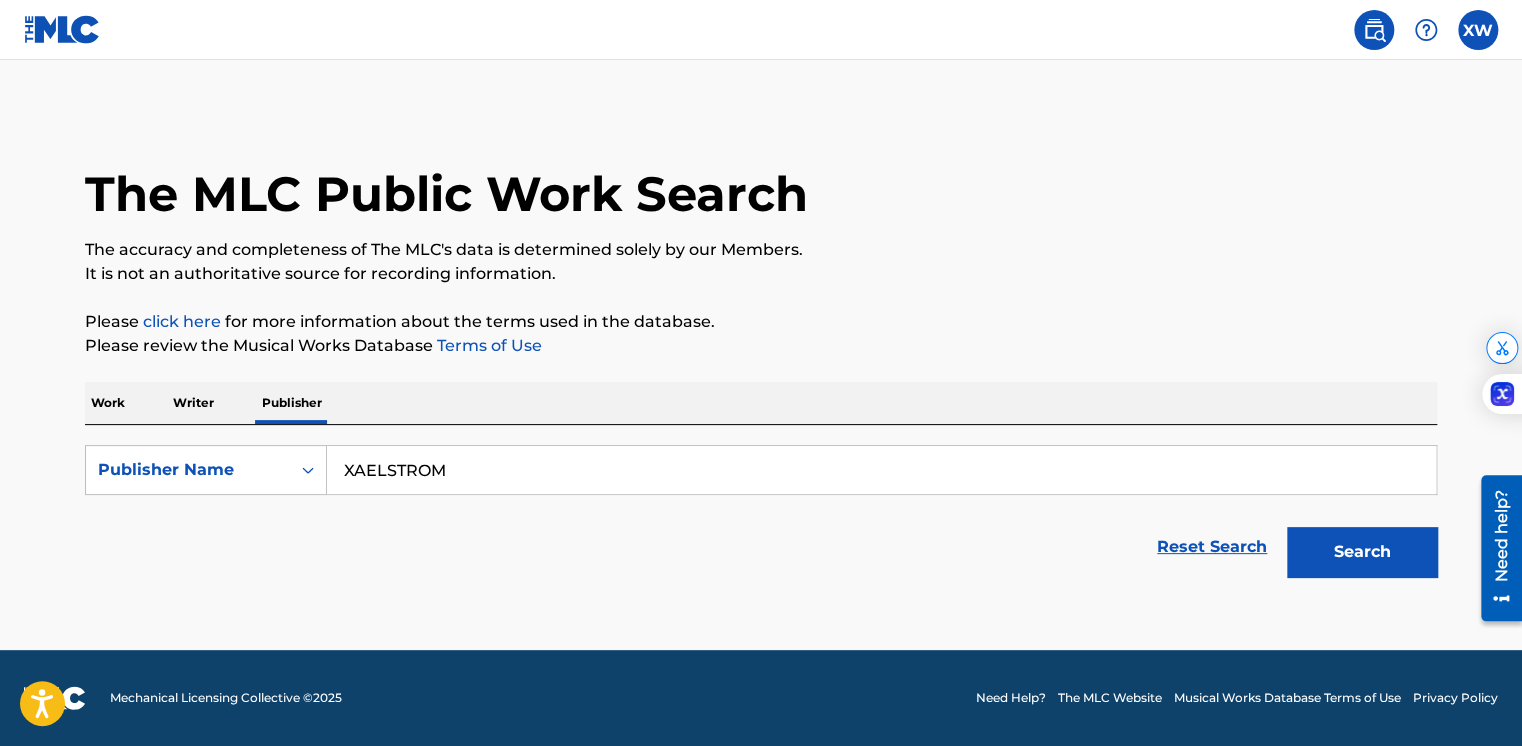 type on "XAELSTROM" 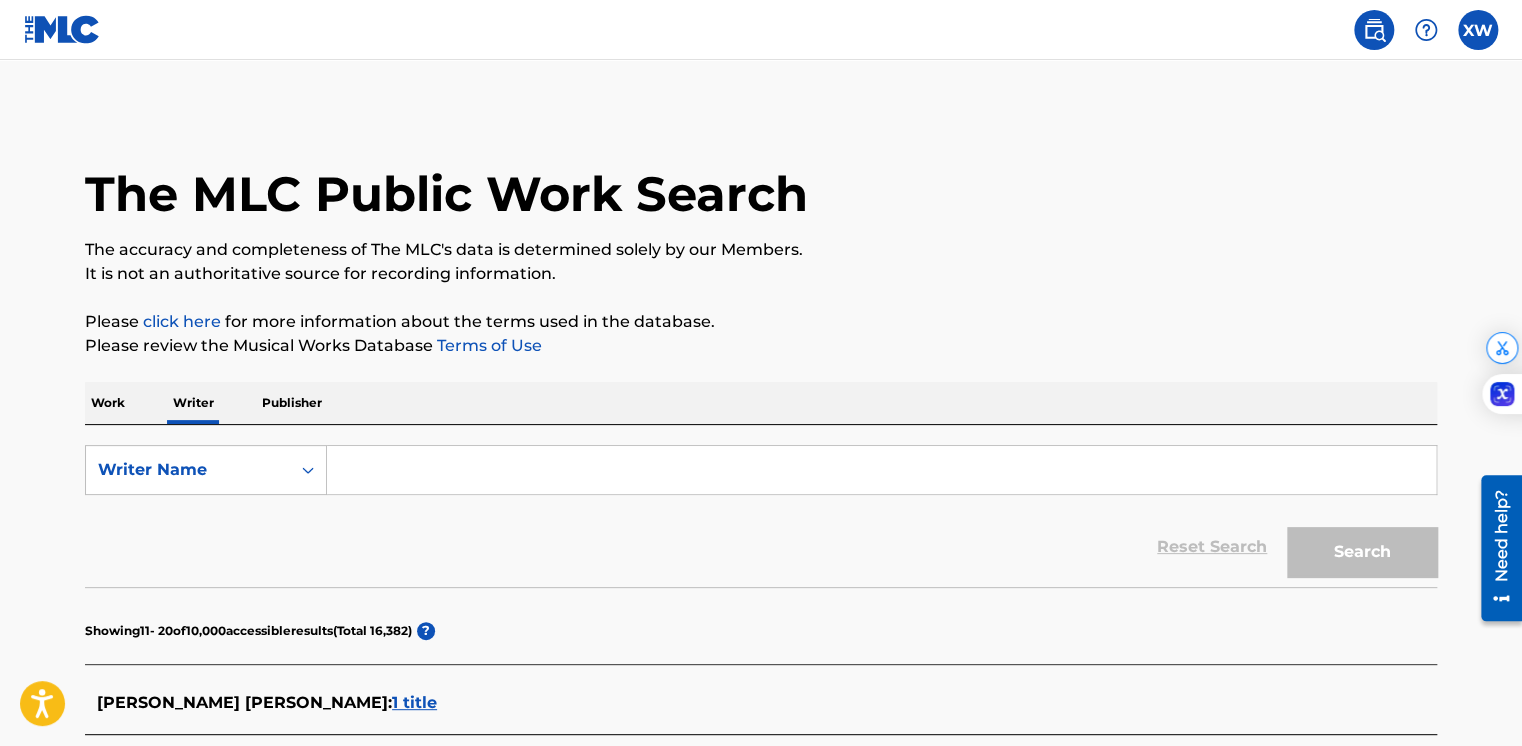 click at bounding box center (62, 29) 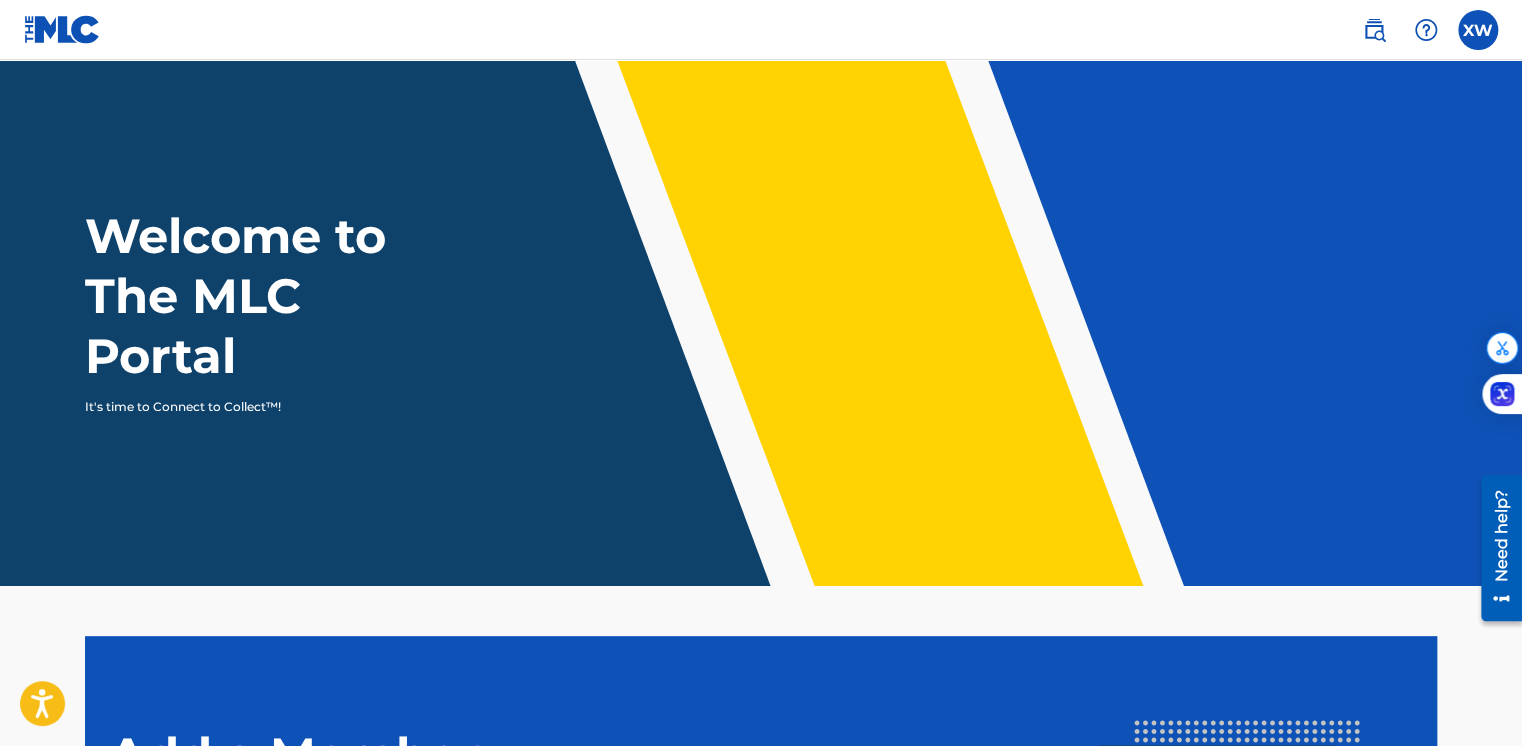 click at bounding box center (1478, 30) 